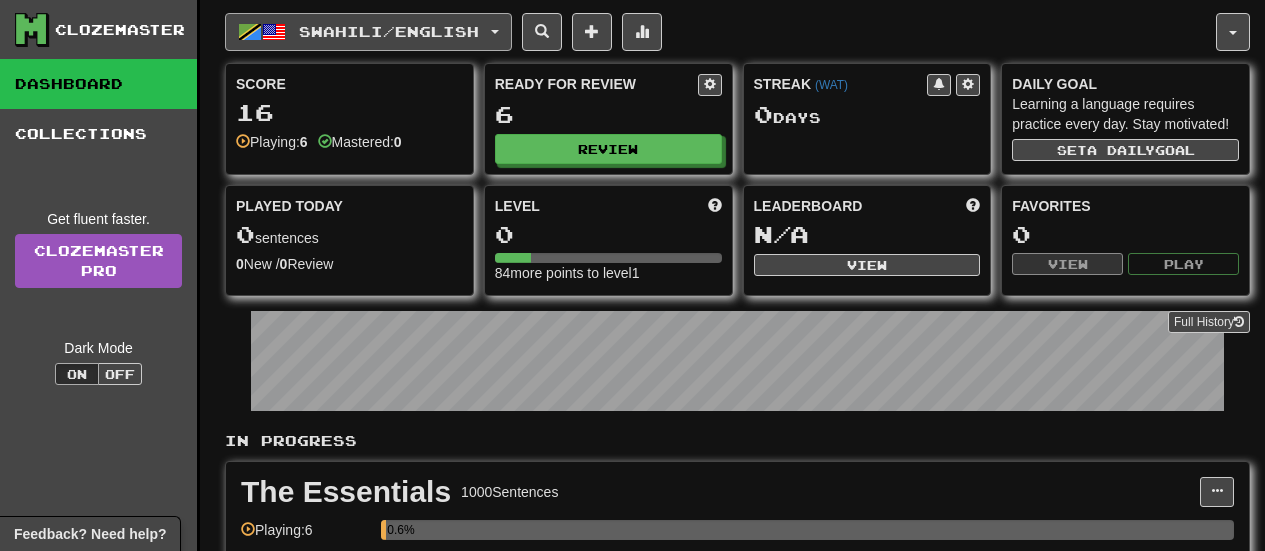 scroll, scrollTop: 0, scrollLeft: 0, axis: both 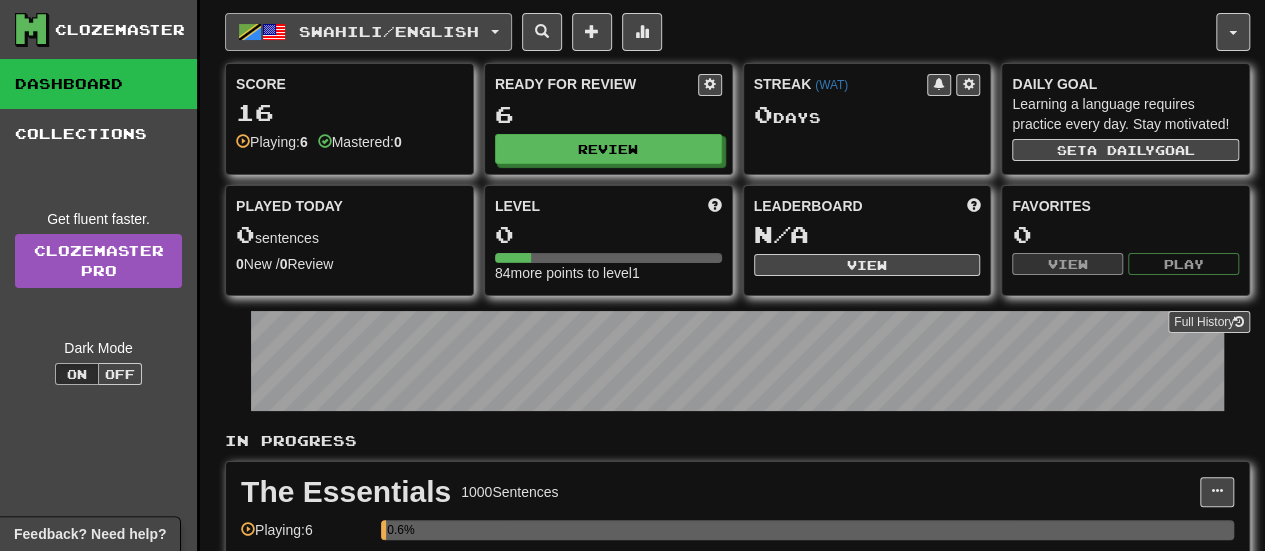 click on "Swahili  /  English" at bounding box center [368, 32] 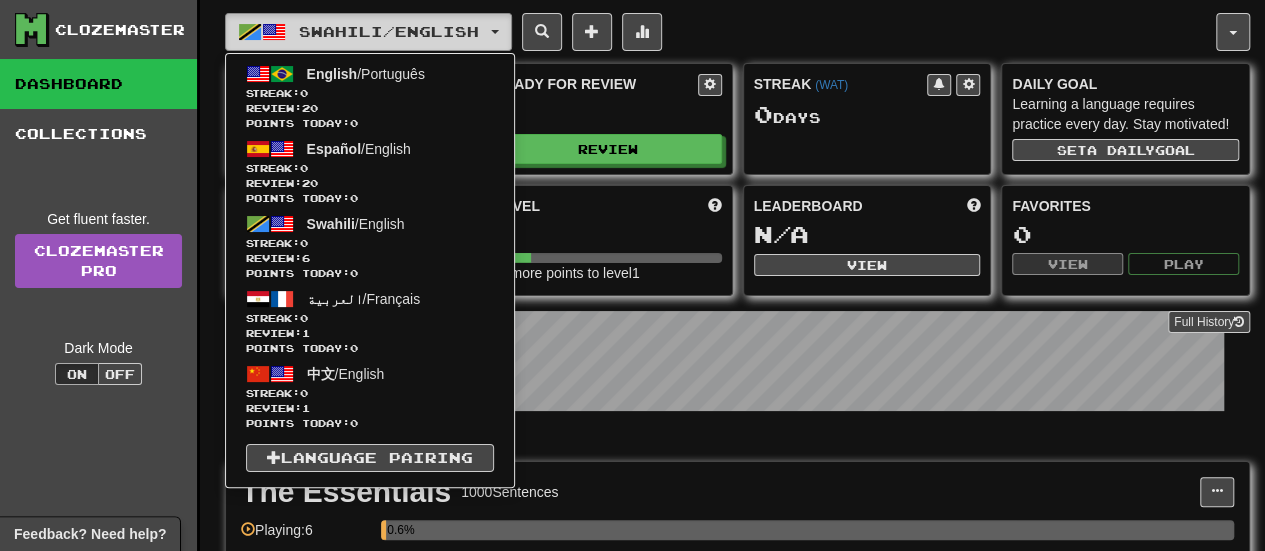 click on "Swahili  /  English" at bounding box center [368, 32] 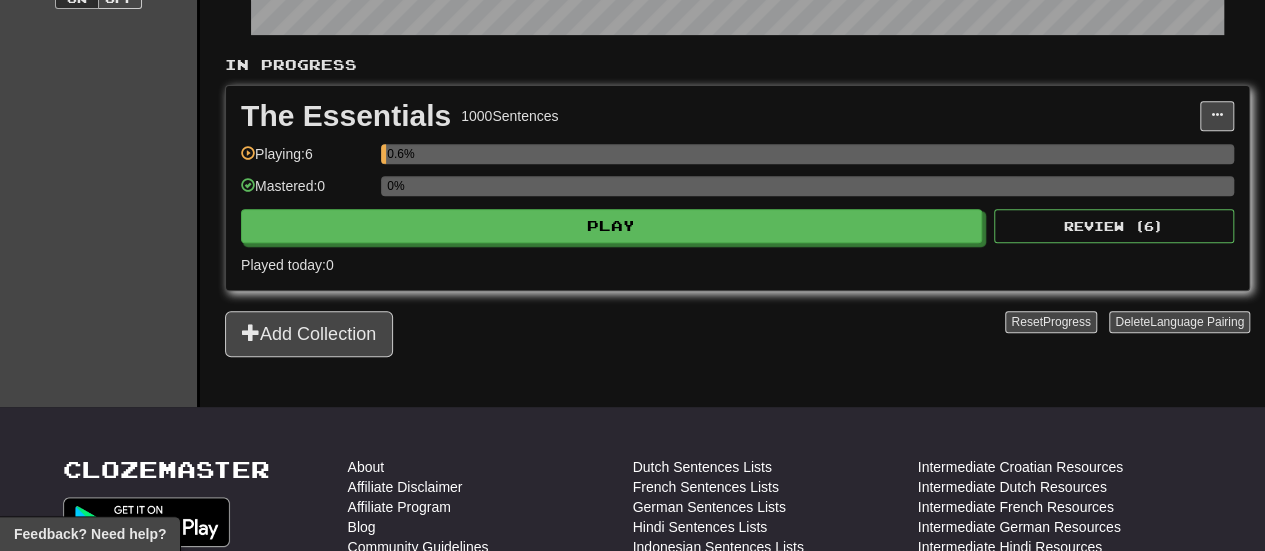 scroll, scrollTop: 365, scrollLeft: 0, axis: vertical 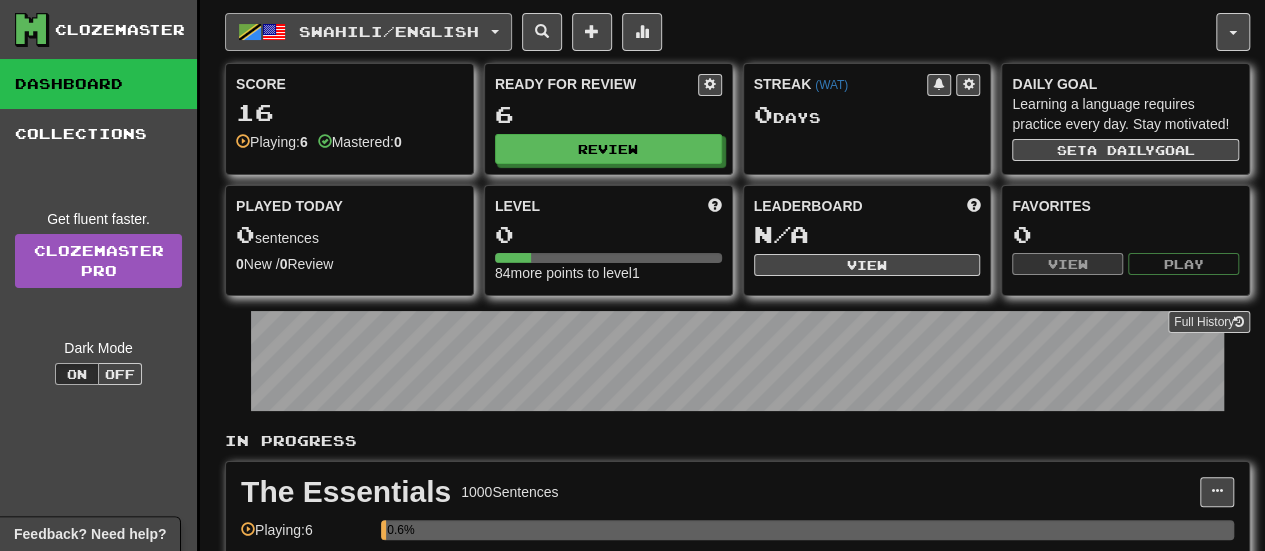 click on "Swahili  /  English" at bounding box center [368, 32] 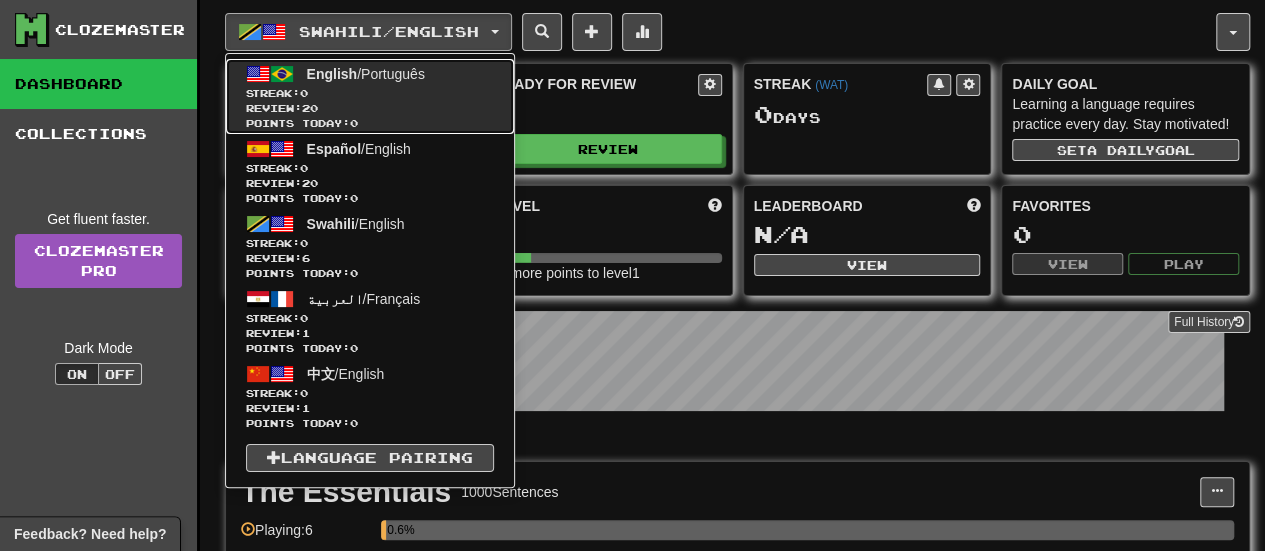 click on "English" at bounding box center [332, 74] 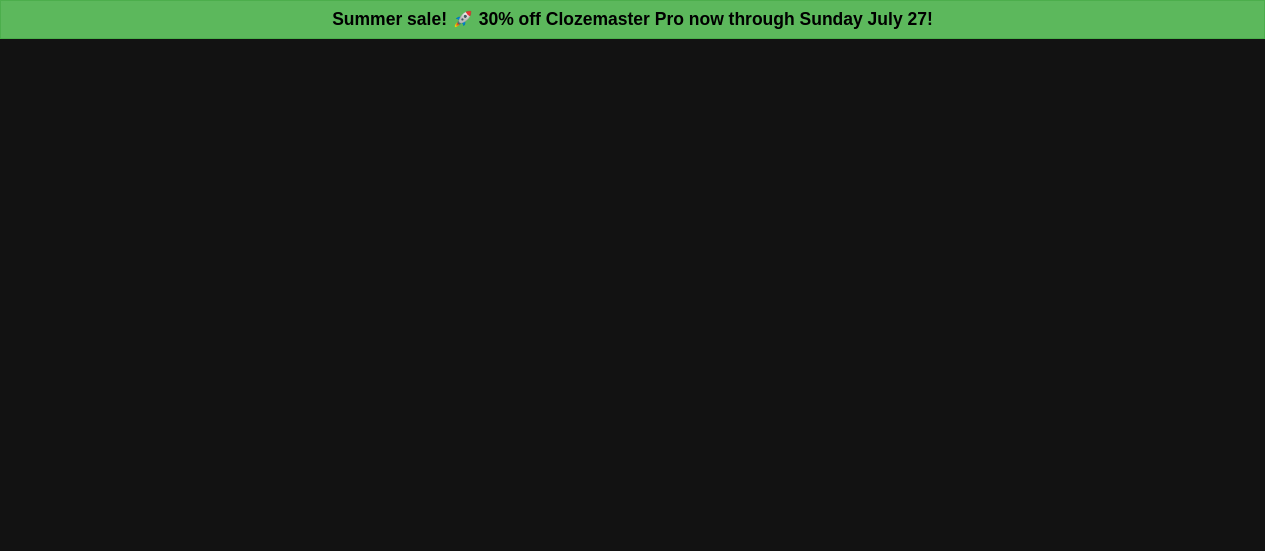 scroll, scrollTop: 0, scrollLeft: 0, axis: both 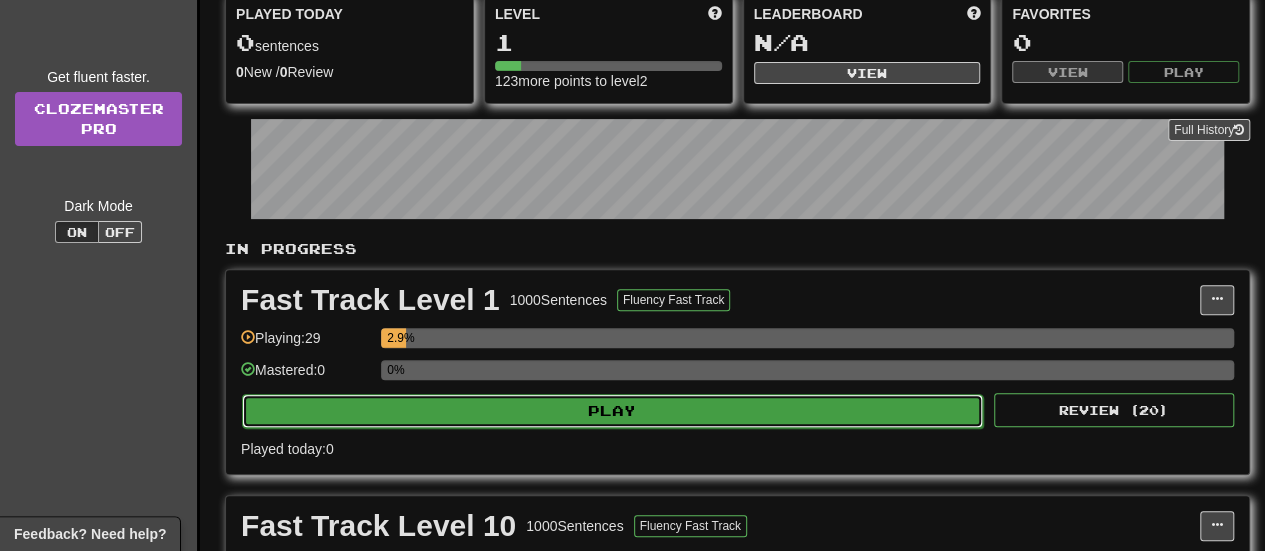 click on "Play" at bounding box center (612, 411) 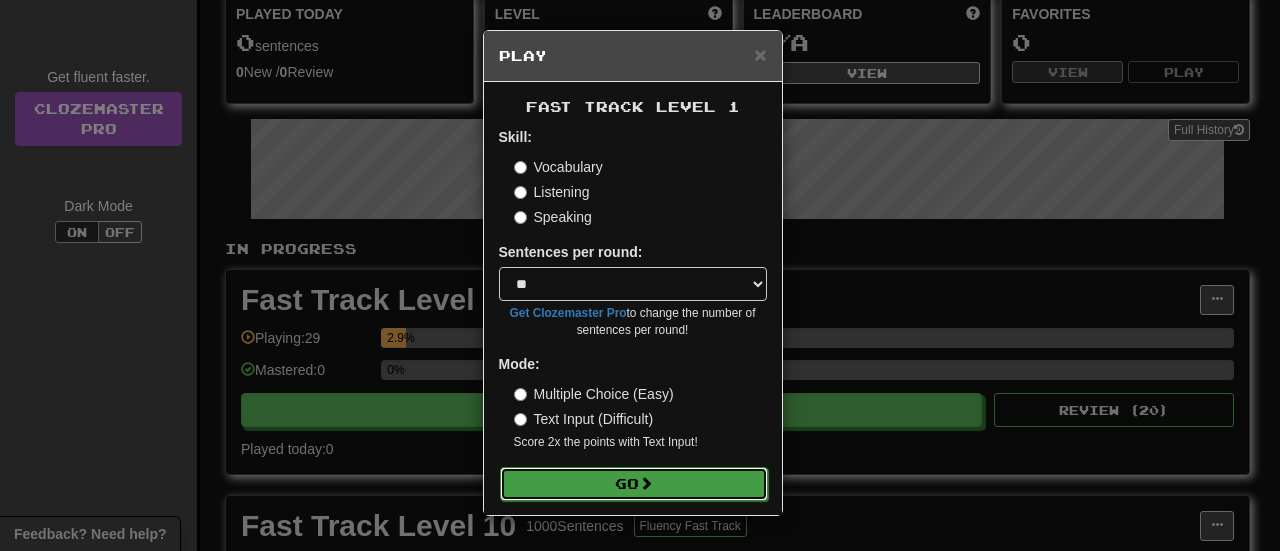 click at bounding box center (646, 483) 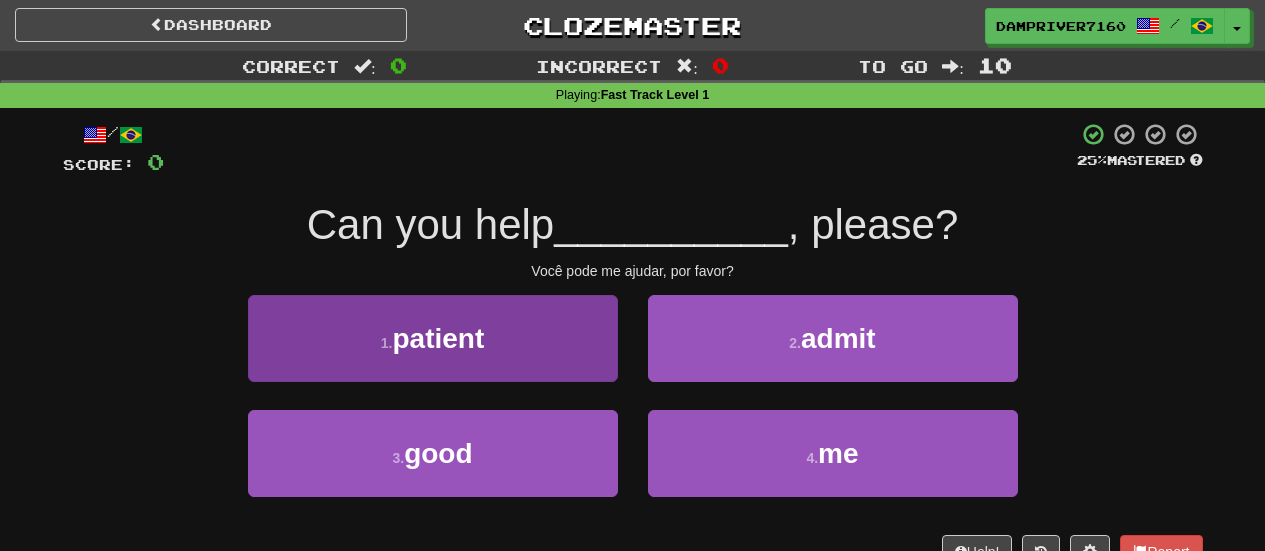 scroll, scrollTop: 0, scrollLeft: 0, axis: both 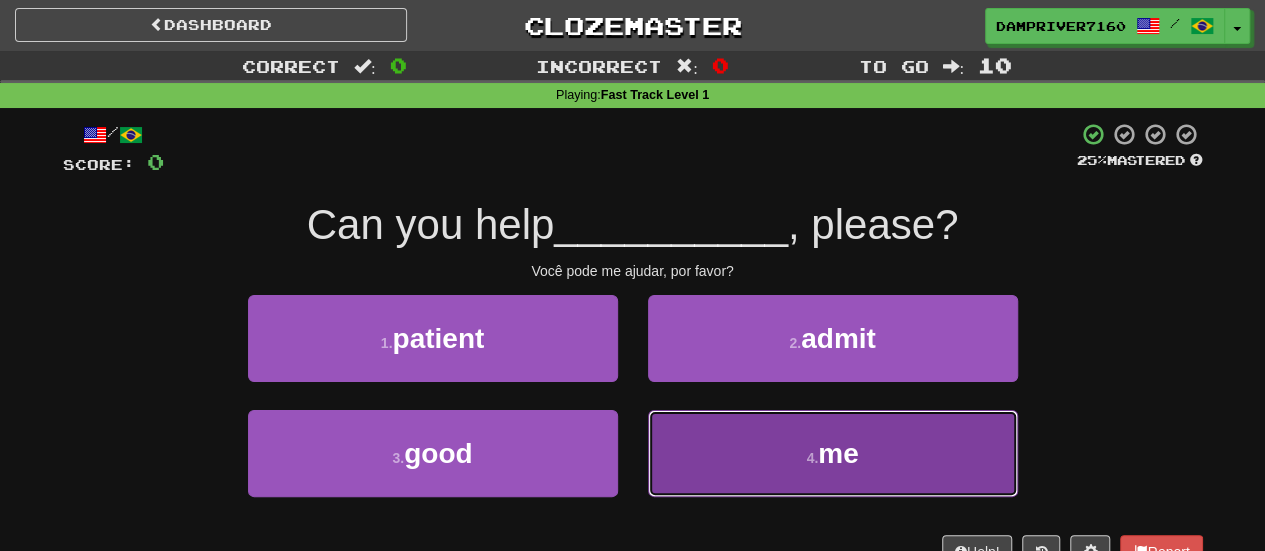 click on "4 .  me" at bounding box center [833, 453] 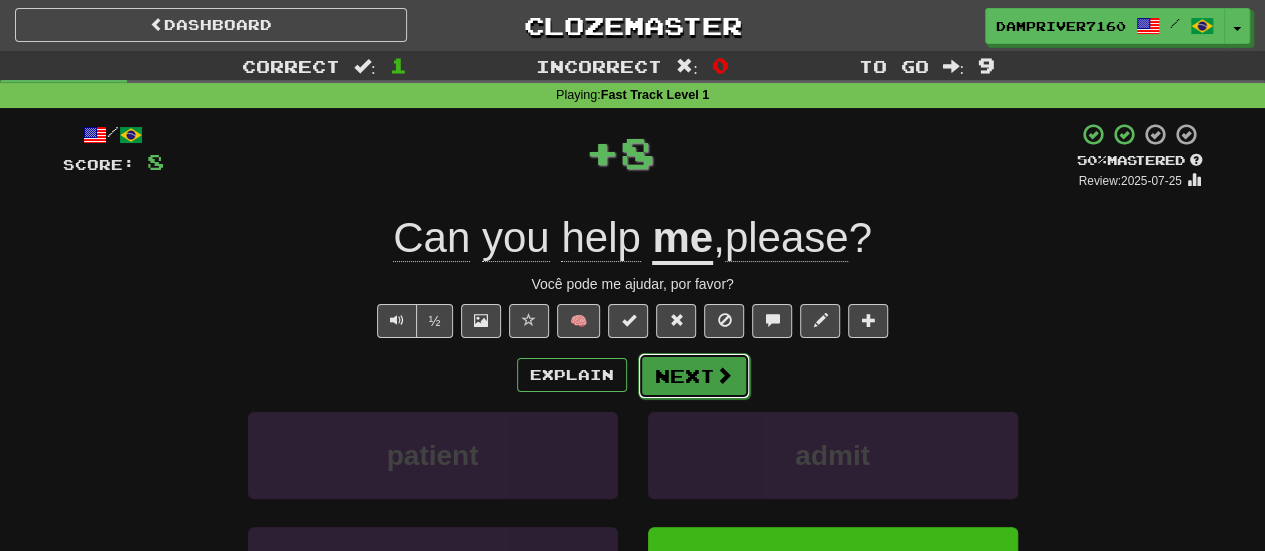 click on "Next" at bounding box center [694, 376] 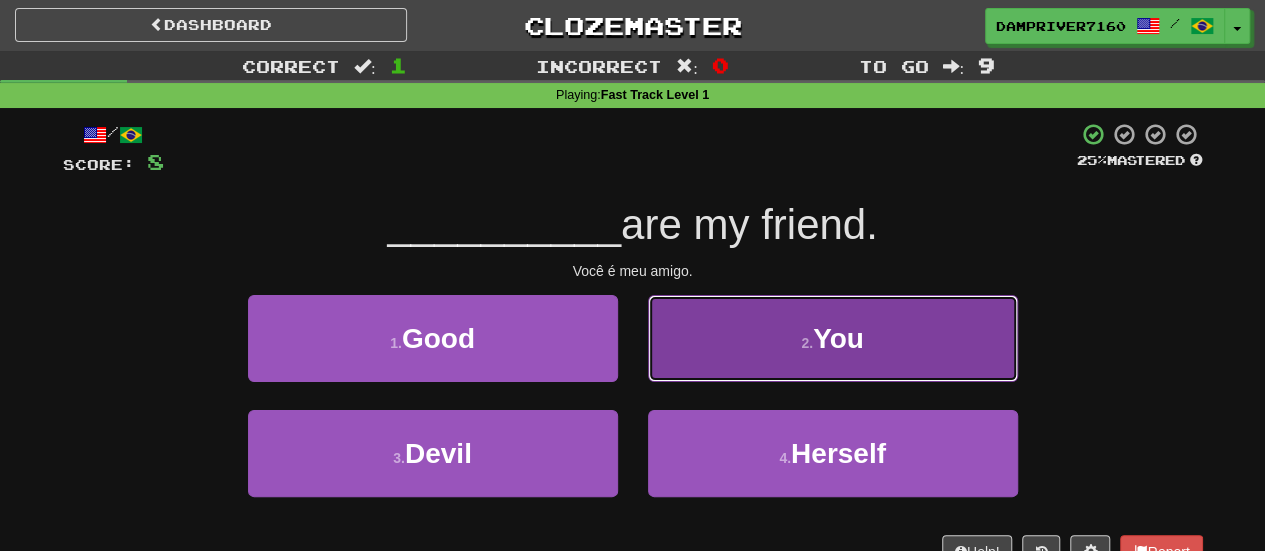 click on "2 ." at bounding box center [807, 343] 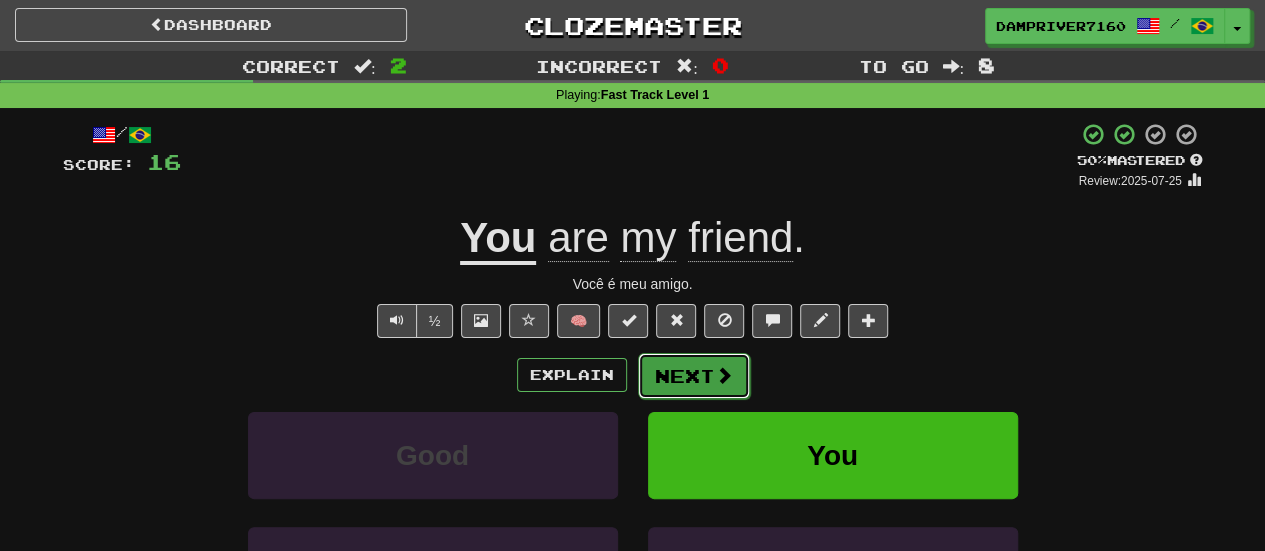 click on "Next" at bounding box center [694, 376] 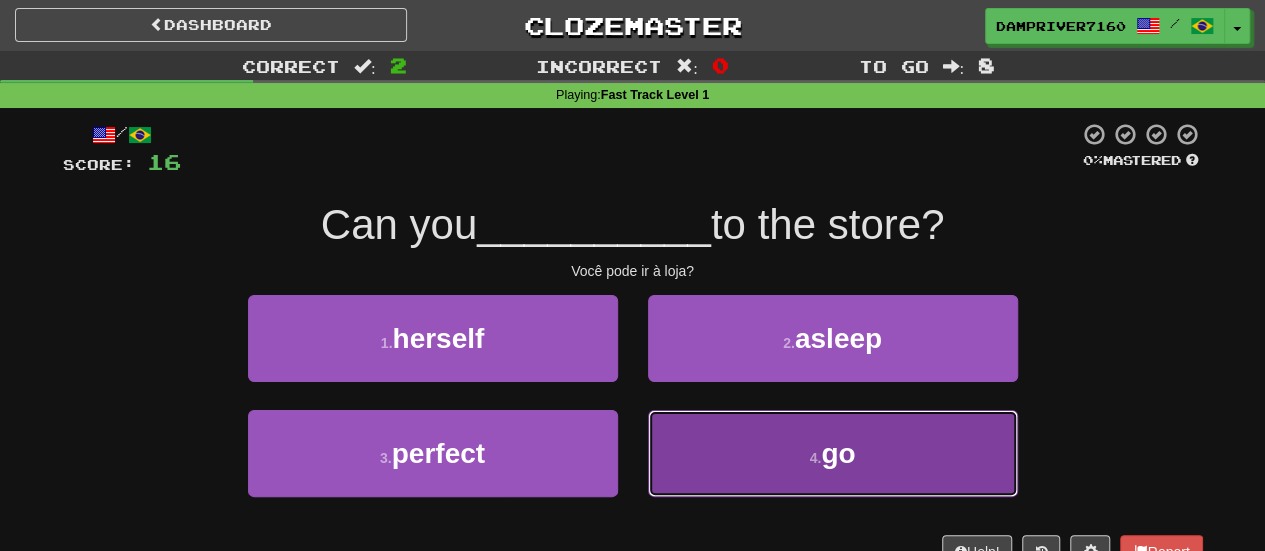 click on "4 .  go" at bounding box center (833, 453) 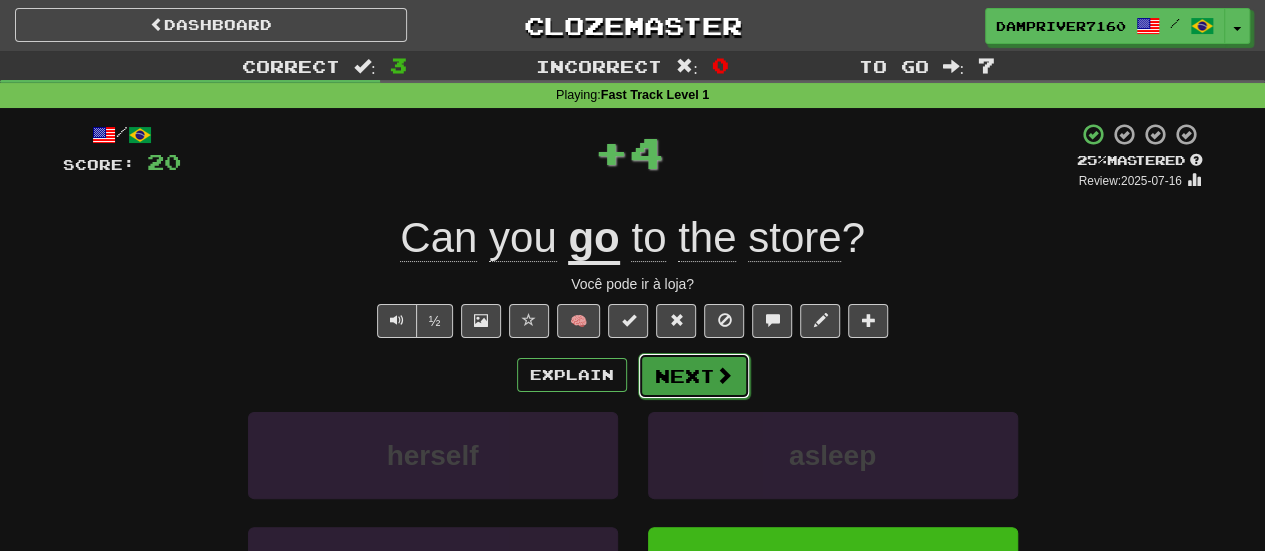 click on "Next" at bounding box center (694, 376) 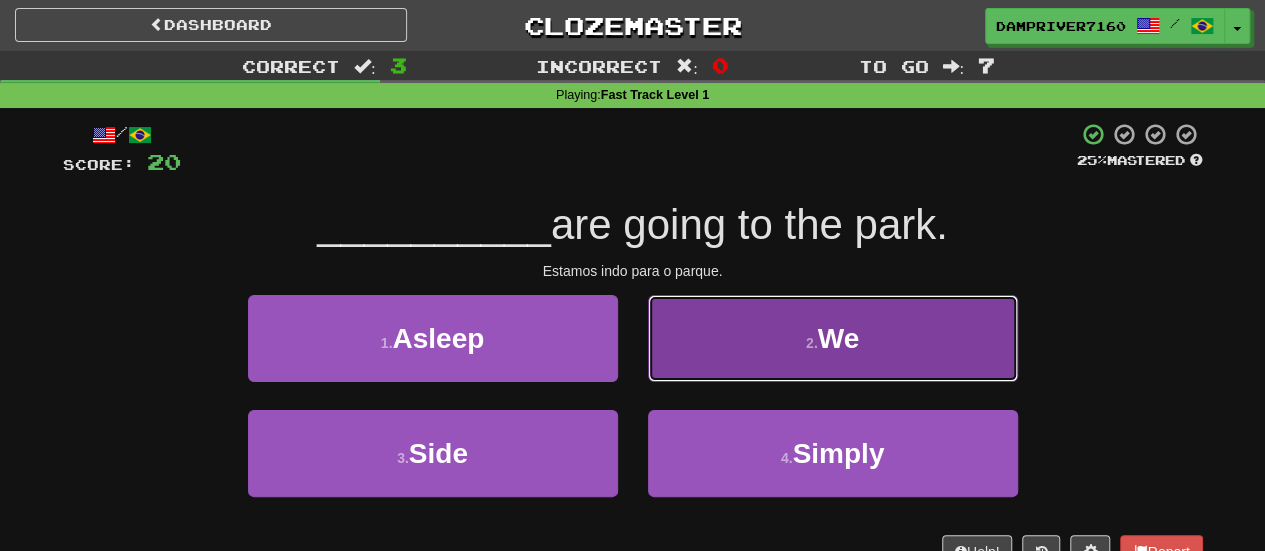 click on "2 .  We" at bounding box center (833, 338) 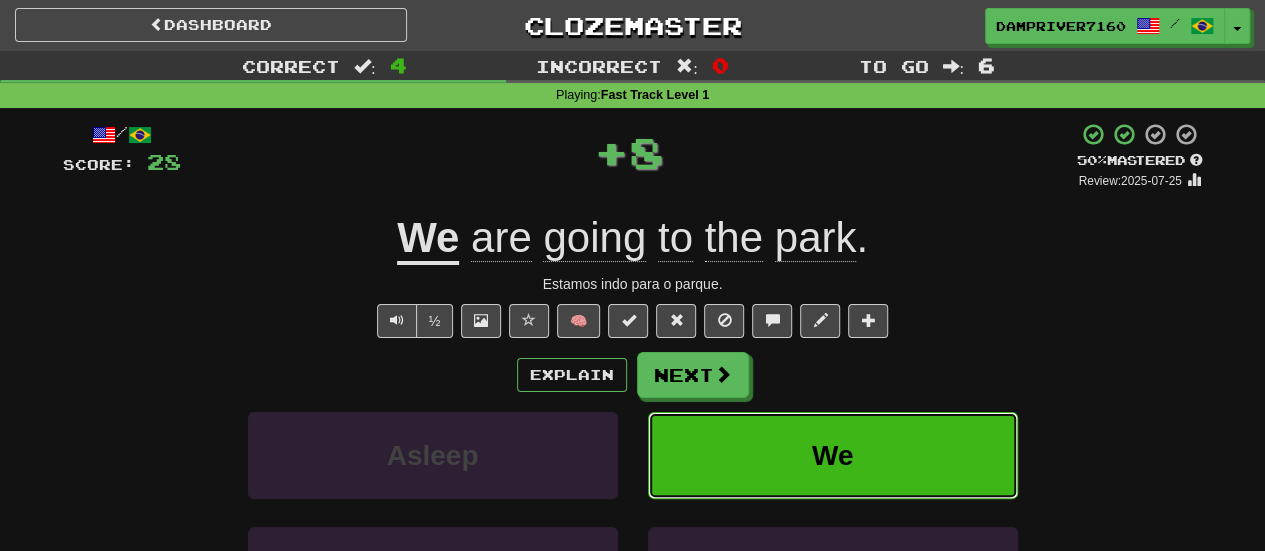 click on "We" at bounding box center [833, 455] 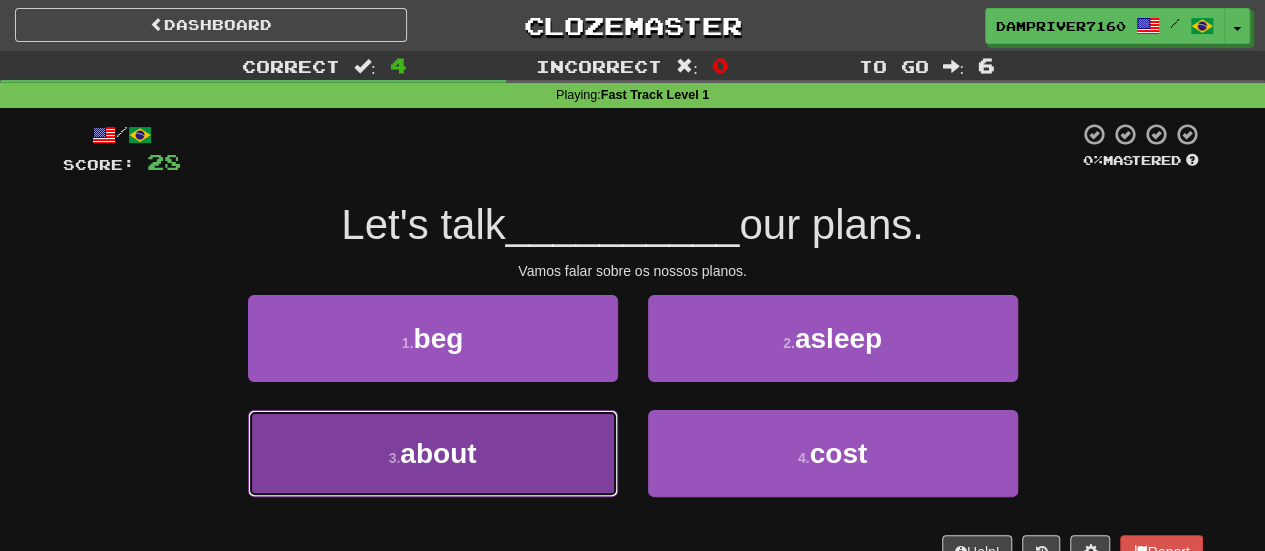 click on "about" at bounding box center [438, 453] 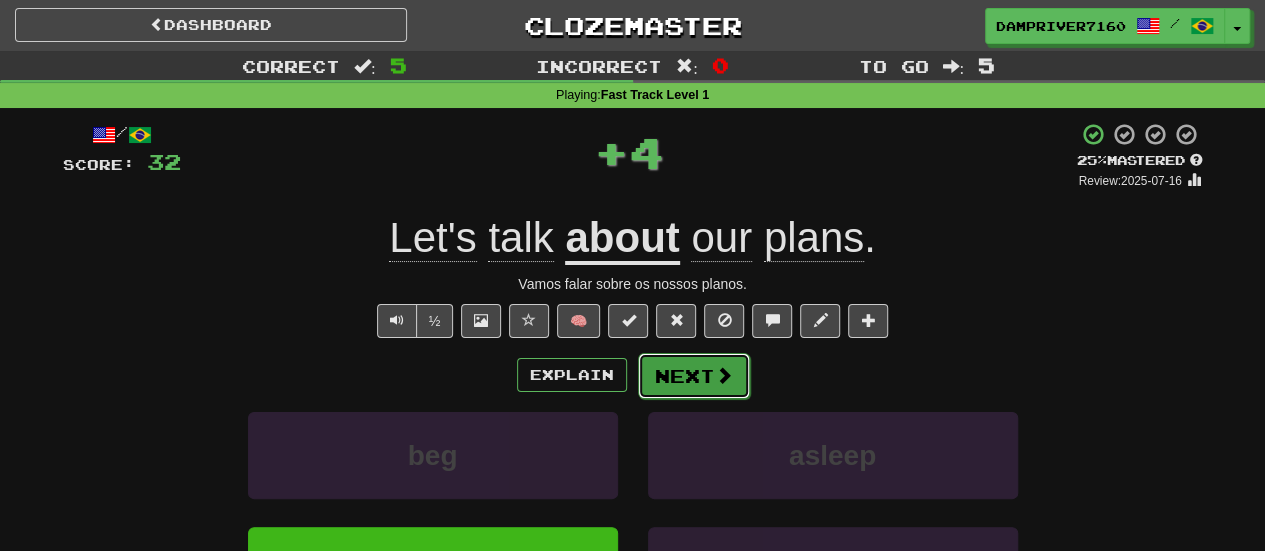 click on "Next" at bounding box center (694, 376) 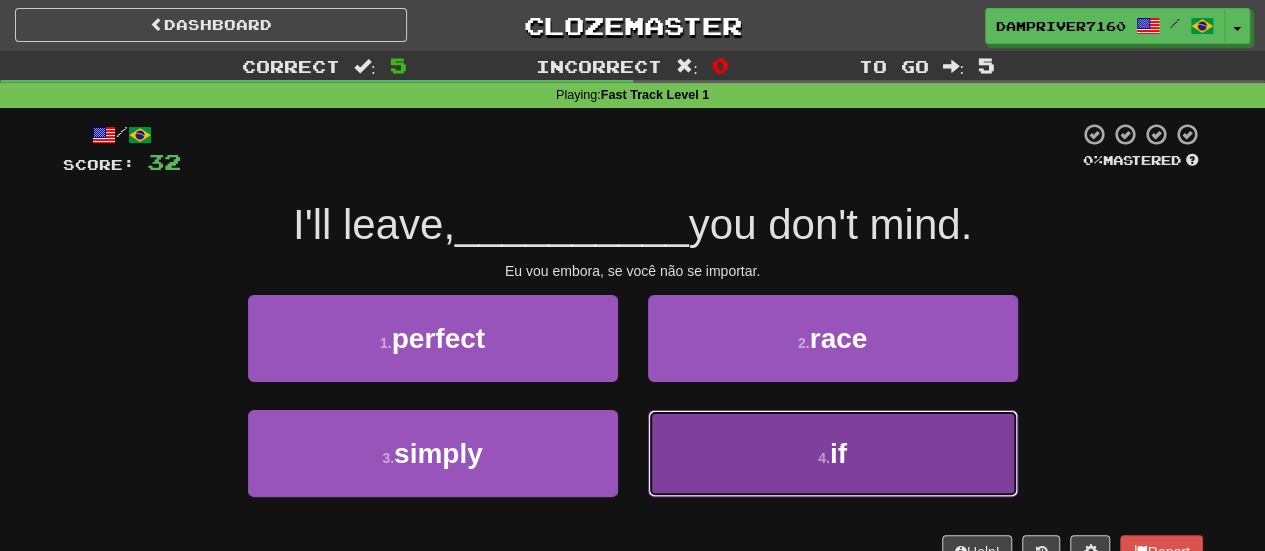 click on "4 .  if" at bounding box center [833, 453] 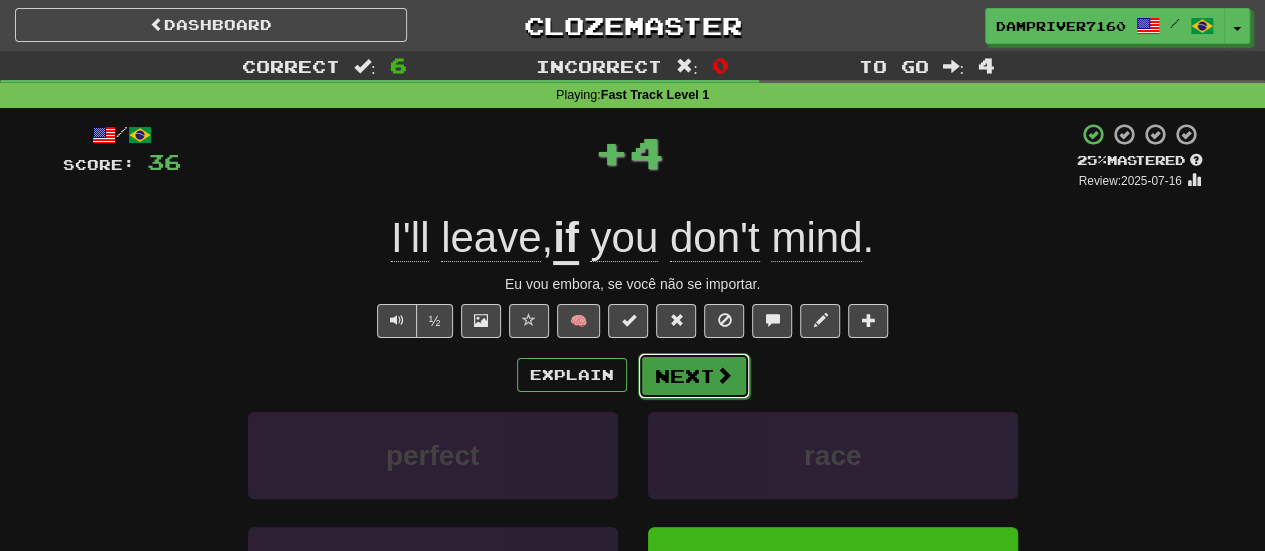 click on "Next" at bounding box center [694, 376] 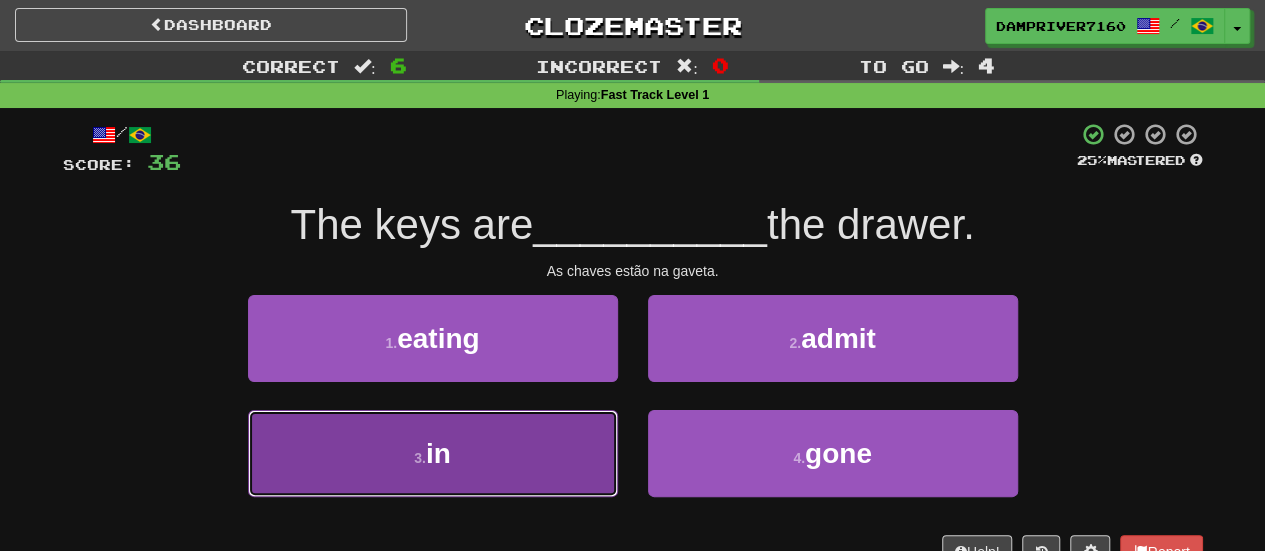 click on "3 .  in" at bounding box center (433, 453) 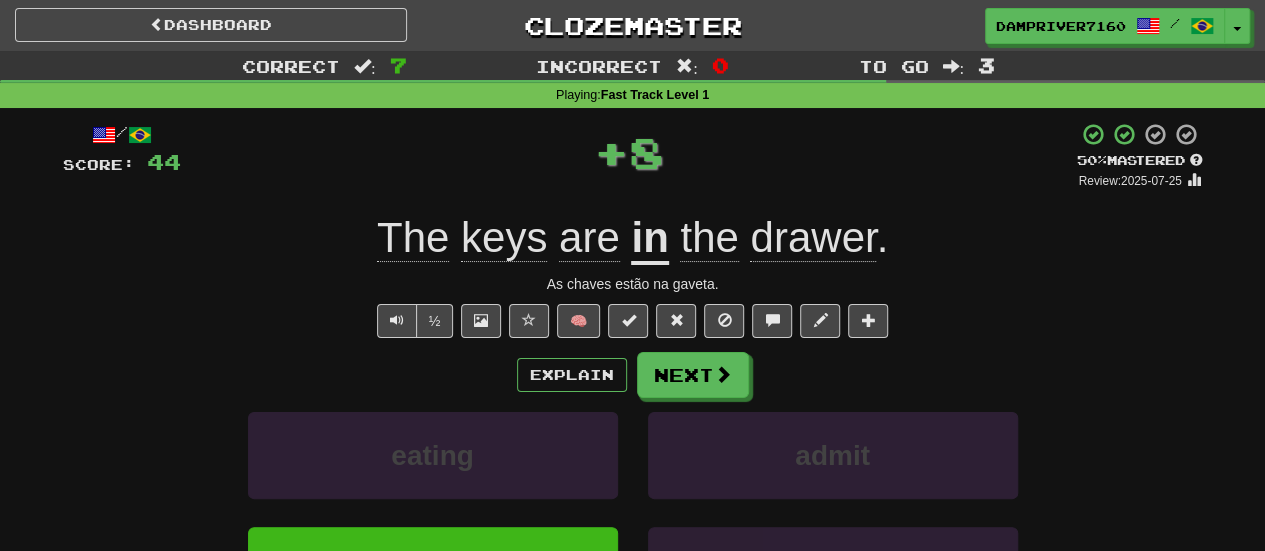 click on "Explain Next eating admit in gone Learn more: eating admit in gone" at bounding box center [633, 512] 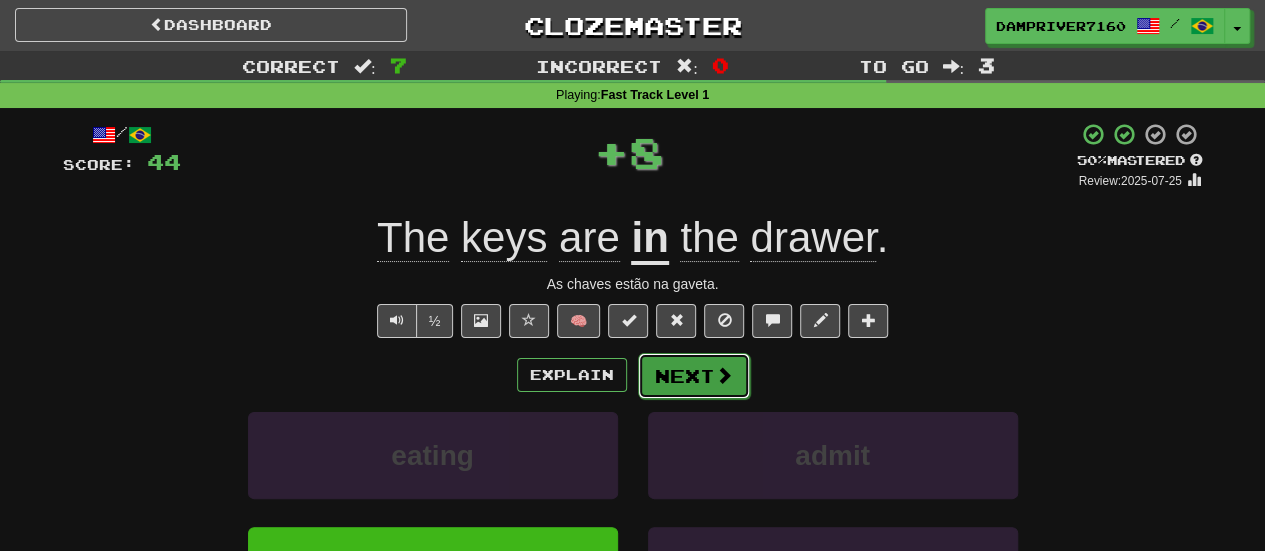click on "Next" at bounding box center (694, 376) 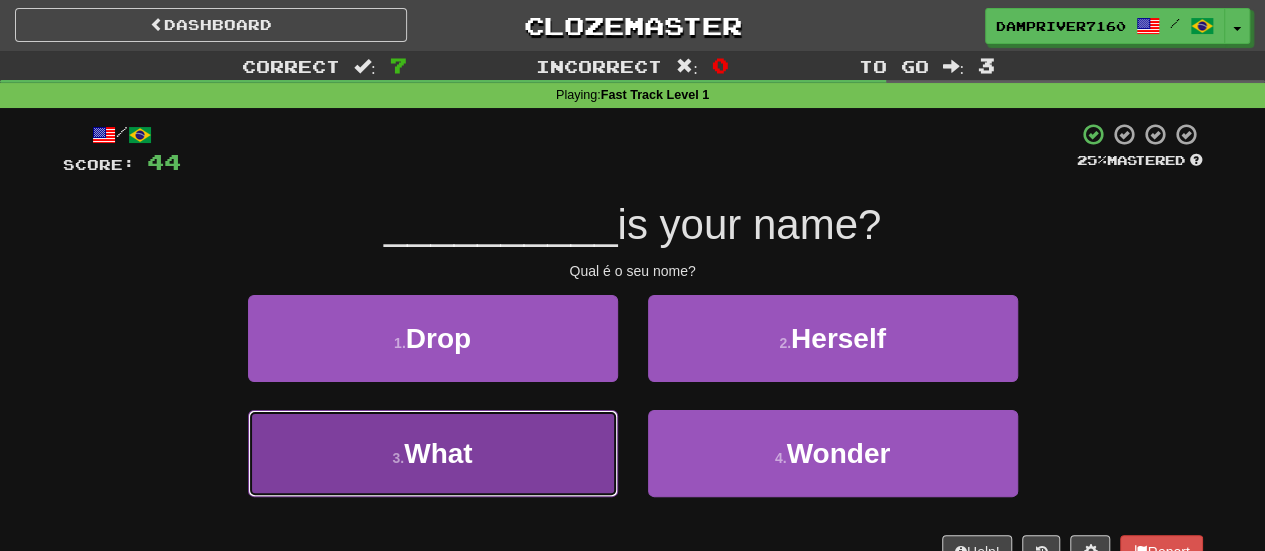 click on "What" at bounding box center (438, 453) 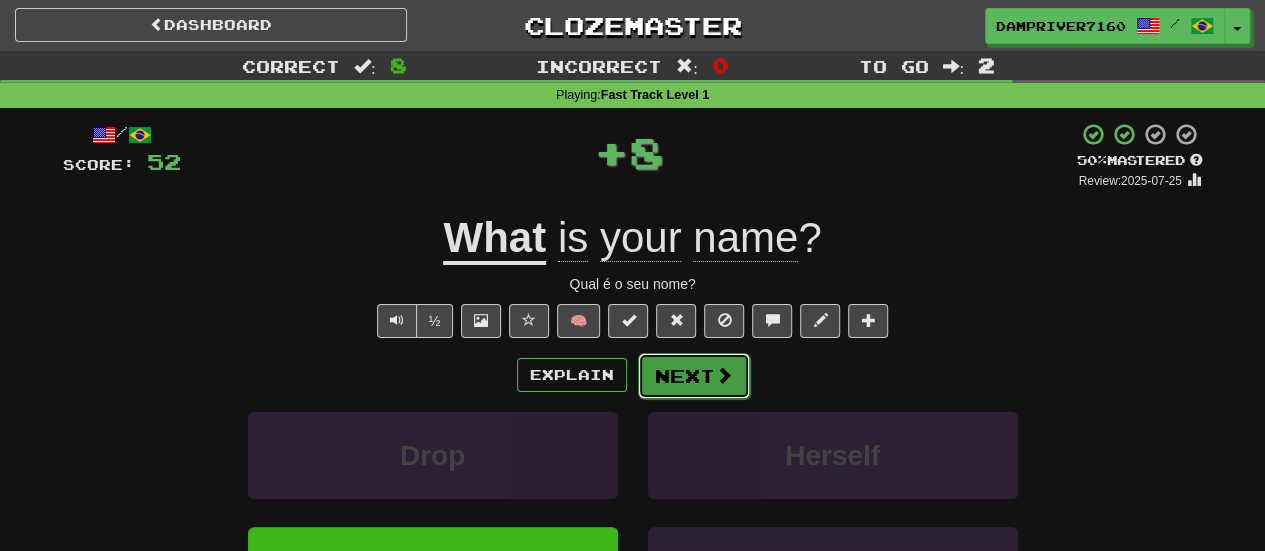 click on "Next" at bounding box center [694, 376] 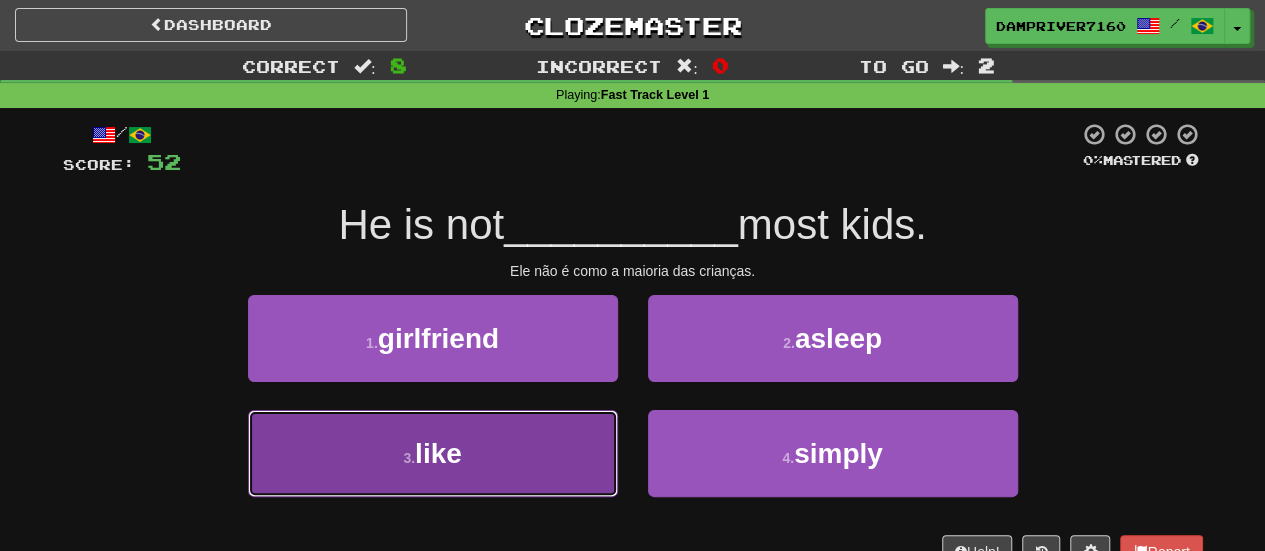 click on "3 .  like" at bounding box center (433, 453) 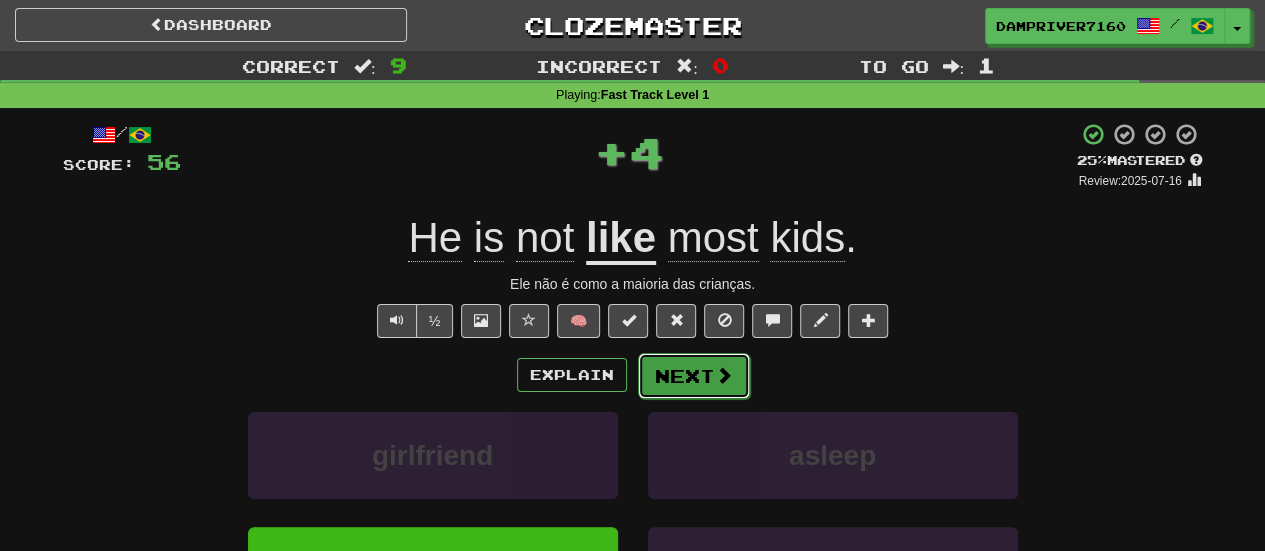 click on "Next" at bounding box center (694, 376) 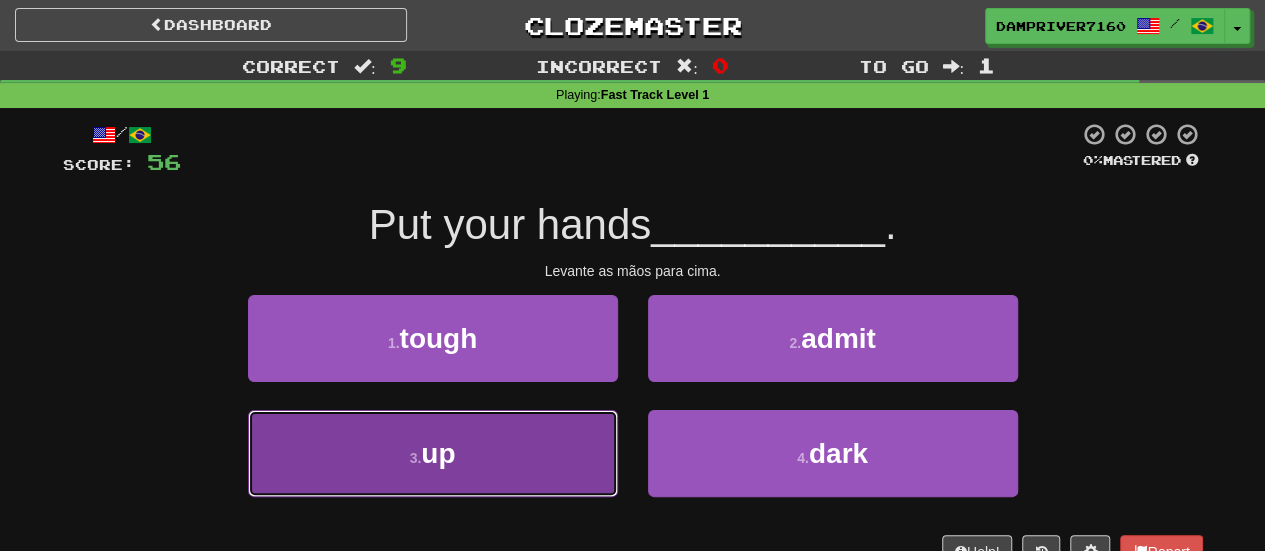 click on "3 .  up" at bounding box center (433, 453) 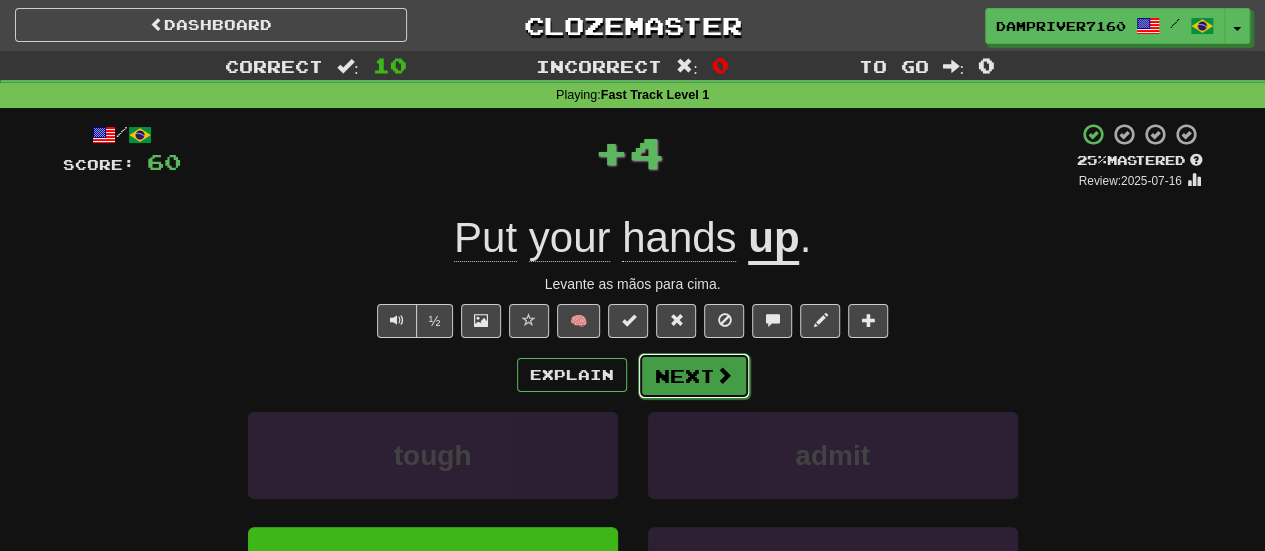 click on "Next" at bounding box center (694, 376) 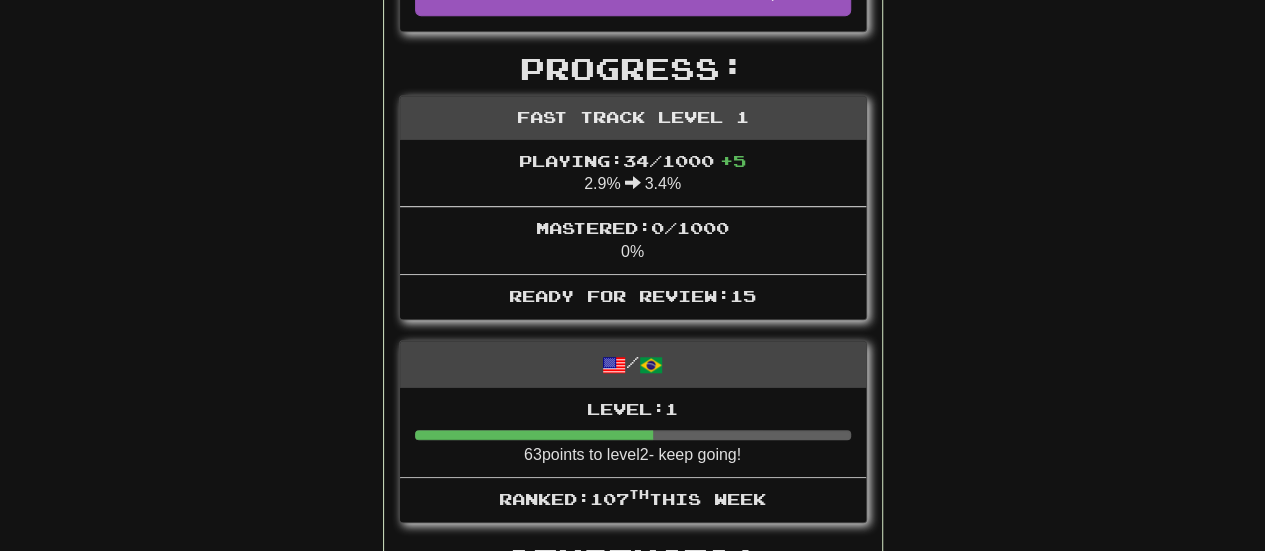 scroll, scrollTop: 604, scrollLeft: 0, axis: vertical 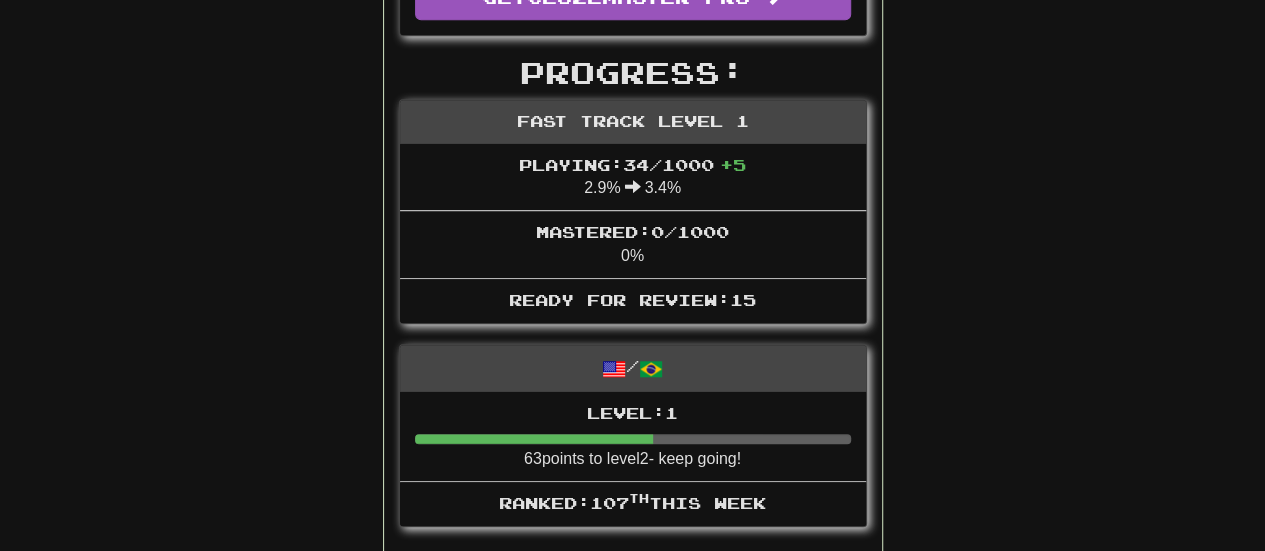 click on "Mastered:  0  /  1000" at bounding box center [632, 231] 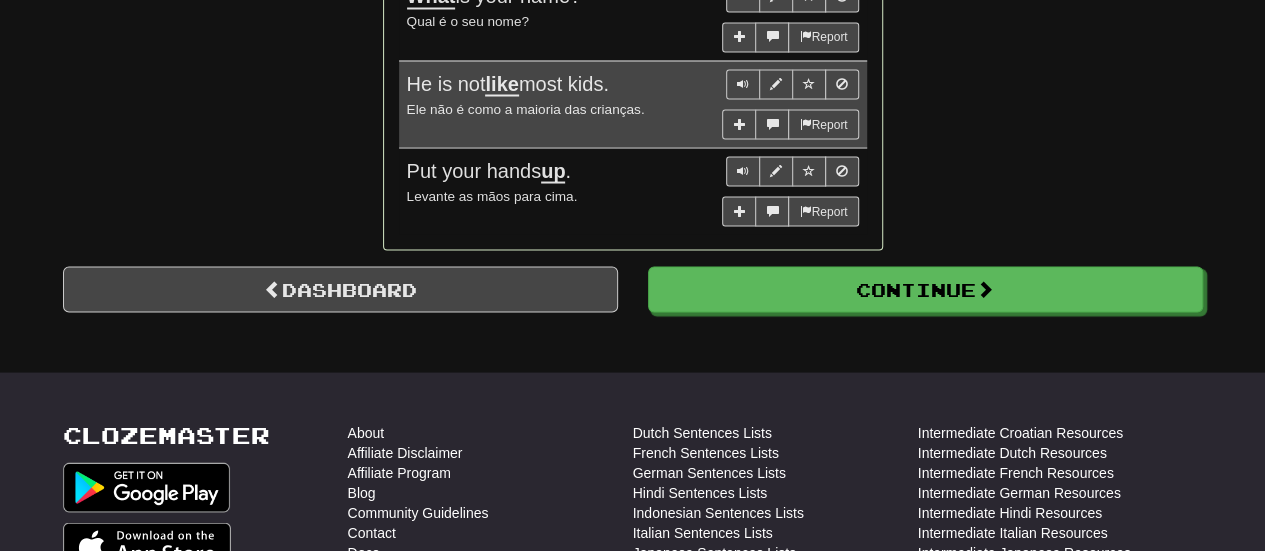 scroll, scrollTop: 1808, scrollLeft: 0, axis: vertical 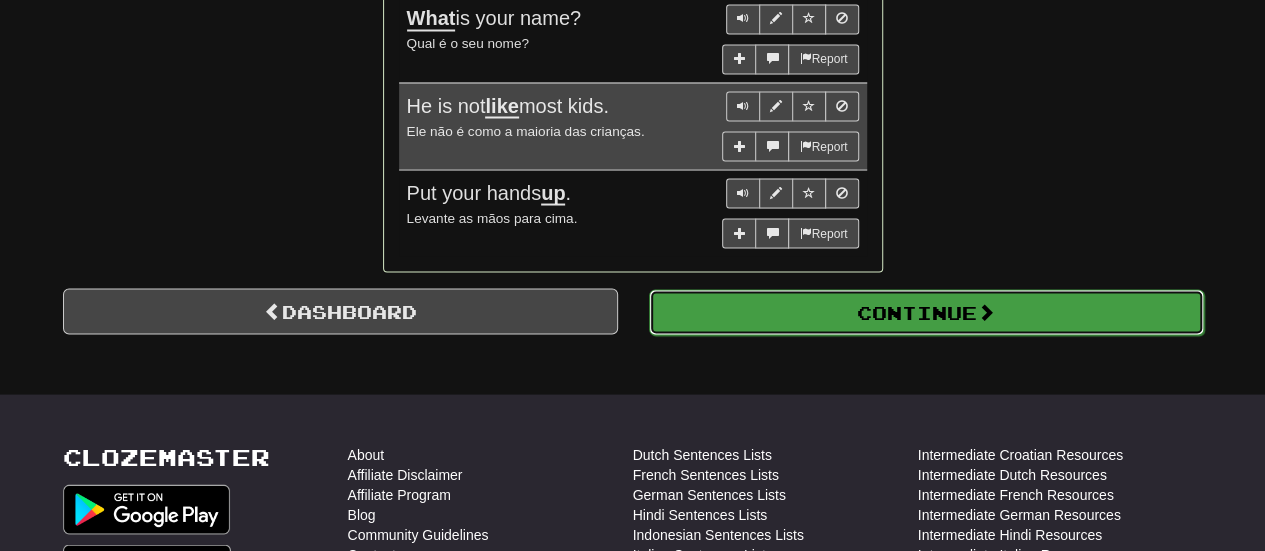 click on "Continue" at bounding box center [926, 312] 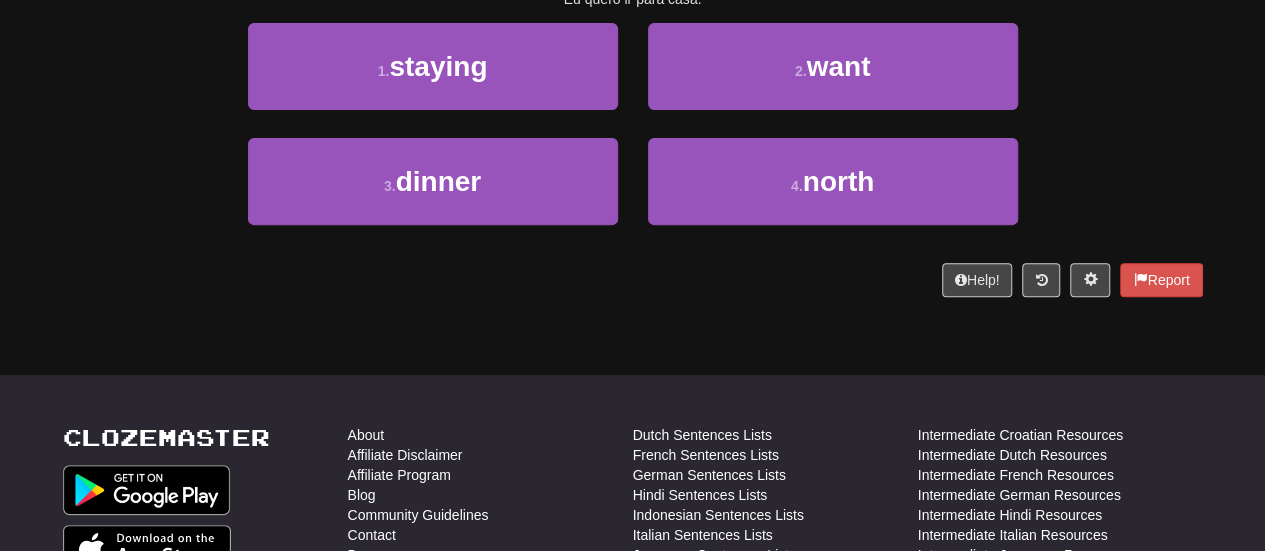 scroll, scrollTop: 0, scrollLeft: 0, axis: both 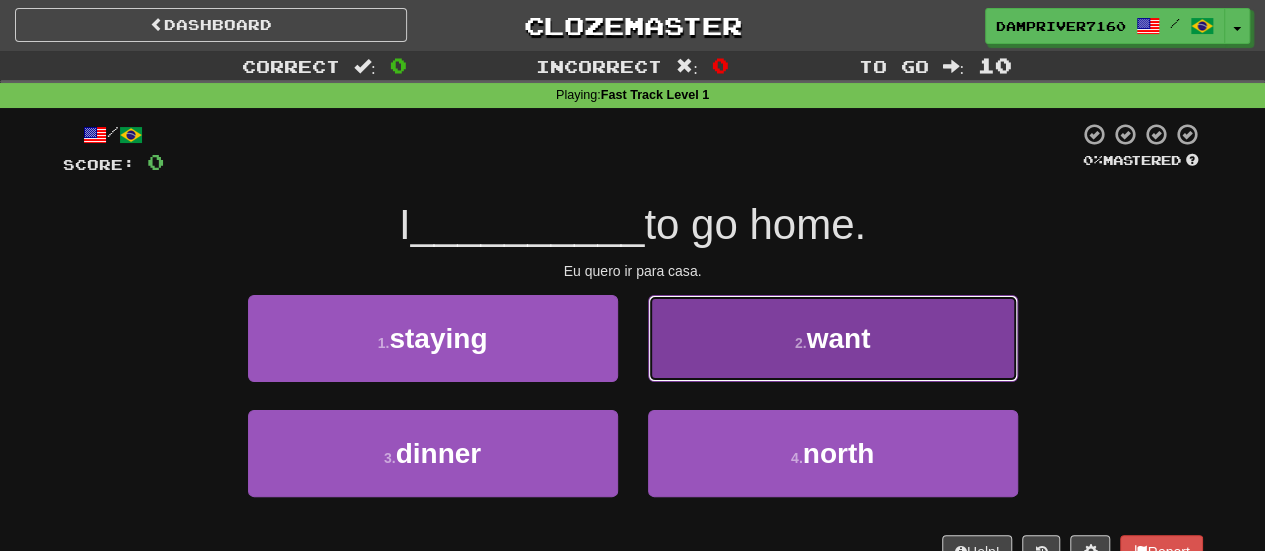 click on "2 .  want" at bounding box center [833, 338] 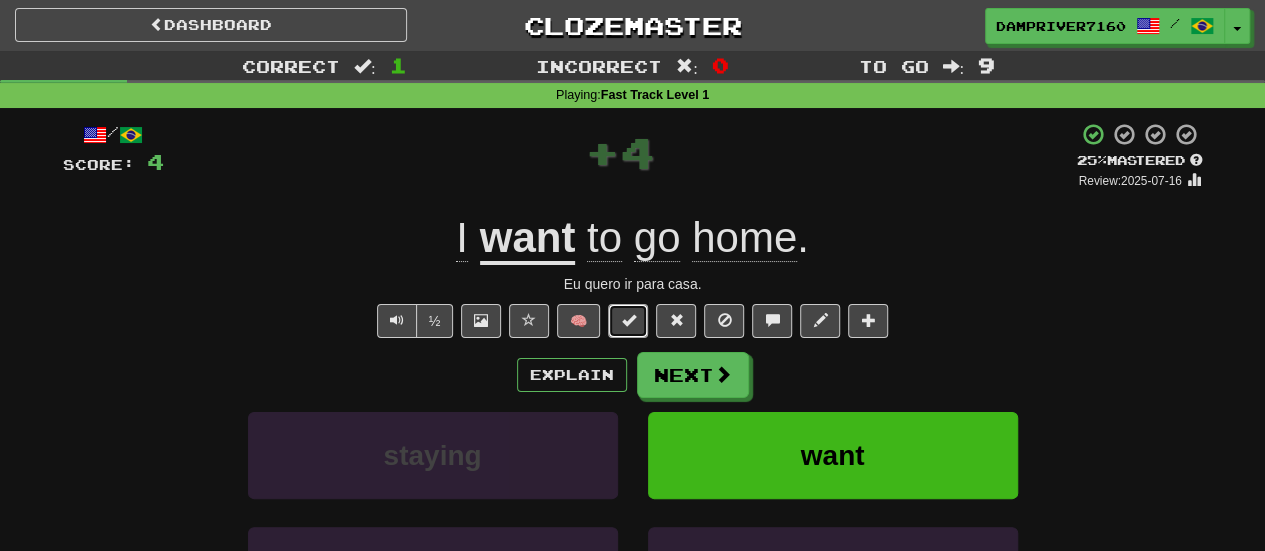 click at bounding box center (628, 320) 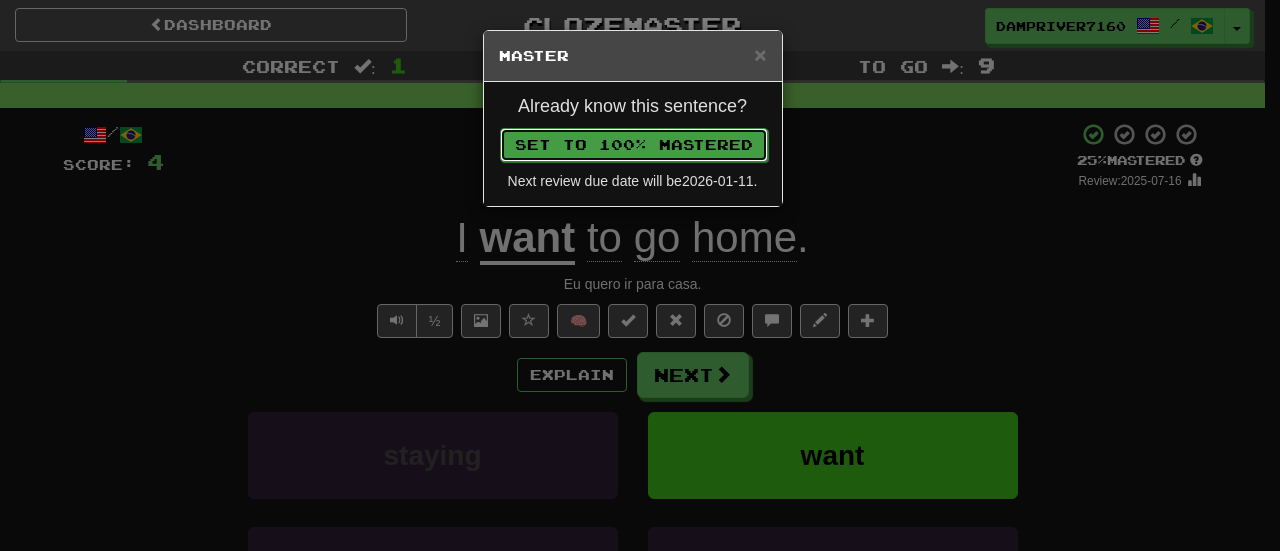 click on "Set to 100% Mastered" at bounding box center [634, 145] 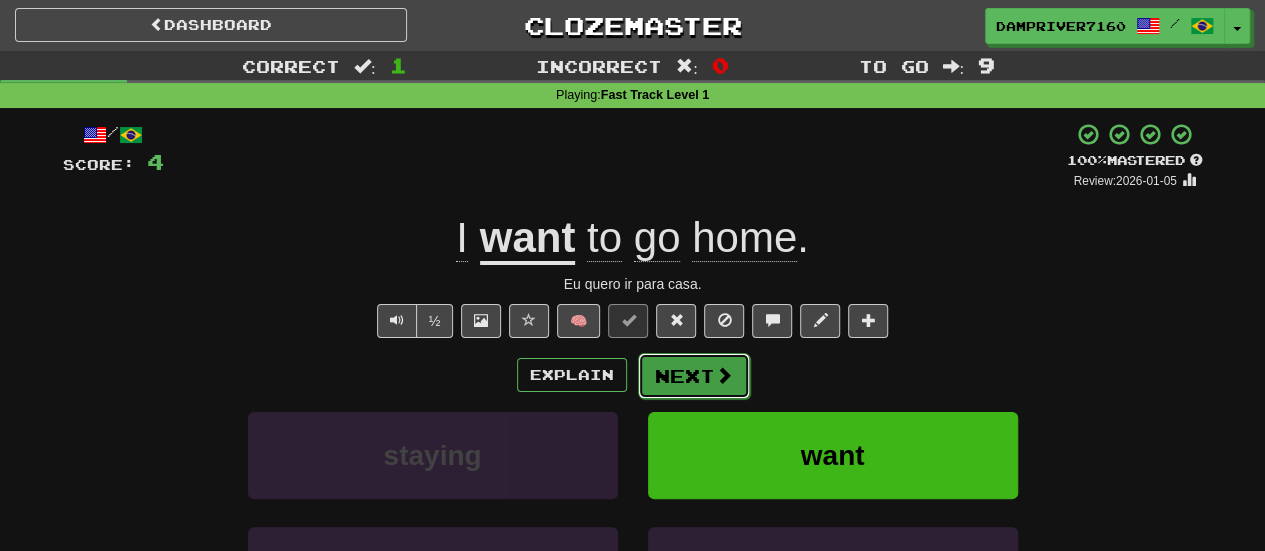 click on "Next" at bounding box center (694, 376) 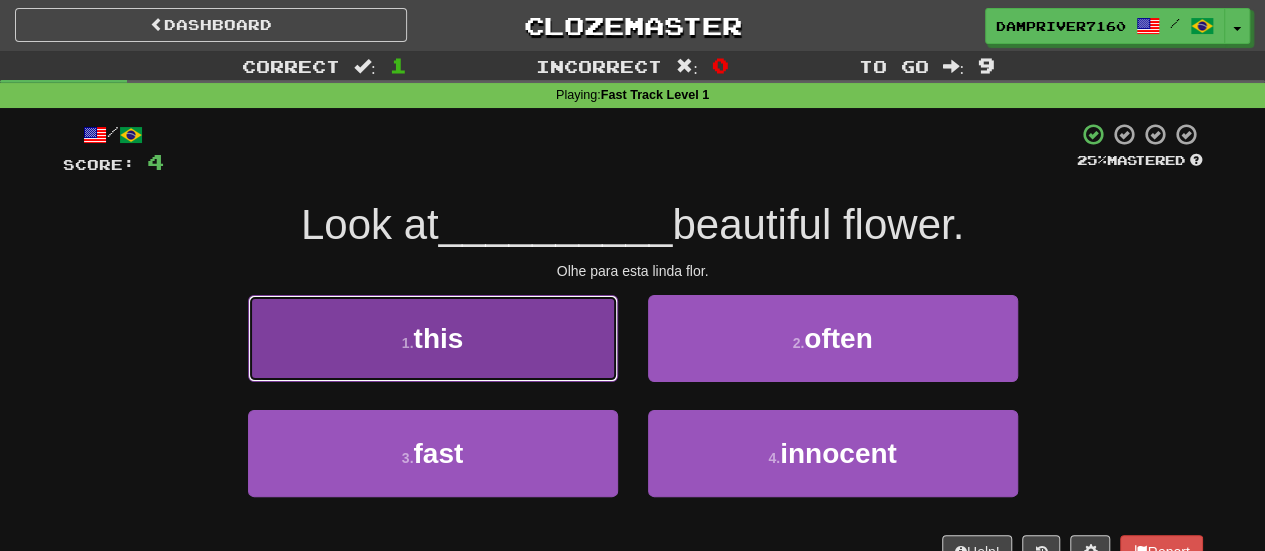 click on "1 .  this" at bounding box center (433, 338) 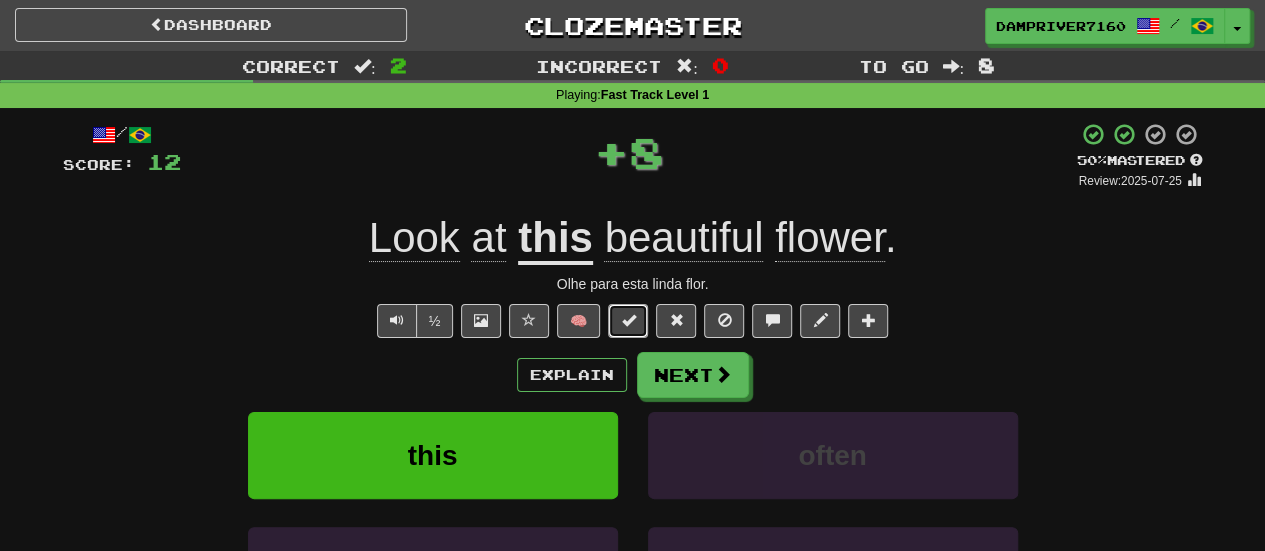 click at bounding box center (628, 321) 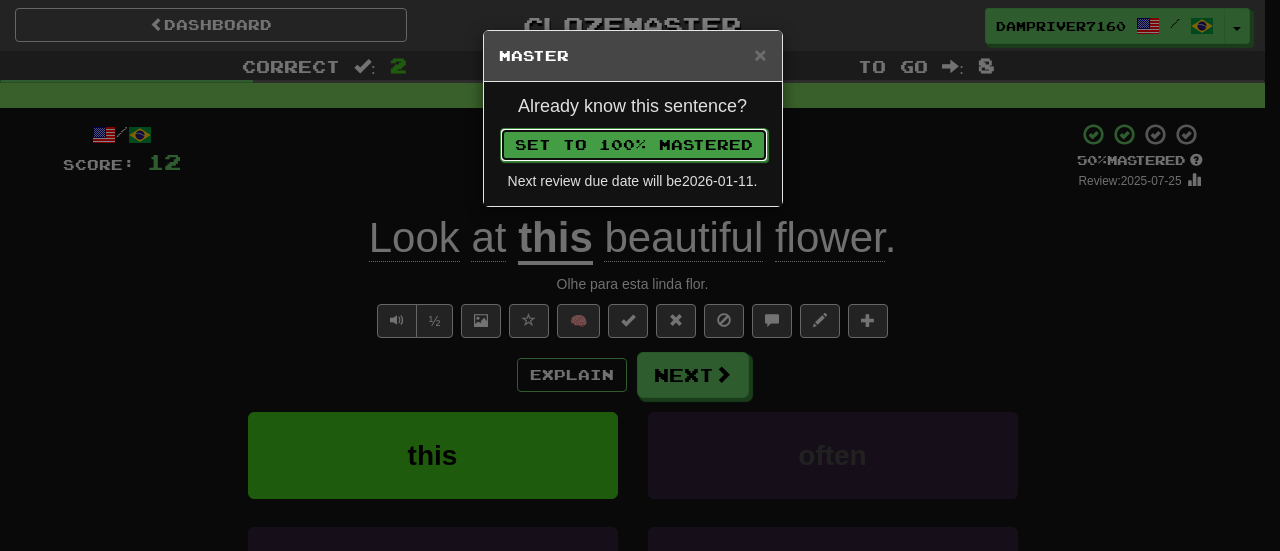 click on "Set to 100% Mastered" at bounding box center [634, 145] 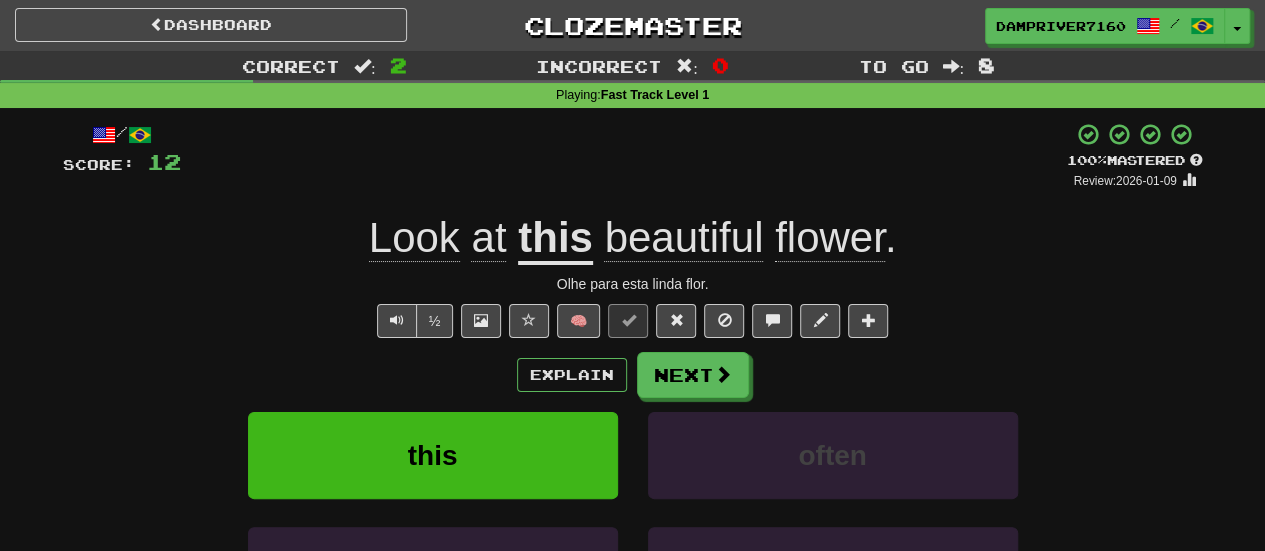 click on "Explain Next this often fast innocent Learn more: this often fast innocent" at bounding box center (633, 512) 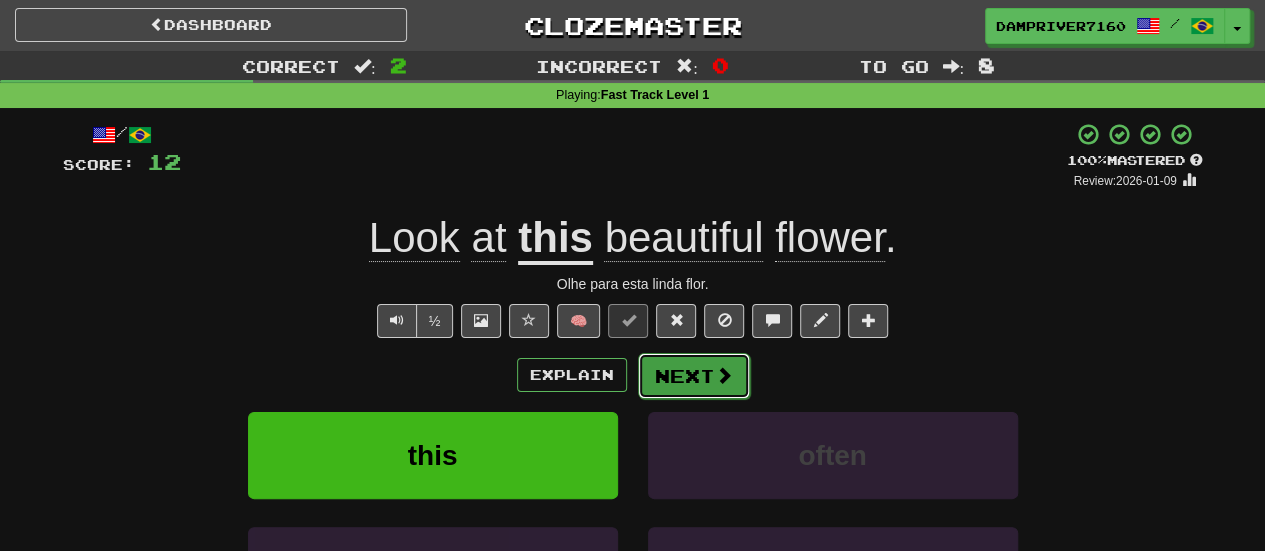 click on "Next" at bounding box center (694, 376) 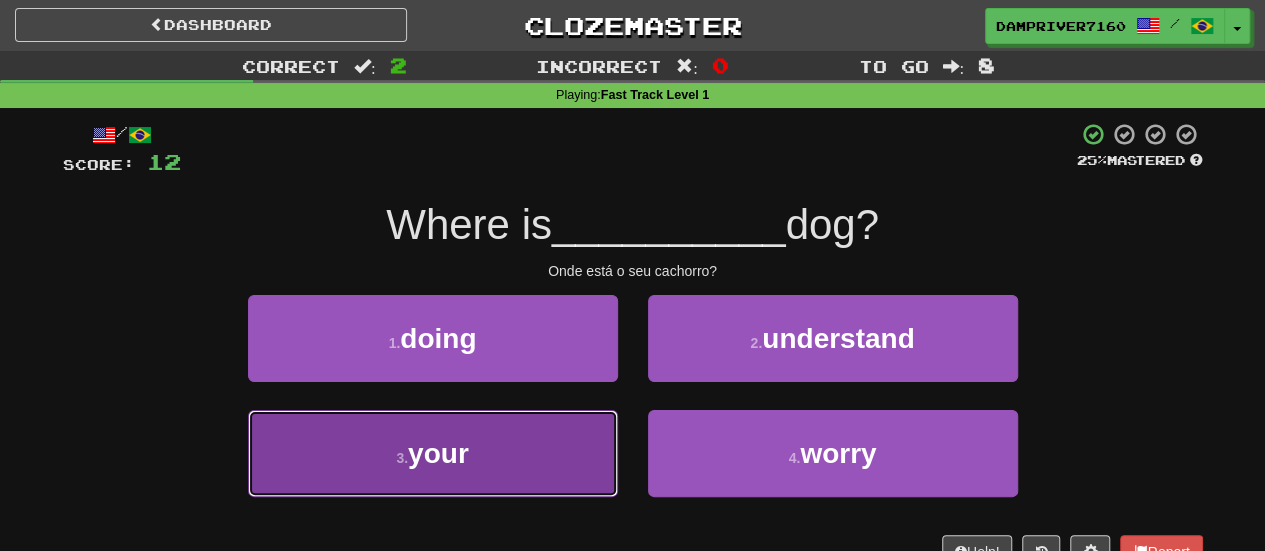 click on "3 .  your" at bounding box center [433, 453] 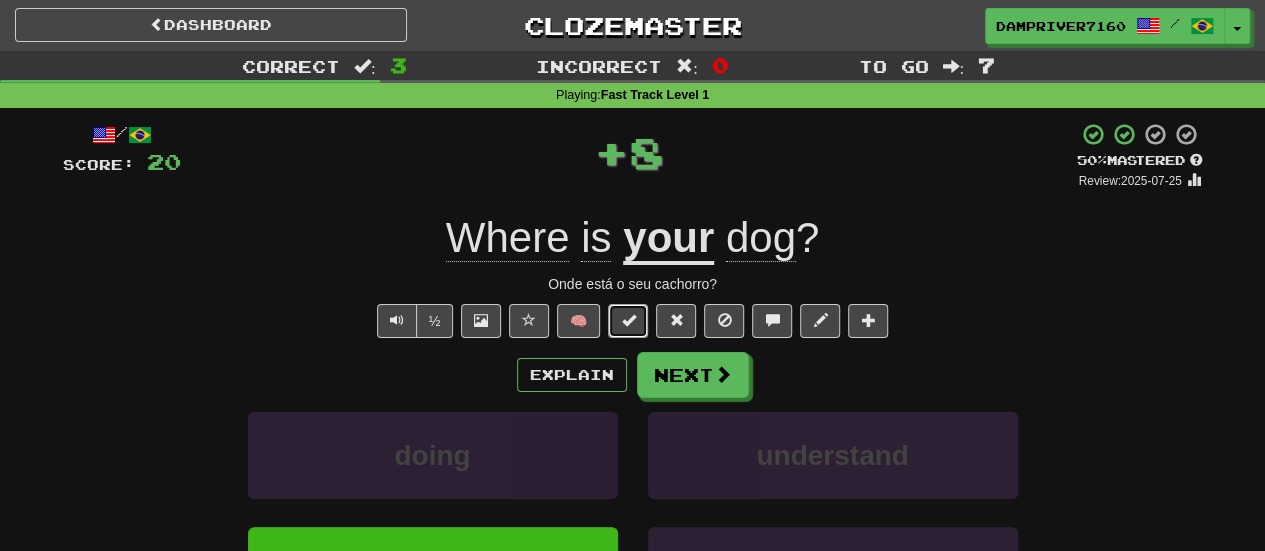 click at bounding box center [628, 320] 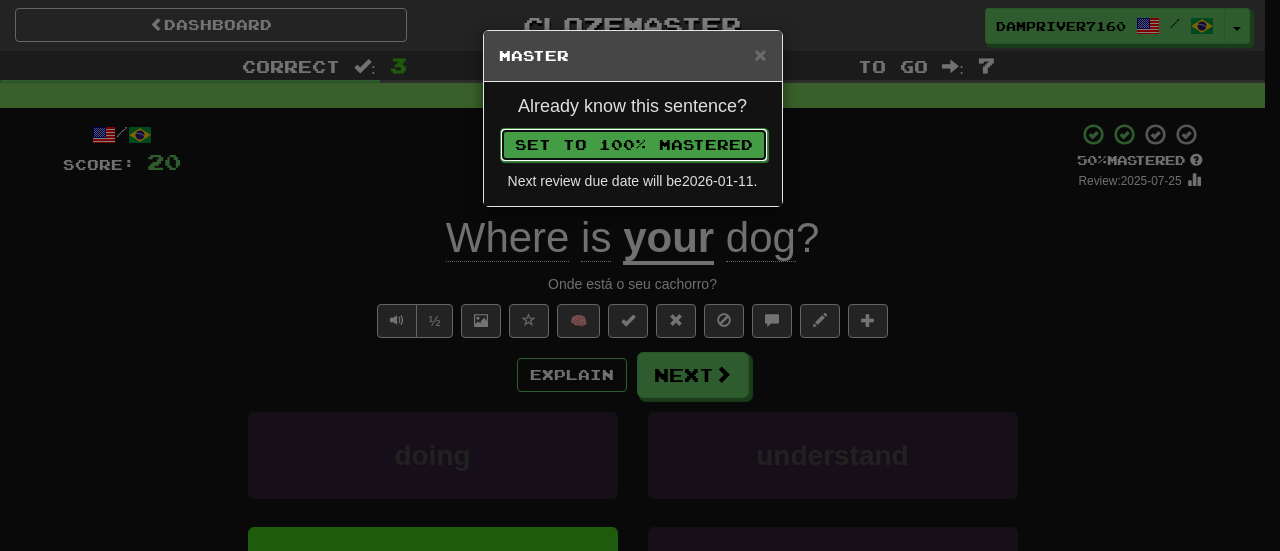 click on "Set to 100% Mastered" at bounding box center (634, 145) 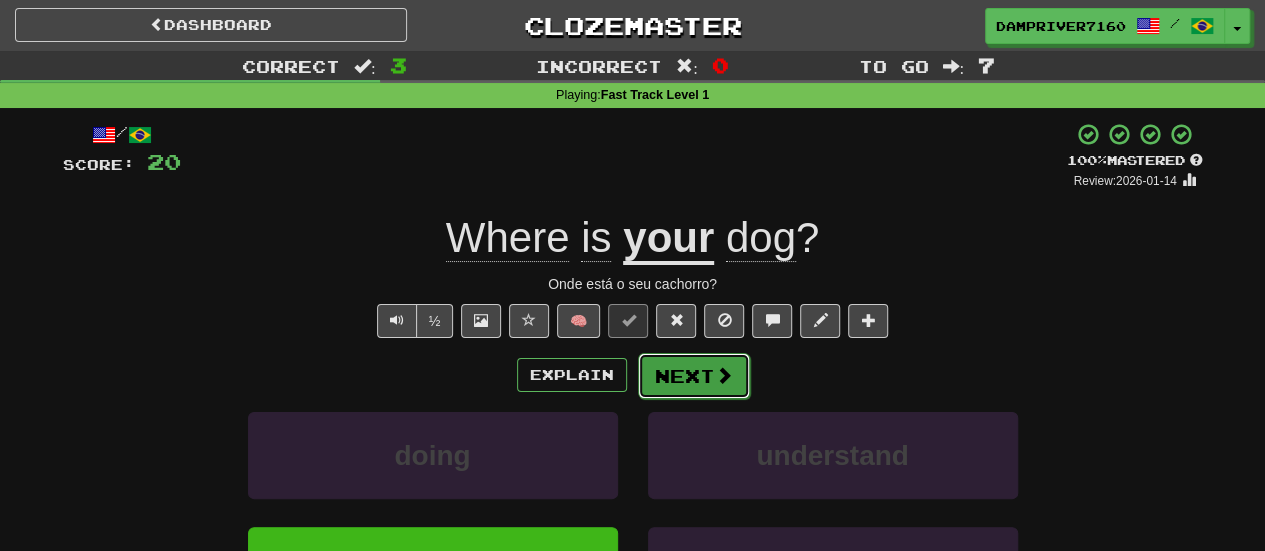 click on "Next" at bounding box center [694, 376] 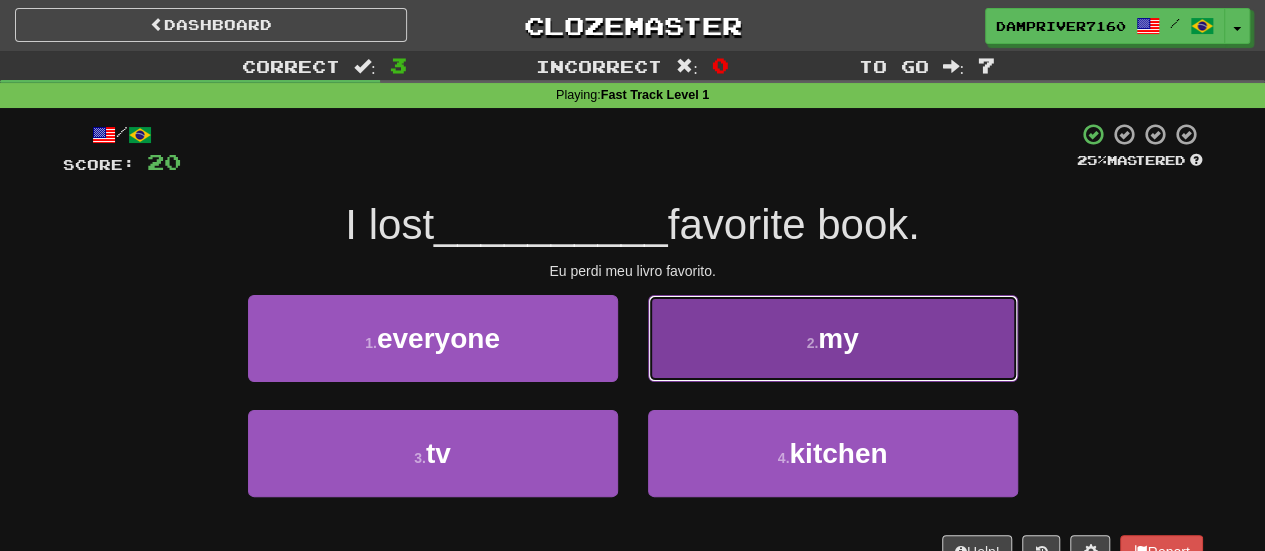 click on "2 .  my" at bounding box center (833, 338) 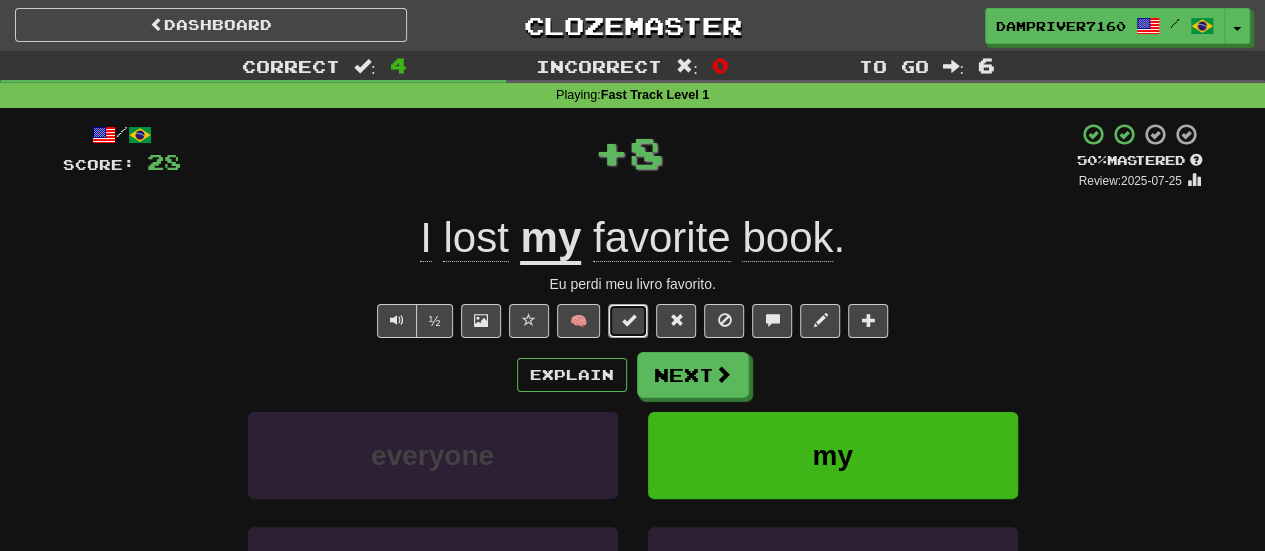 click at bounding box center [628, 320] 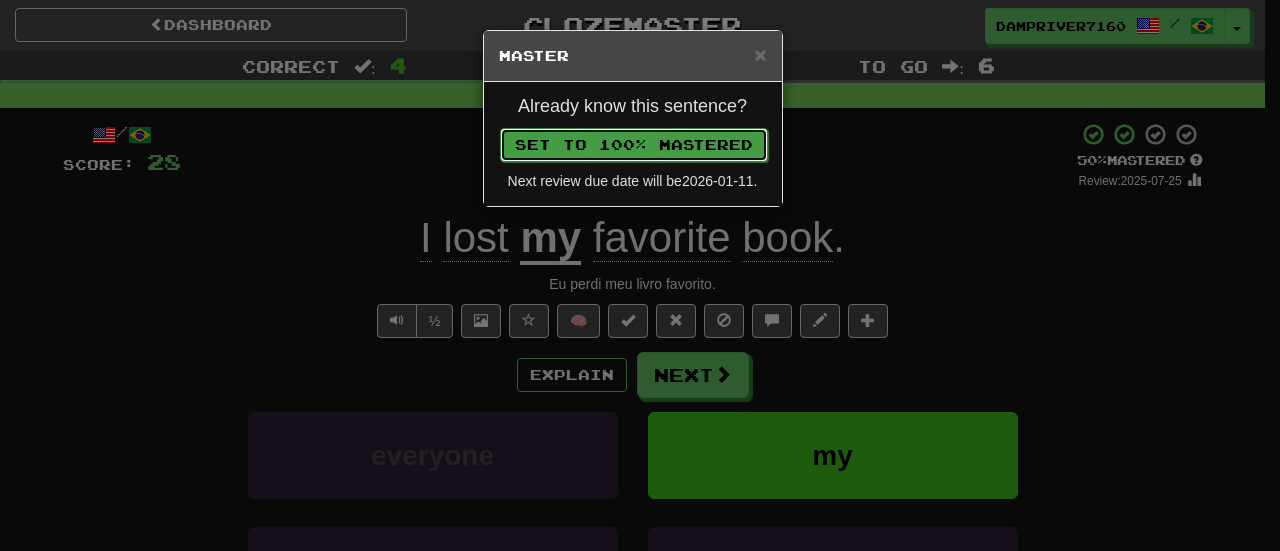 click on "Set to 100% Mastered" at bounding box center [634, 145] 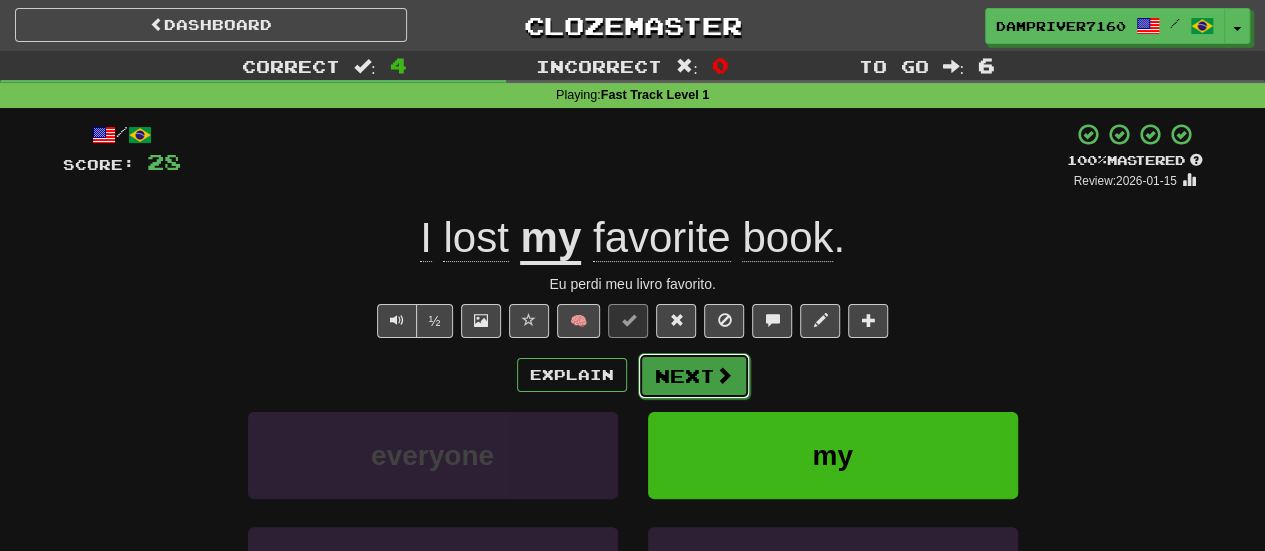 click on "Next" at bounding box center [694, 376] 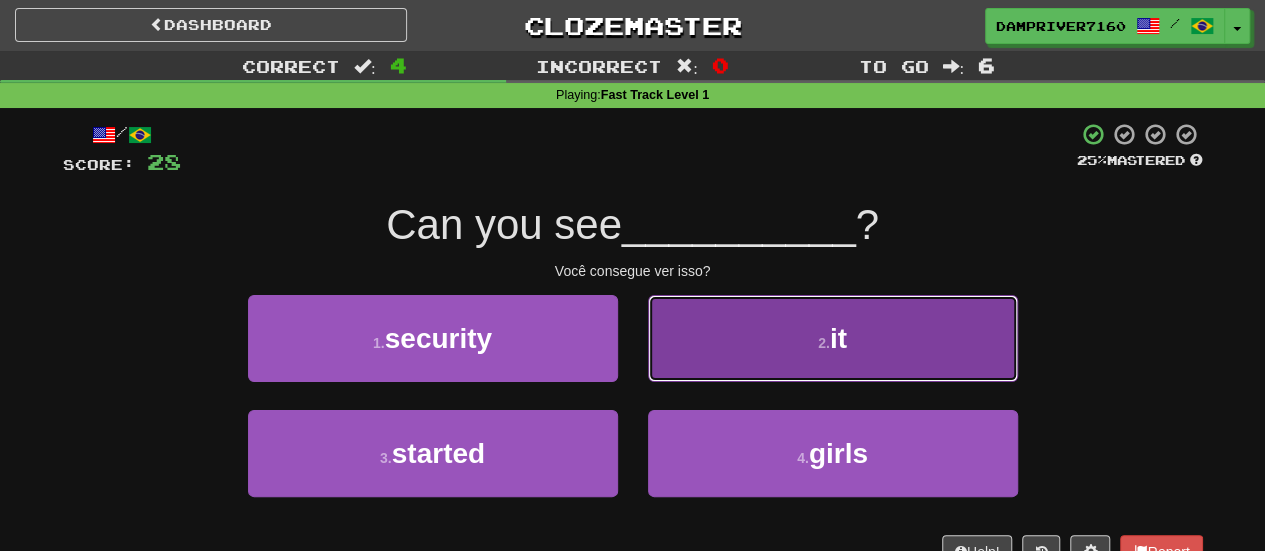 click on "2 .  it" at bounding box center [833, 338] 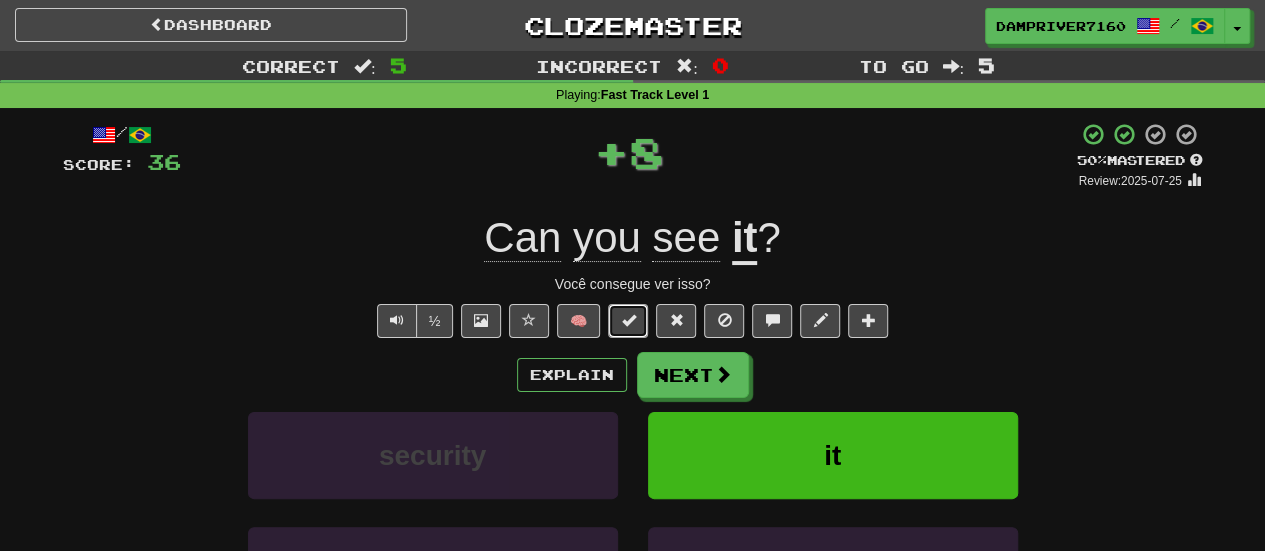 click at bounding box center [628, 321] 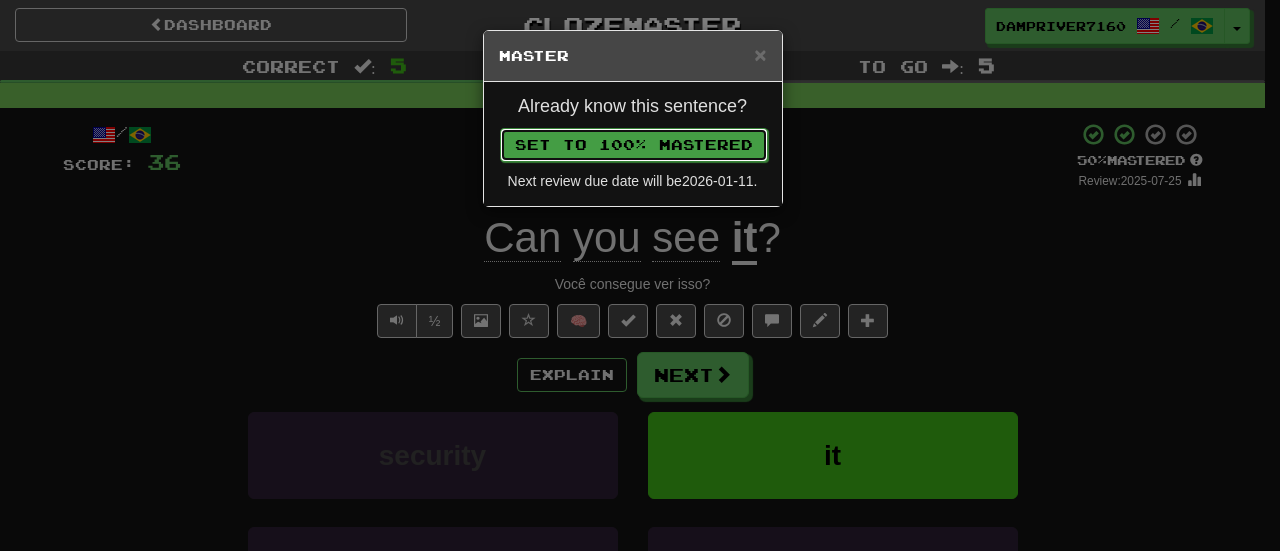 click on "Set to 100% Mastered" at bounding box center (634, 145) 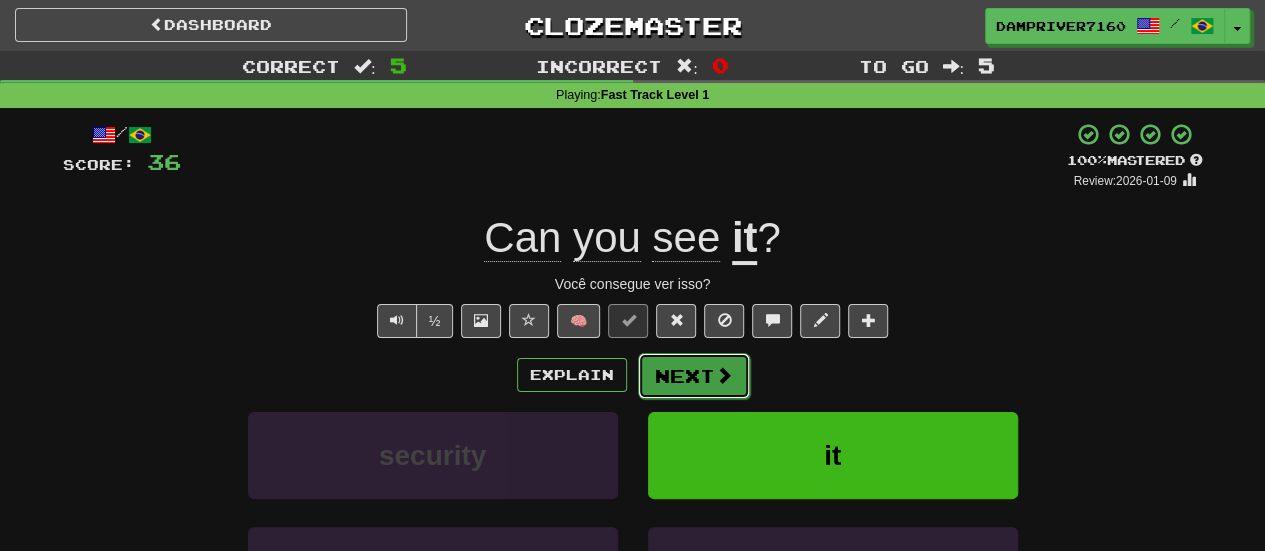 click on "Next" at bounding box center [694, 376] 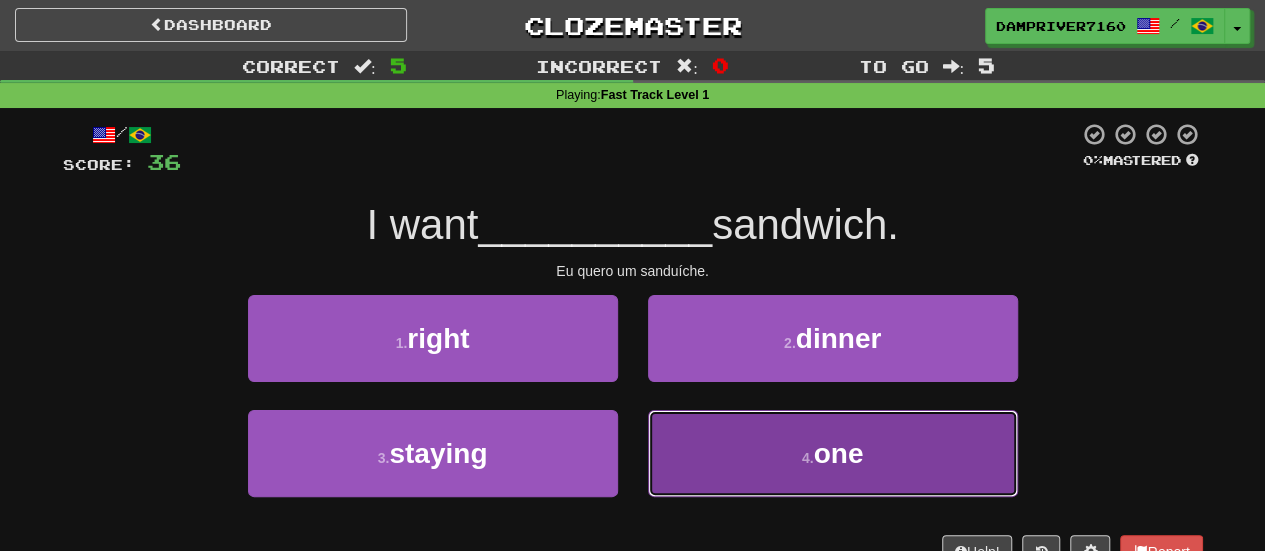click on "4 .  one" at bounding box center (833, 453) 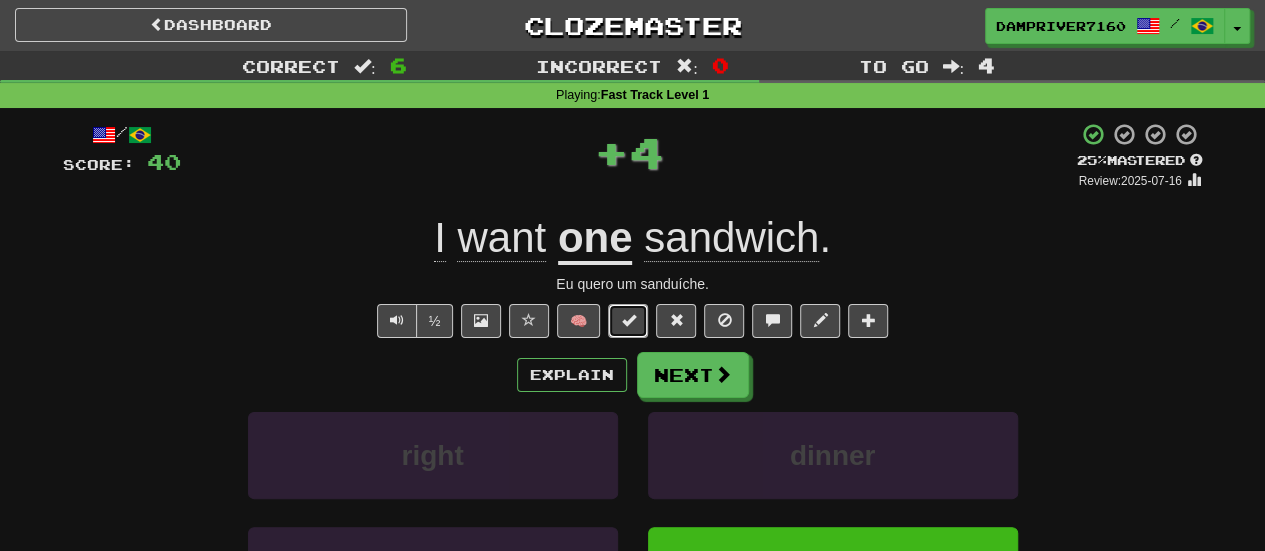 click at bounding box center (628, 320) 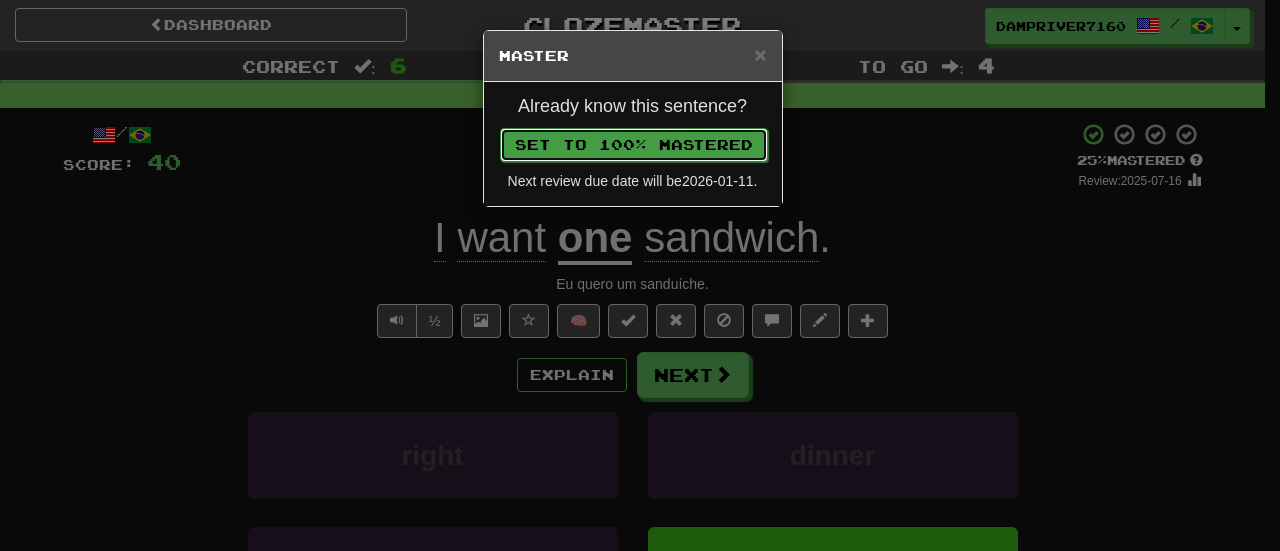 click on "Set to 100% Mastered" at bounding box center (634, 145) 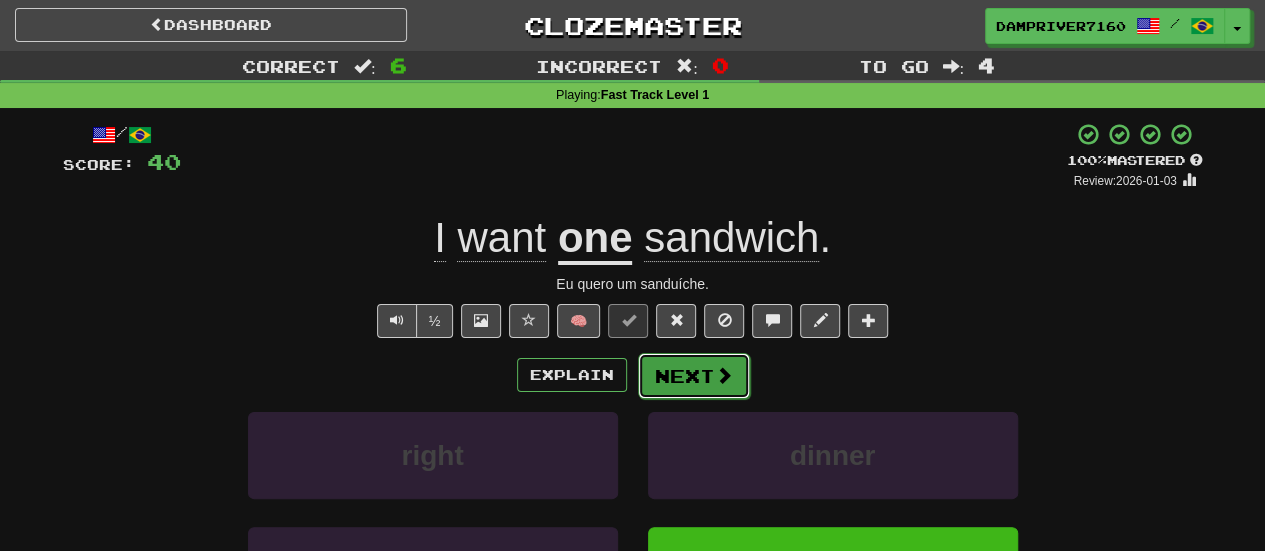 click on "Next" at bounding box center [694, 376] 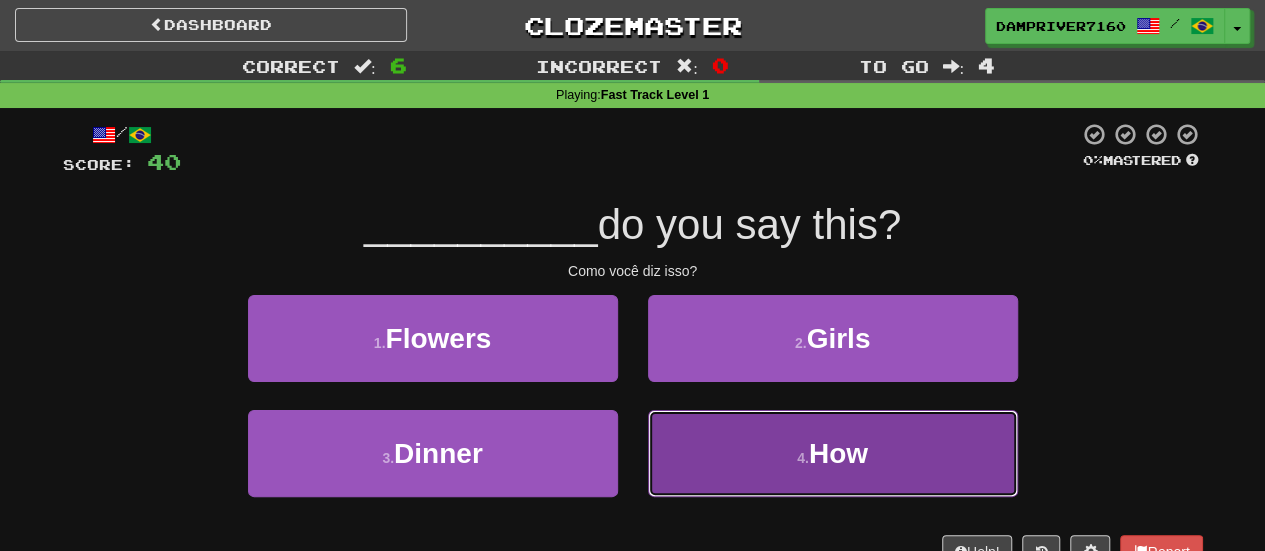click on "4 .  How" at bounding box center (833, 453) 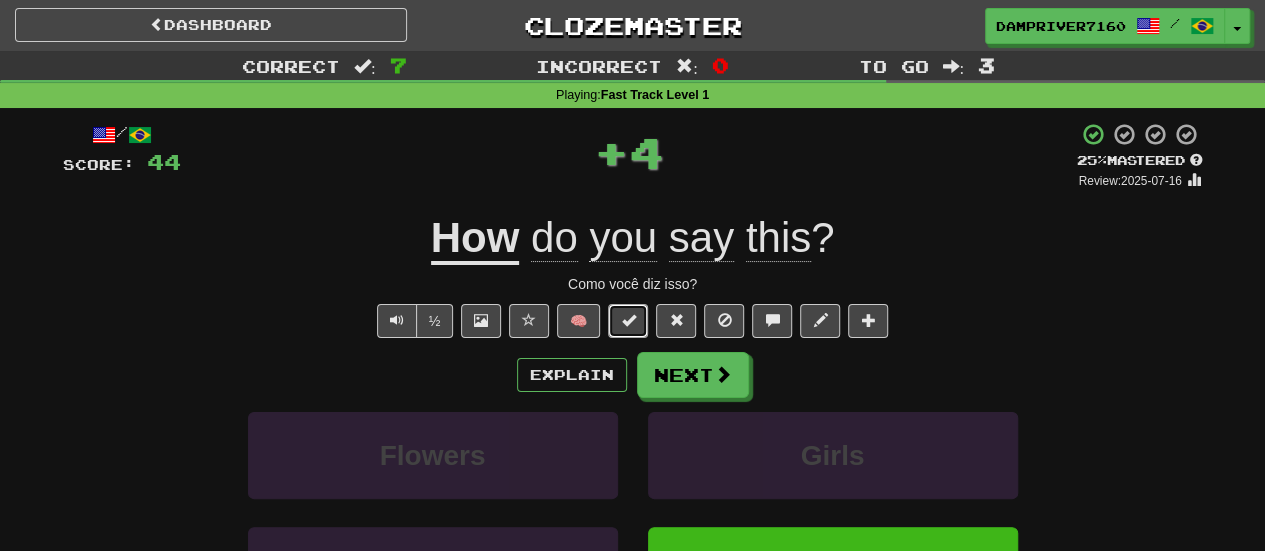 click at bounding box center (628, 320) 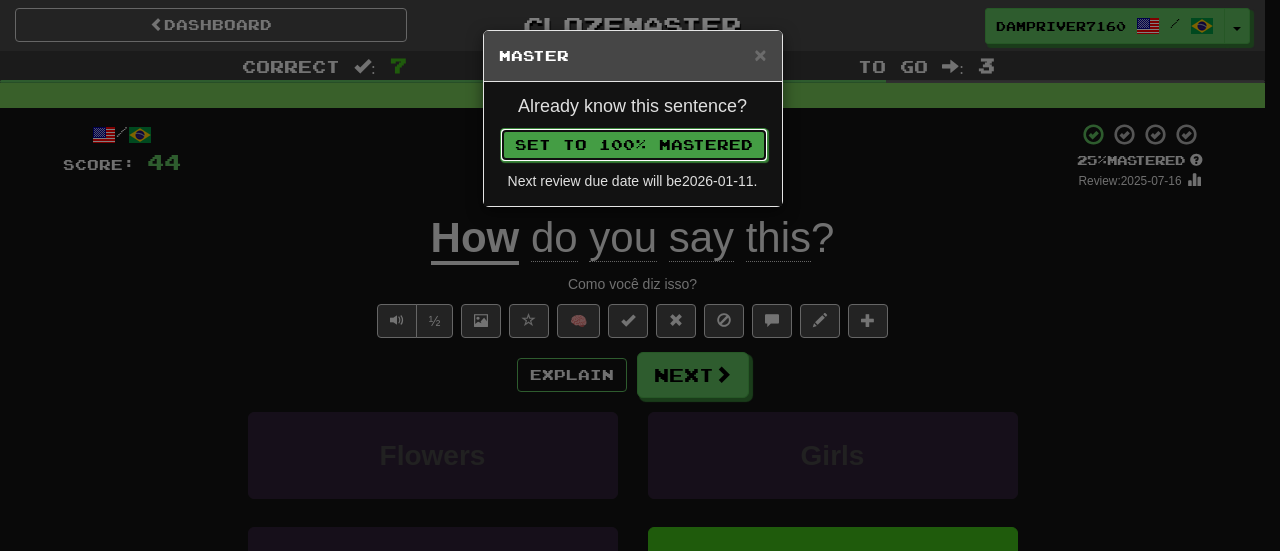 click on "Set to 100% Mastered" at bounding box center [634, 145] 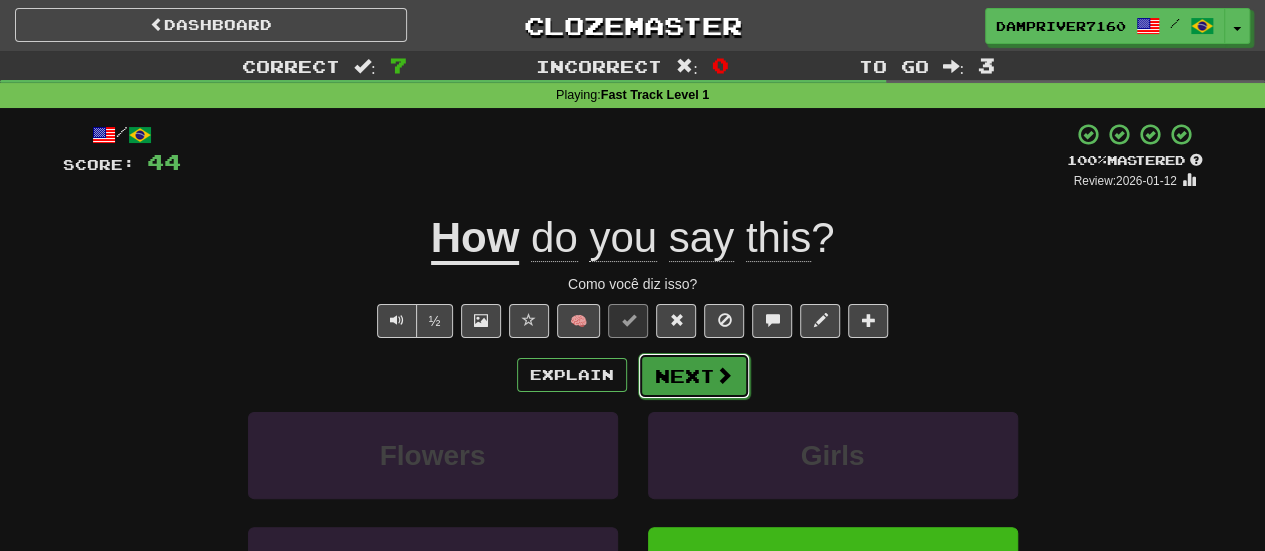 click on "Next" at bounding box center [694, 376] 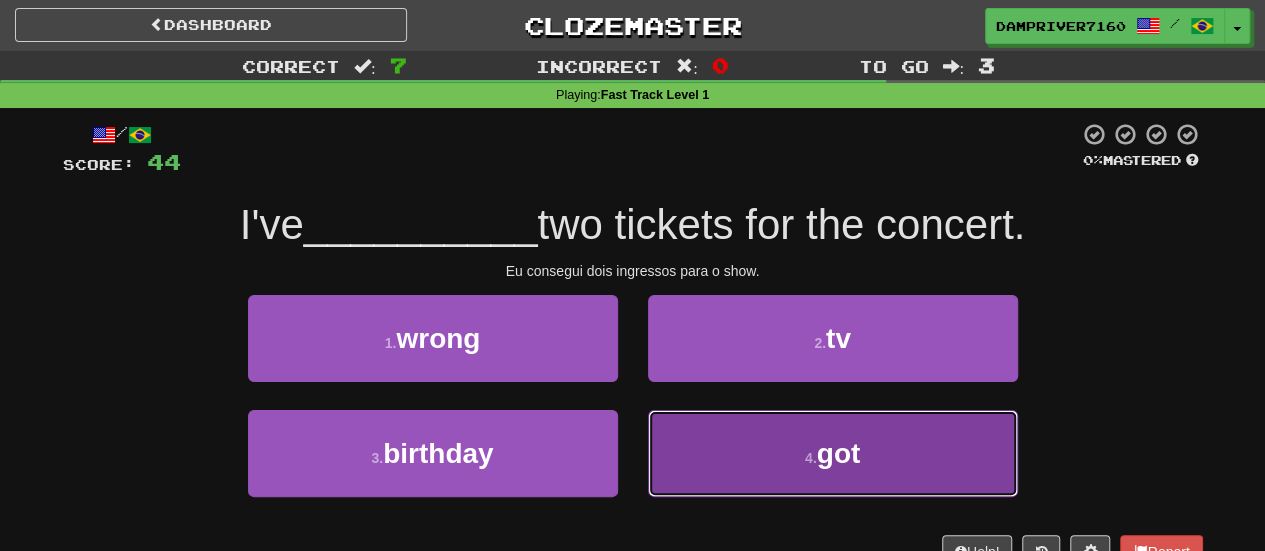 click on "4 .  got" at bounding box center [833, 453] 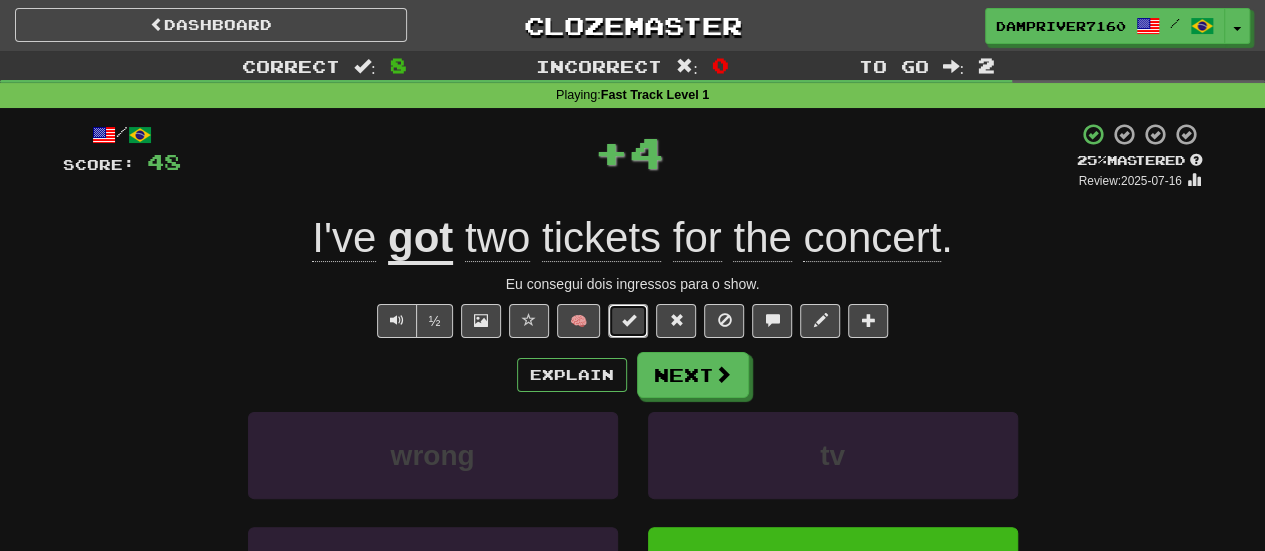 click at bounding box center [628, 321] 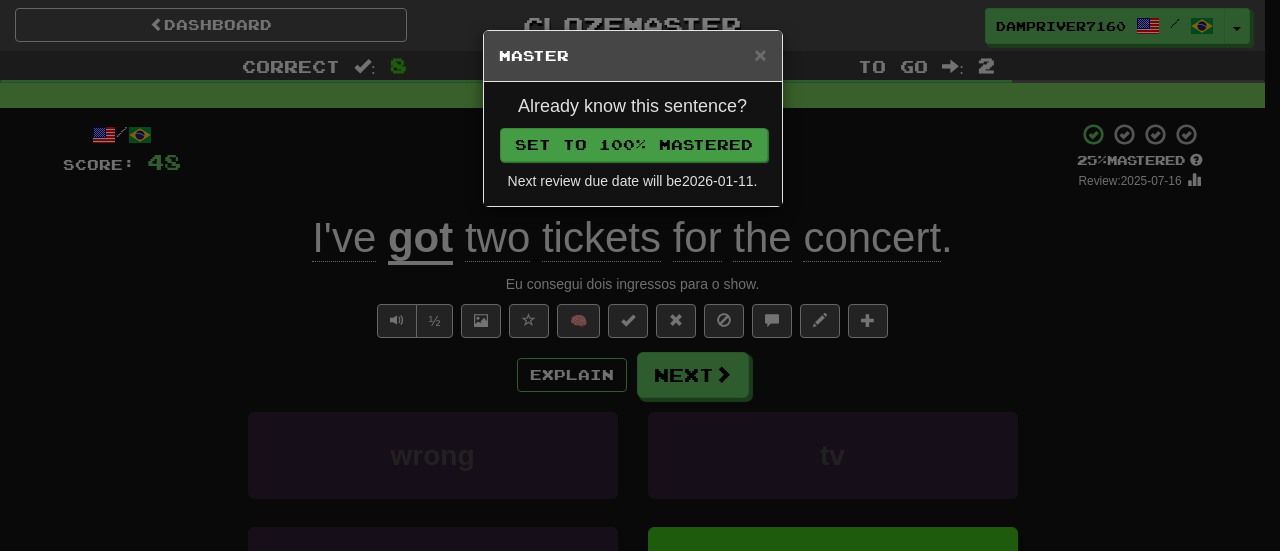 drag, startPoint x: 598, startPoint y: 121, endPoint x: 590, endPoint y: 132, distance: 13.601471 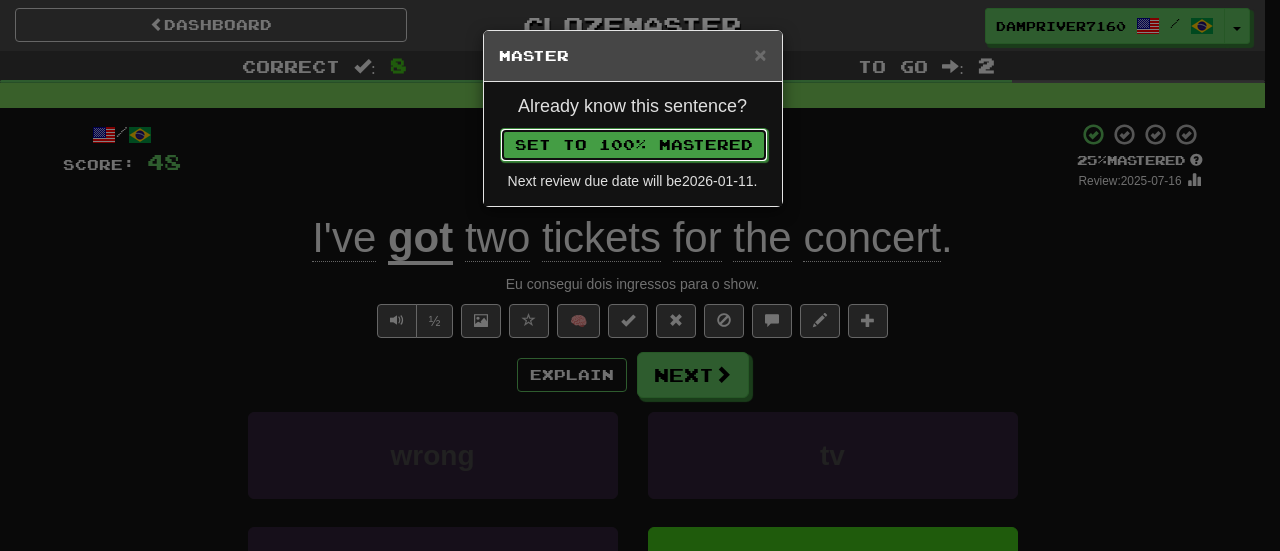 click on "Set to 100% Mastered" at bounding box center (634, 145) 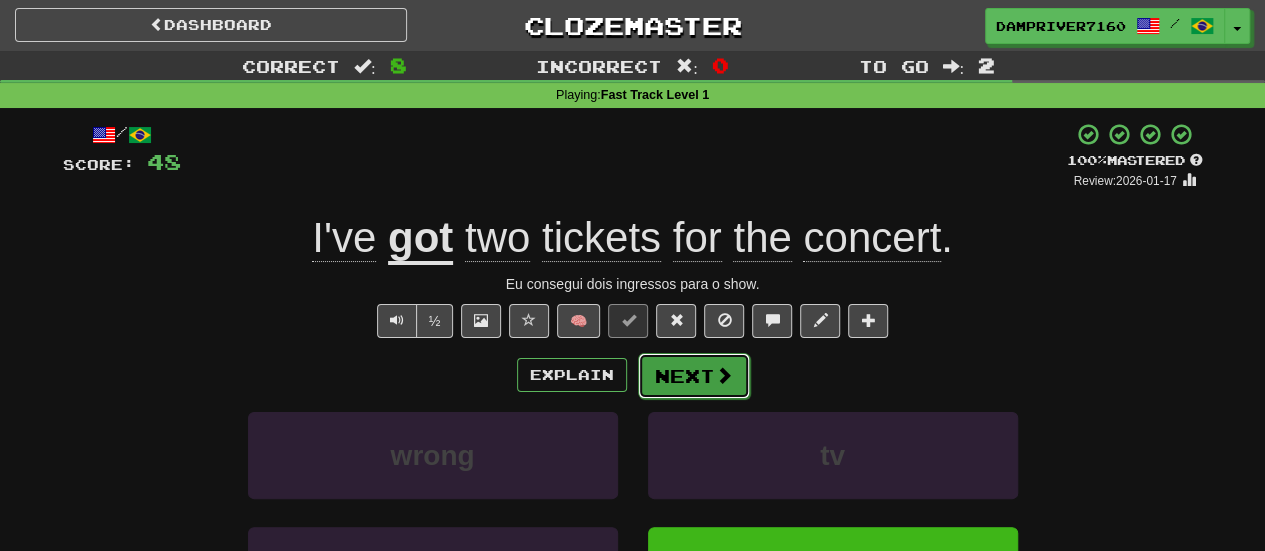 click on "Next" at bounding box center [694, 376] 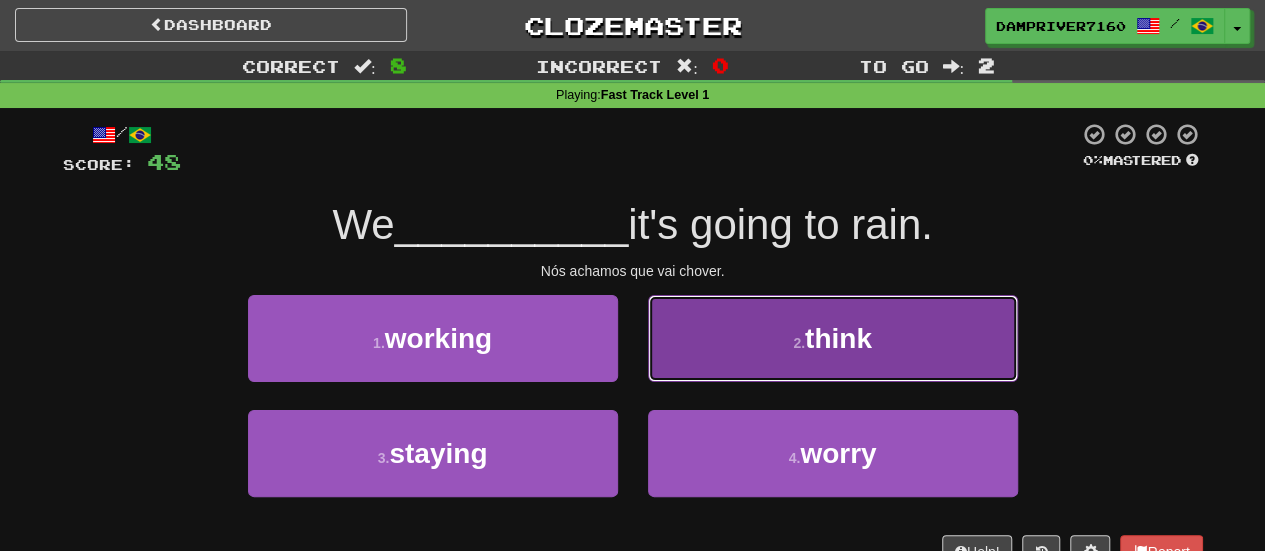 click on "2 .  think" at bounding box center [833, 338] 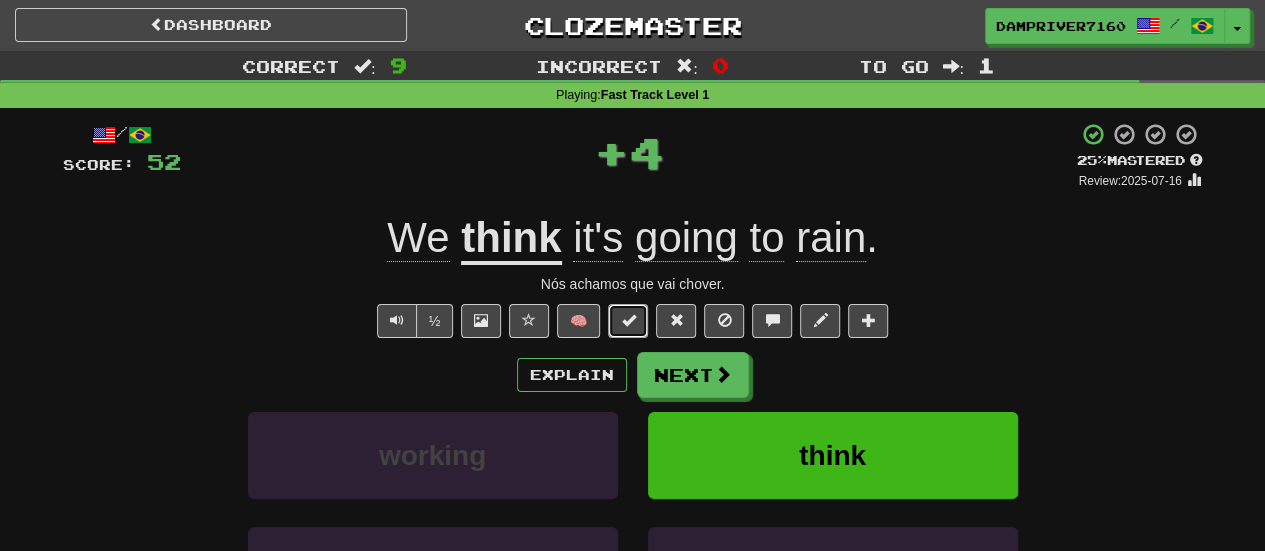 click at bounding box center (628, 320) 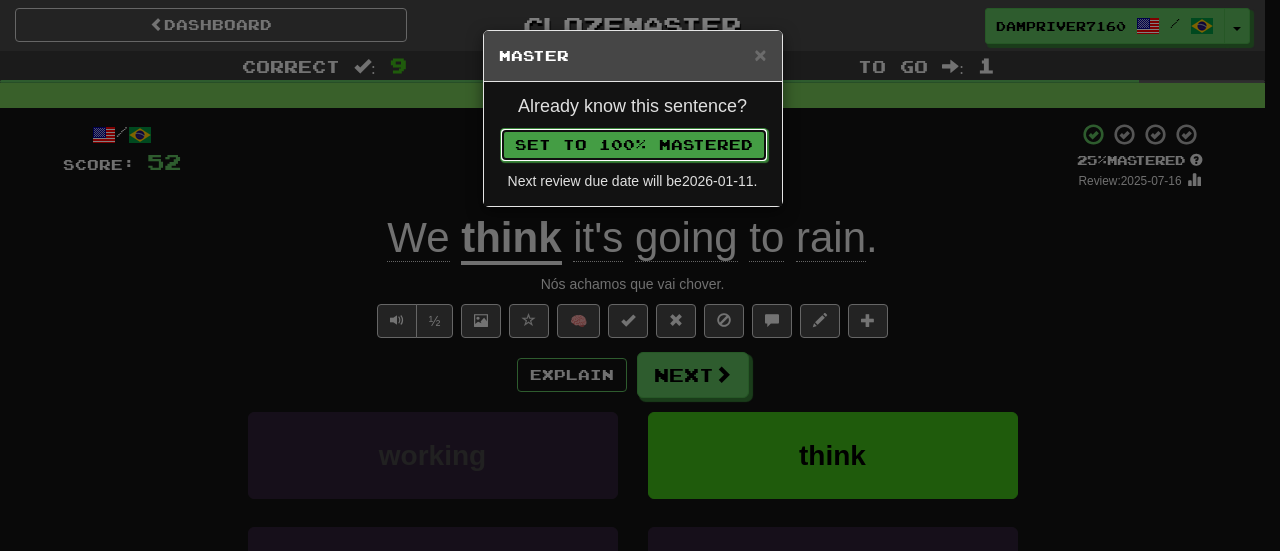 click on "Set to 100% Mastered" at bounding box center (634, 145) 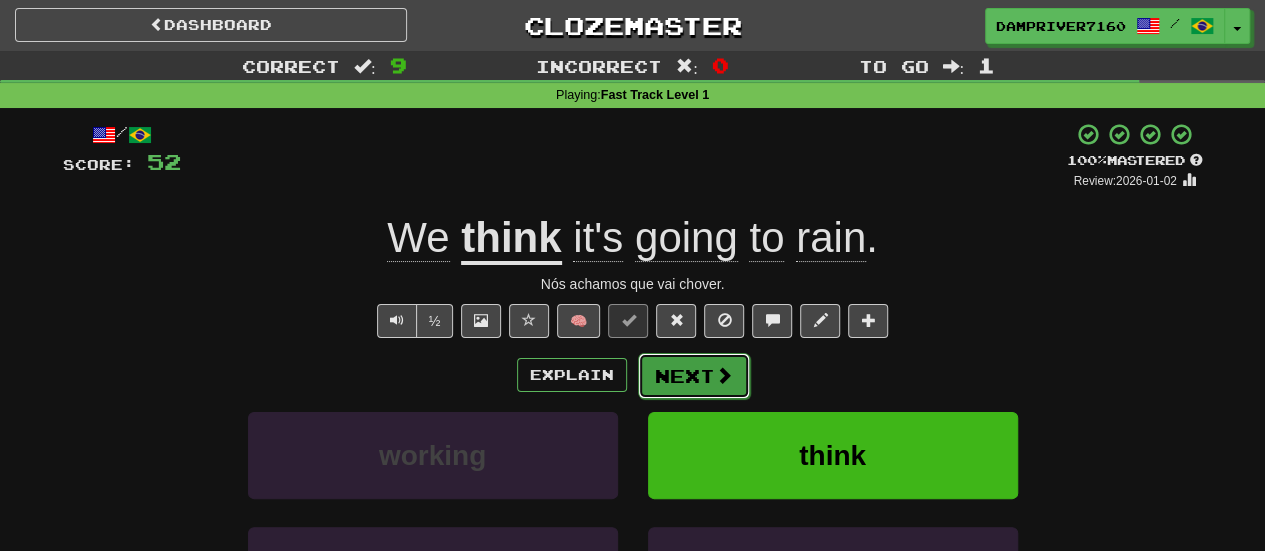 click on "Next" at bounding box center (694, 376) 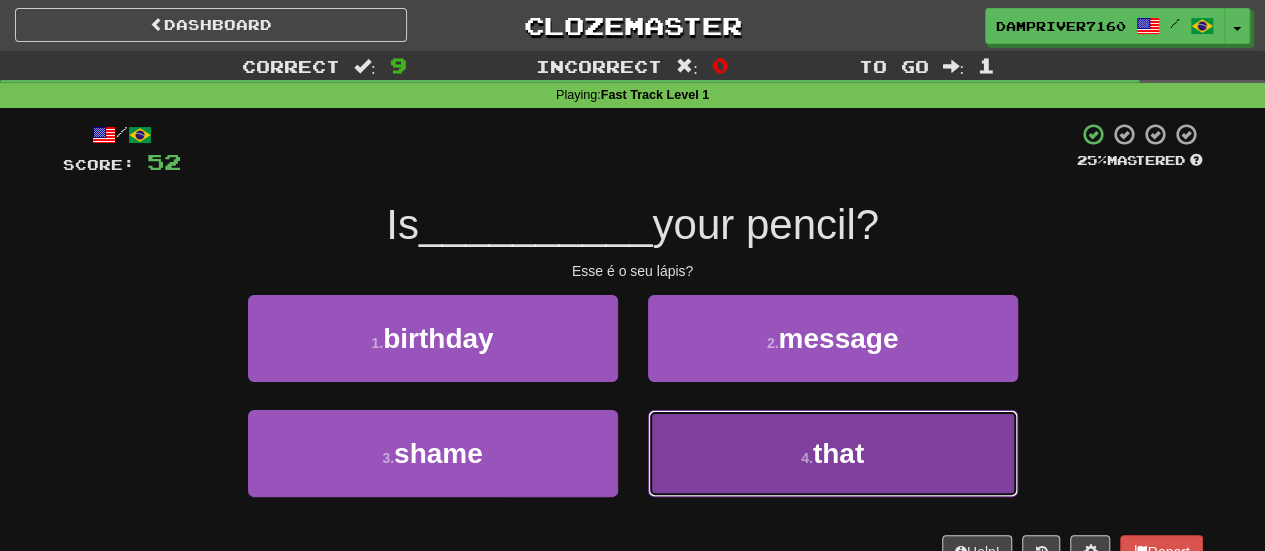 click on "4 .  that" at bounding box center (833, 453) 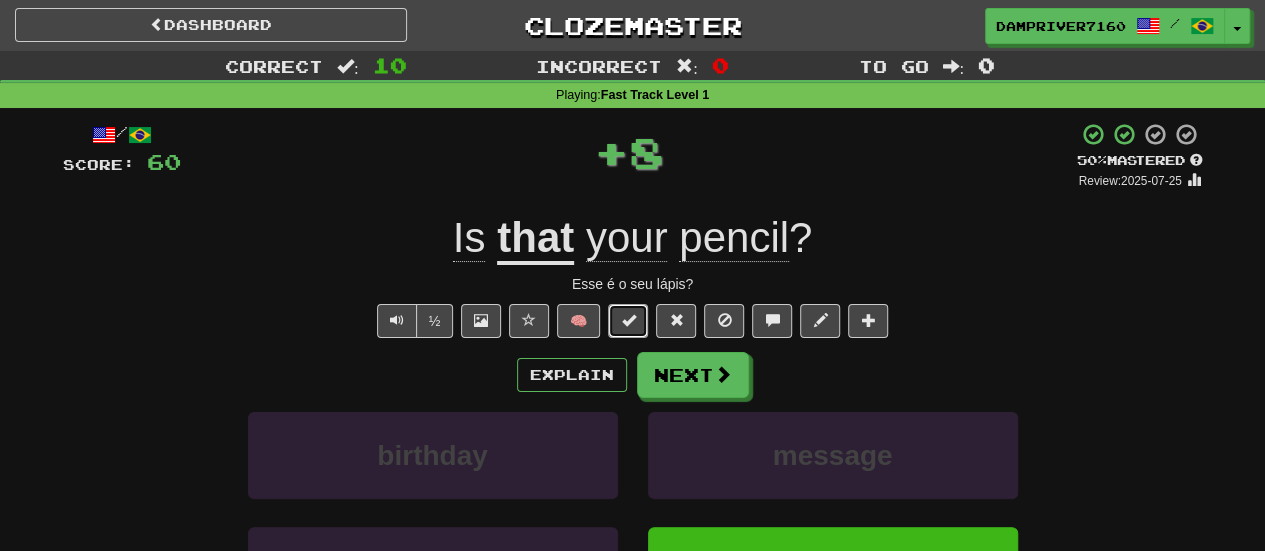 click at bounding box center [628, 320] 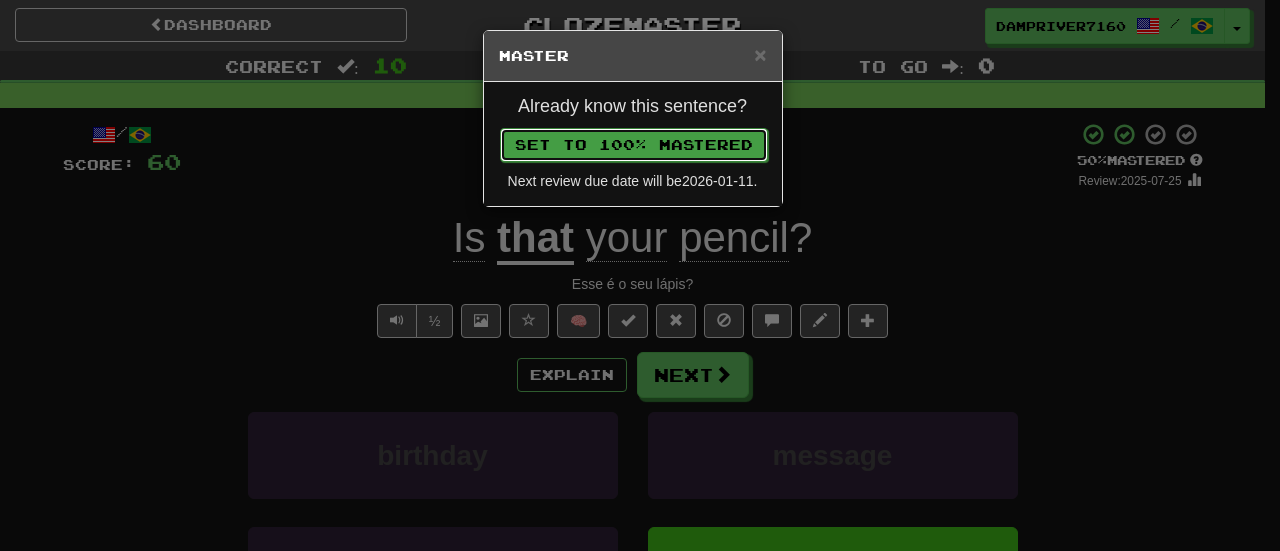 click on "Set to 100% Mastered" at bounding box center [634, 145] 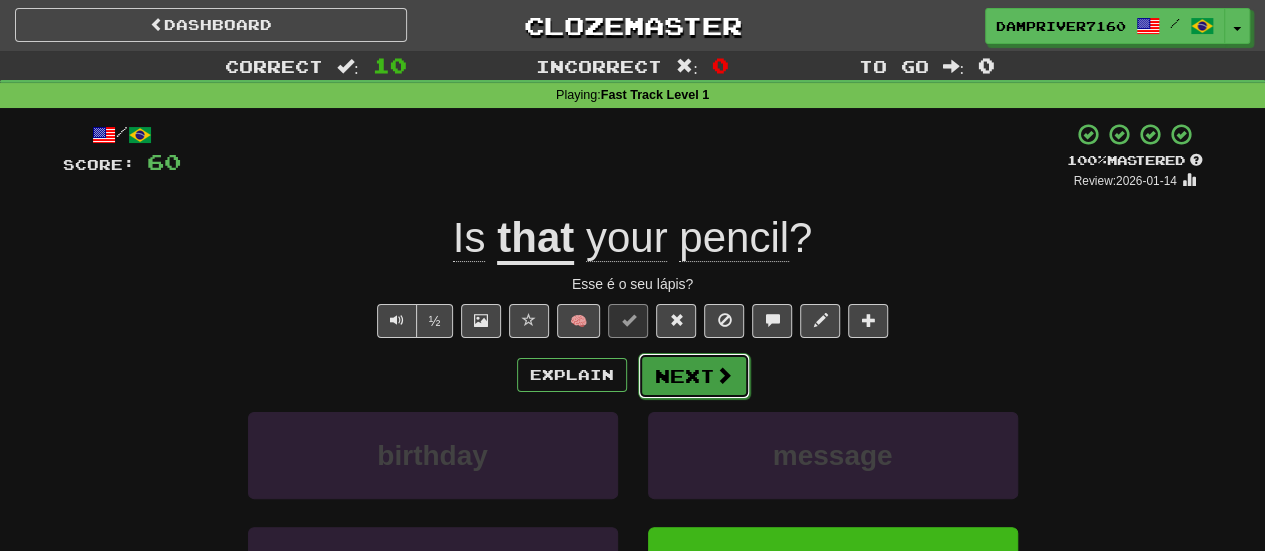 click on "Next" at bounding box center (694, 376) 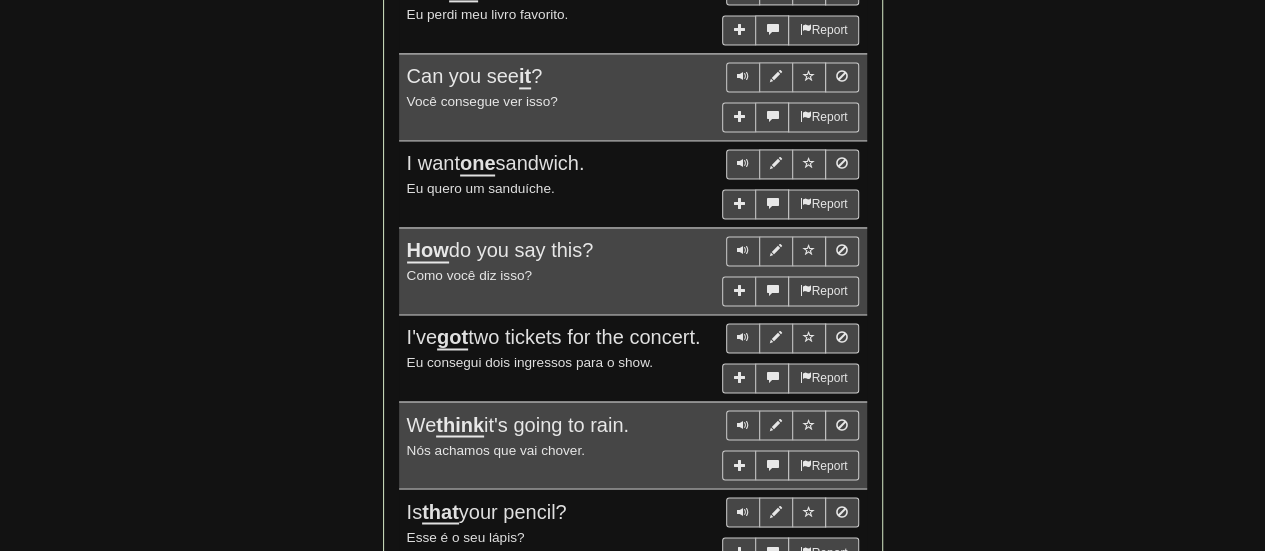 scroll, scrollTop: 2079, scrollLeft: 0, axis: vertical 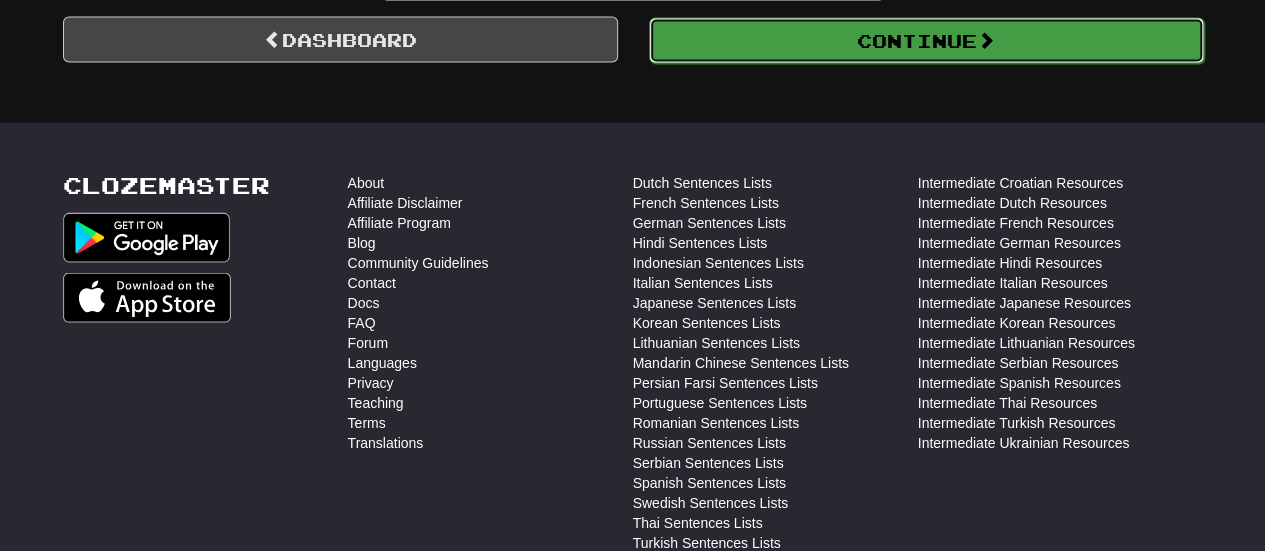 click on "Continue" at bounding box center [926, 41] 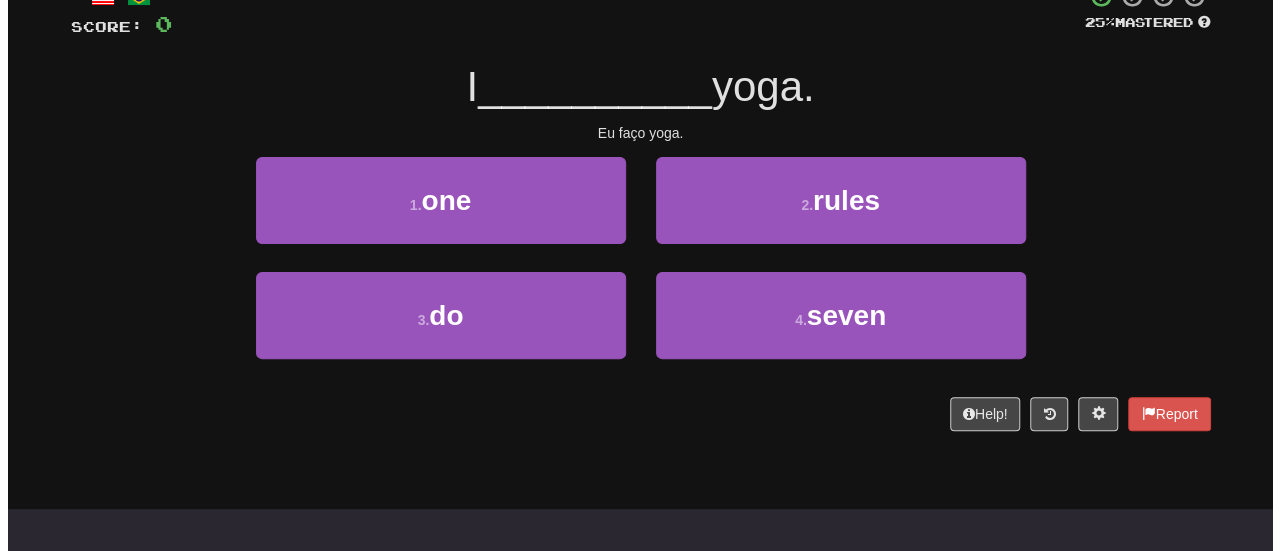 scroll, scrollTop: 126, scrollLeft: 0, axis: vertical 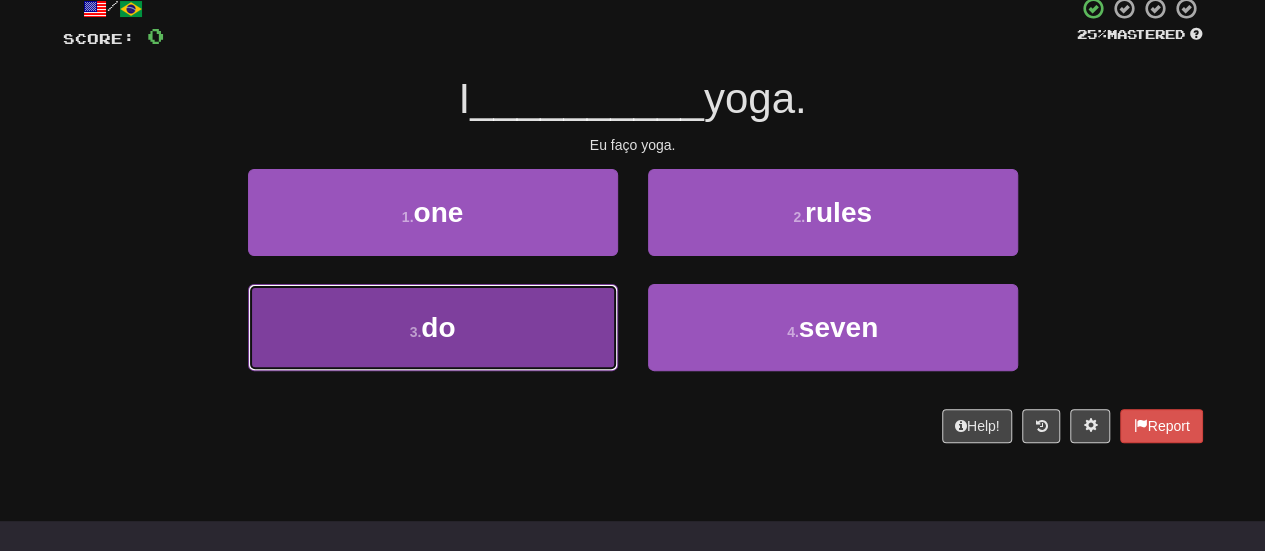 click on "3 .  do" at bounding box center (433, 327) 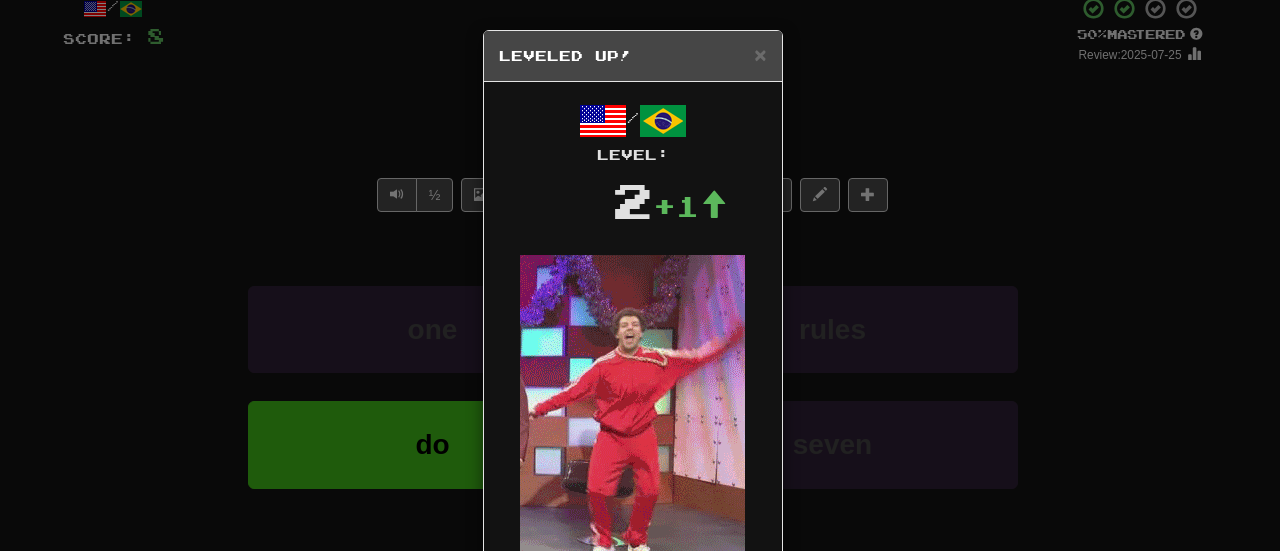 click on "Dashboard
Clozemaster
DampRiver7160
/
Toggle Dropdown
Dashboard
Leaderboard
Activity Feed
Notifications
Profile
Discussions
English
/
Português
Streak:
0
Review:
20
Points Today: 0
Español
/
English
Streak:
0
Review:
20
Points Today: 0
Swahili
/
English
Streak:
0
Review:
6
Points Today: 0
العربية
/
Français
Streak:
0
Review:
1
Points Today: 0
中文
/
English
Streak:
0
Review:
1
Points Today: 0
Languages
Account
Logout
DampRiver7160
/
Toggle Dropdown
Dashboard
Leaderboard
Activity Feed
Notifications
Profile
Discussions" at bounding box center [640, 601] 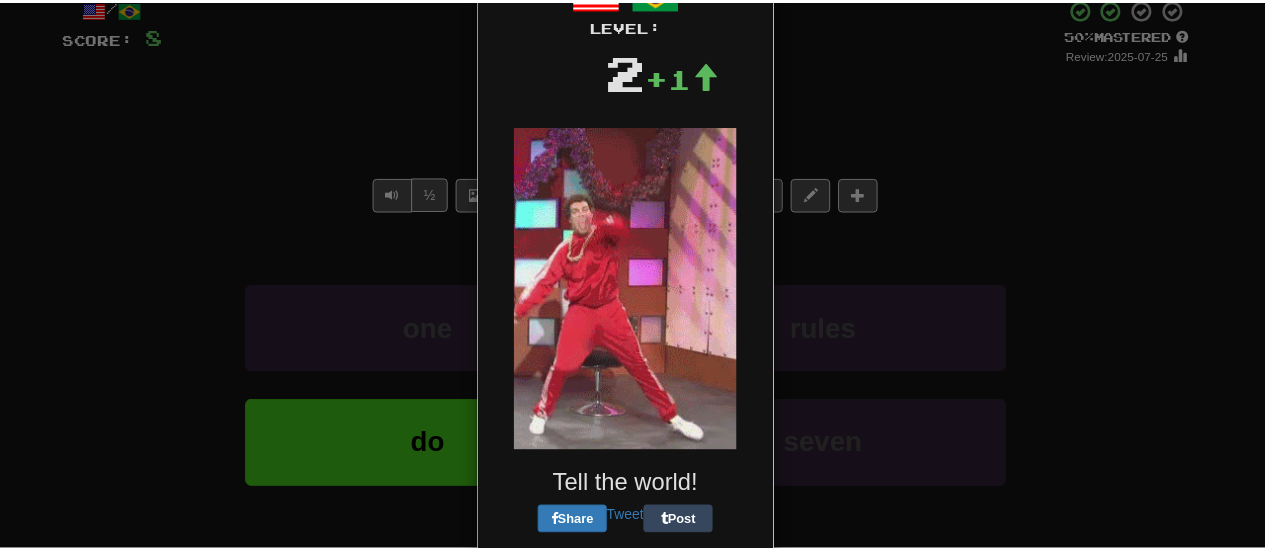 scroll, scrollTop: 134, scrollLeft: 0, axis: vertical 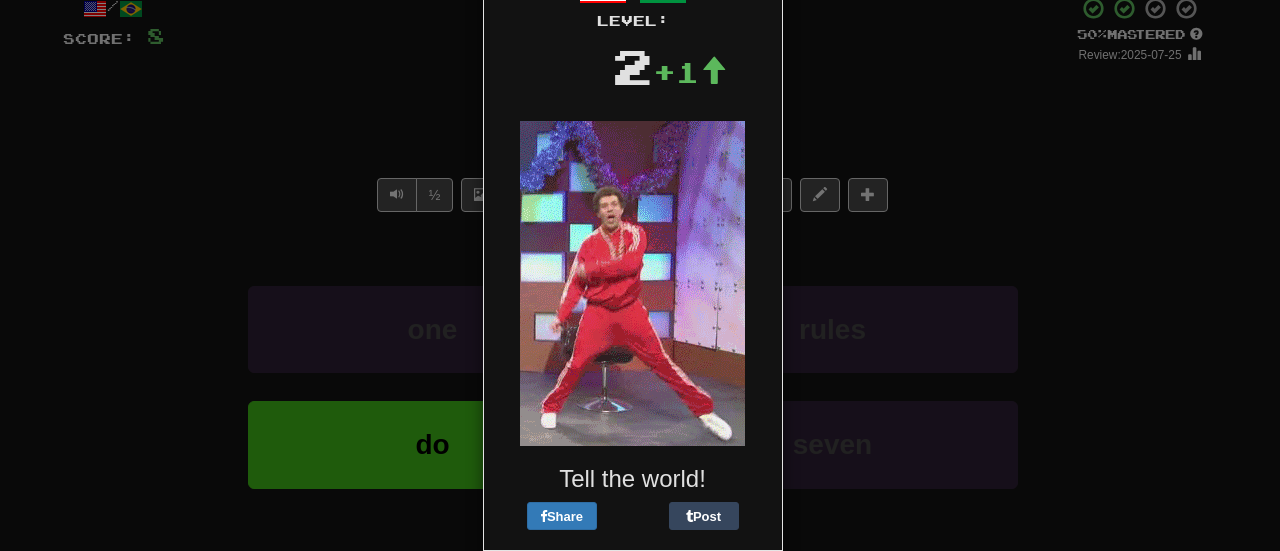 click on "× Leveled Up!  /  Level: 2 +1 Tell the world!  Share  Post Close" at bounding box center (640, 275) 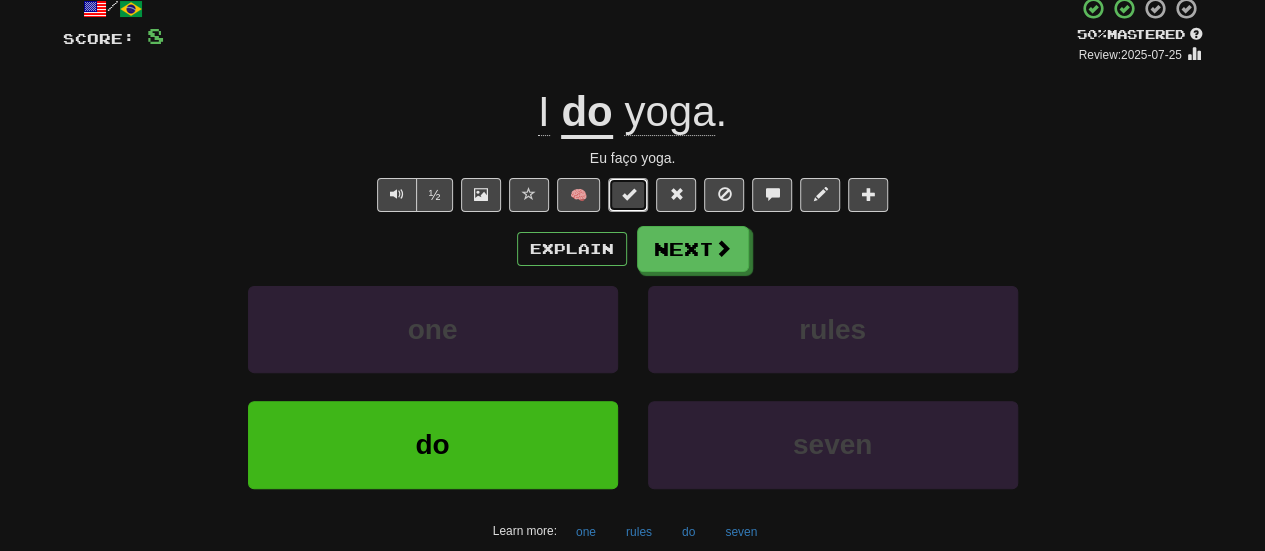 click at bounding box center [628, 194] 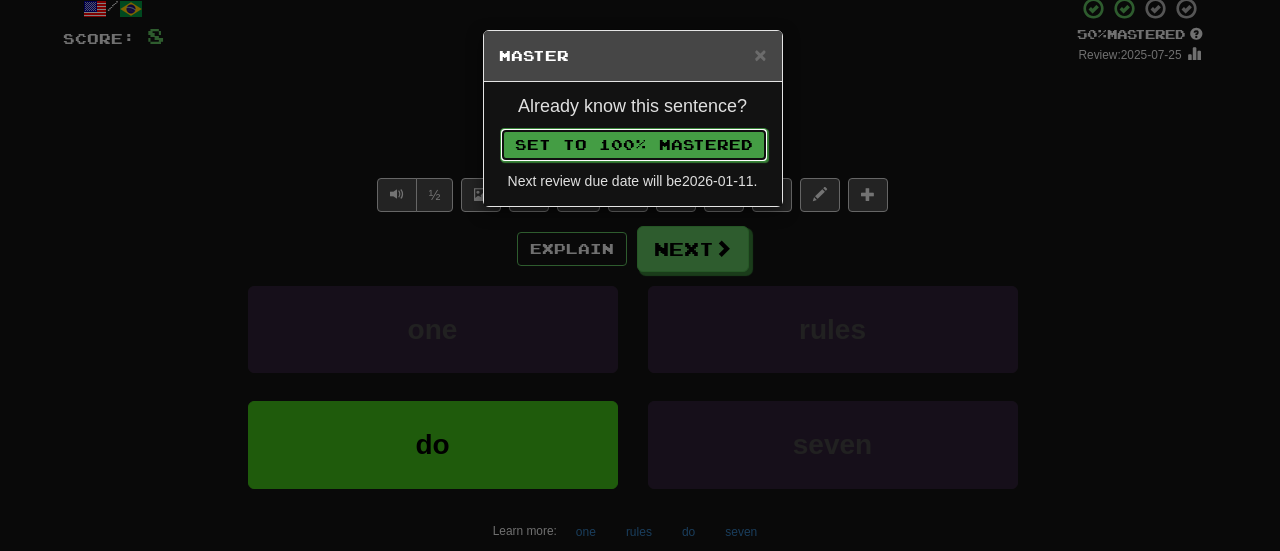 click on "Set to 100% Mastered" at bounding box center [634, 145] 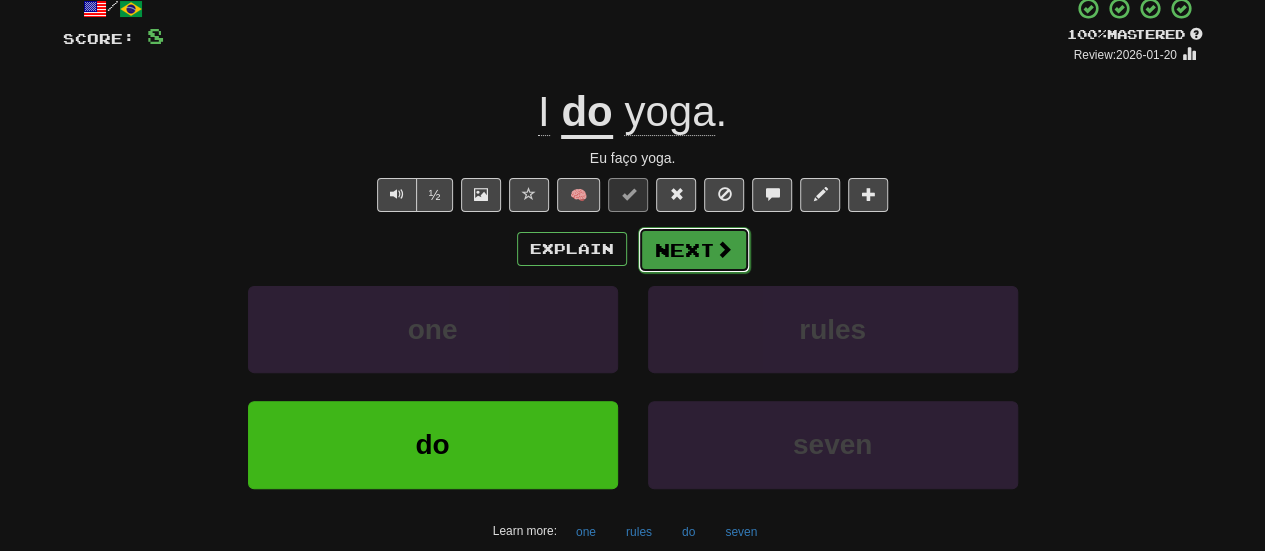 click on "Next" at bounding box center (694, 250) 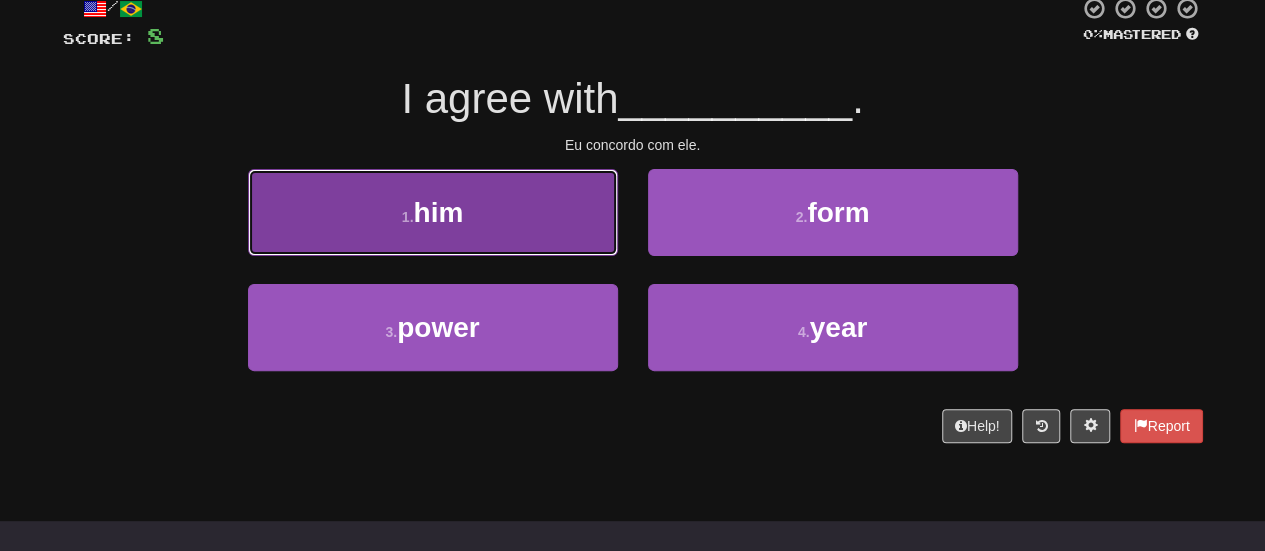 click on "1 .  him" at bounding box center (433, 212) 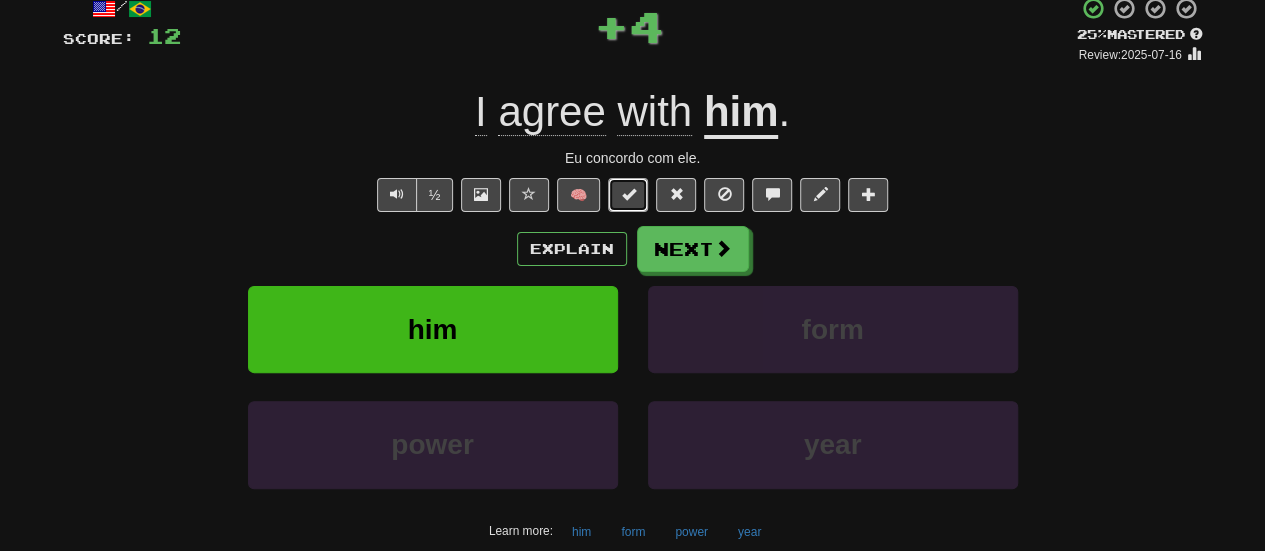 click at bounding box center (628, 195) 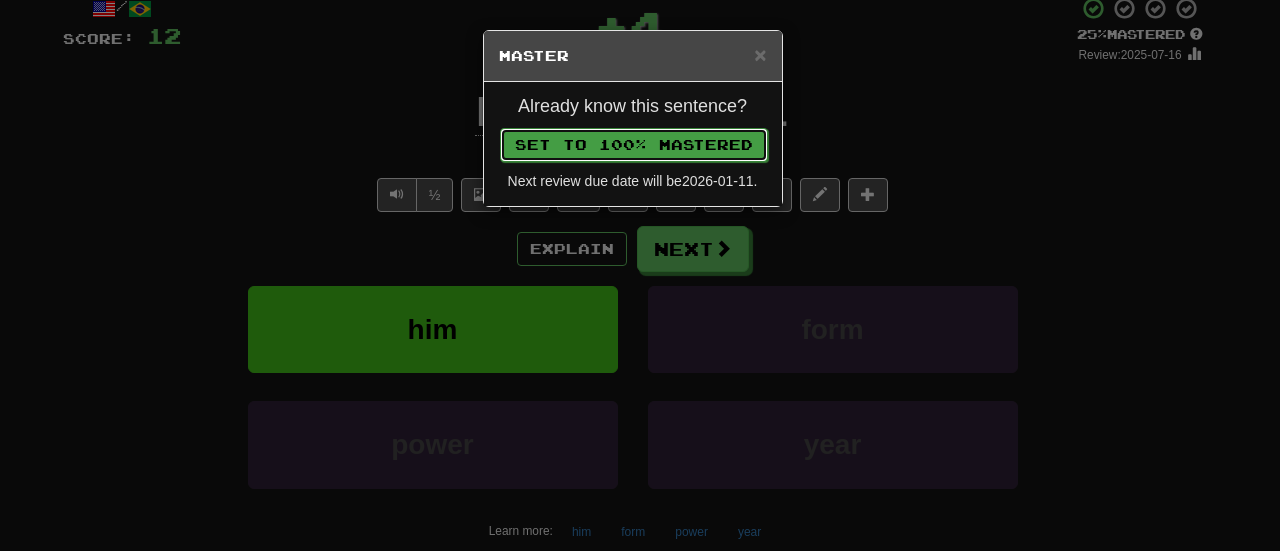 click on "Set to 100% Mastered" at bounding box center (634, 145) 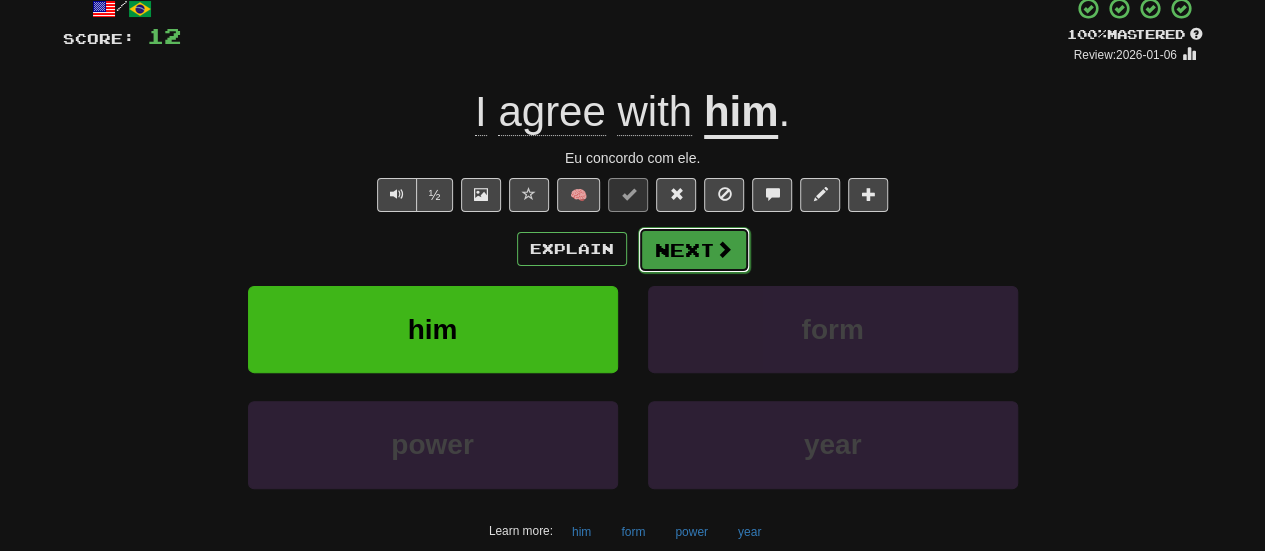click on "Next" at bounding box center (694, 250) 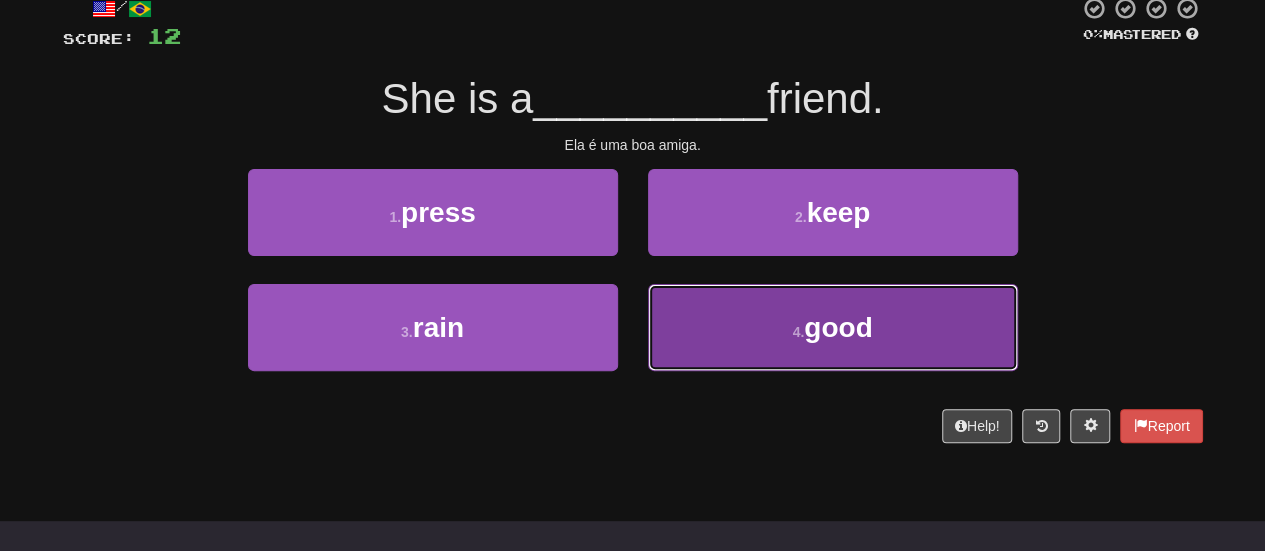 click on "4 .  good" at bounding box center [833, 327] 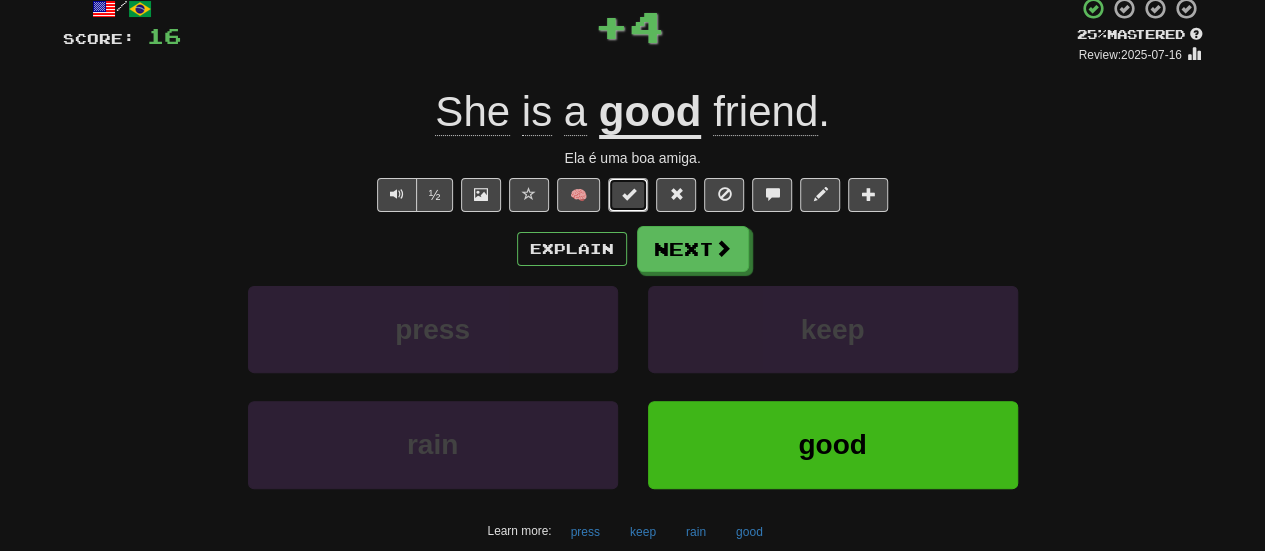 click at bounding box center (628, 194) 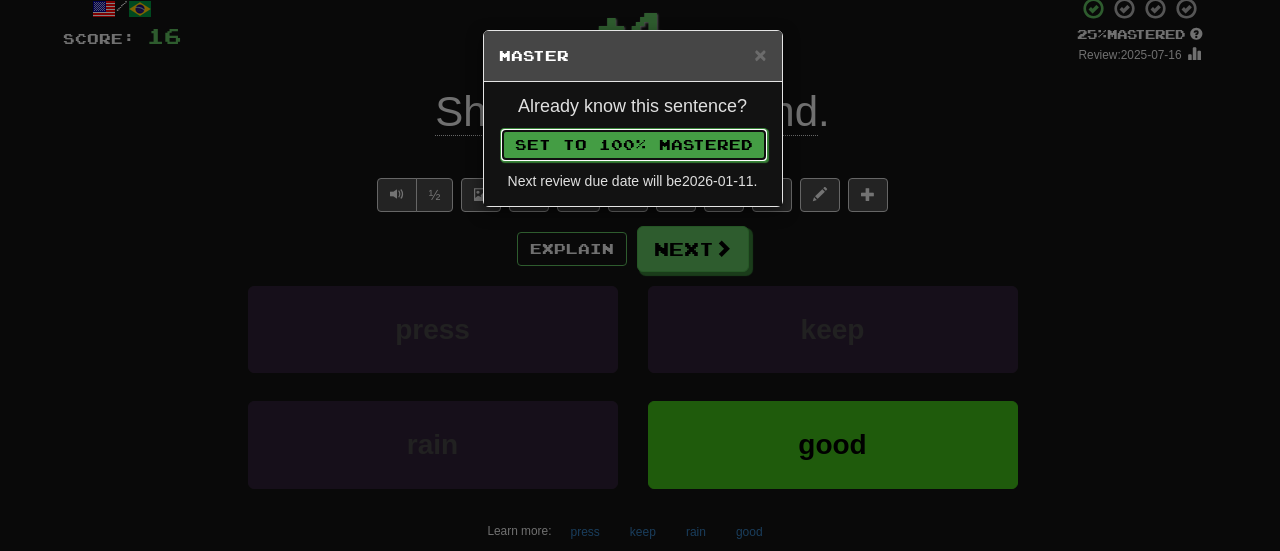 click on "Set to 100% Mastered" at bounding box center (634, 145) 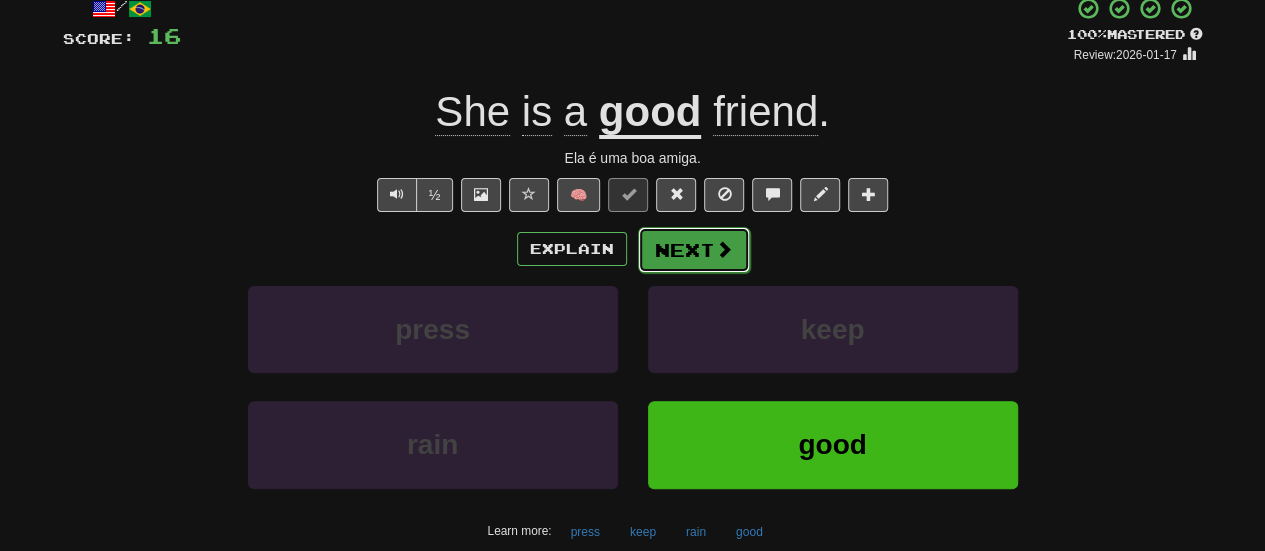 click on "Next" at bounding box center (694, 250) 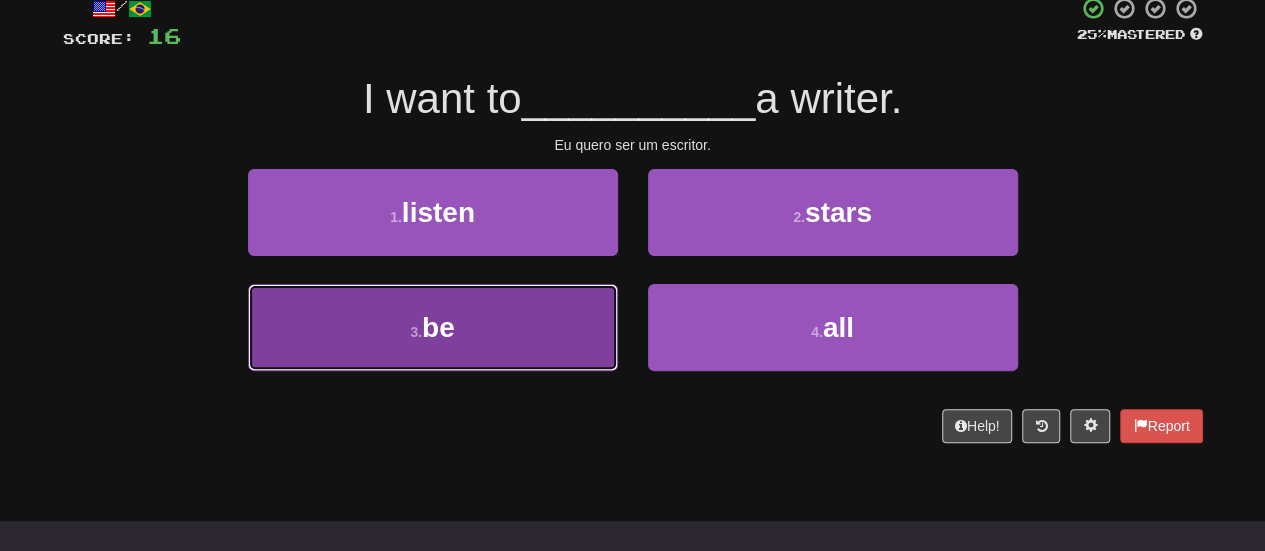 click on "3 .  be" at bounding box center [433, 327] 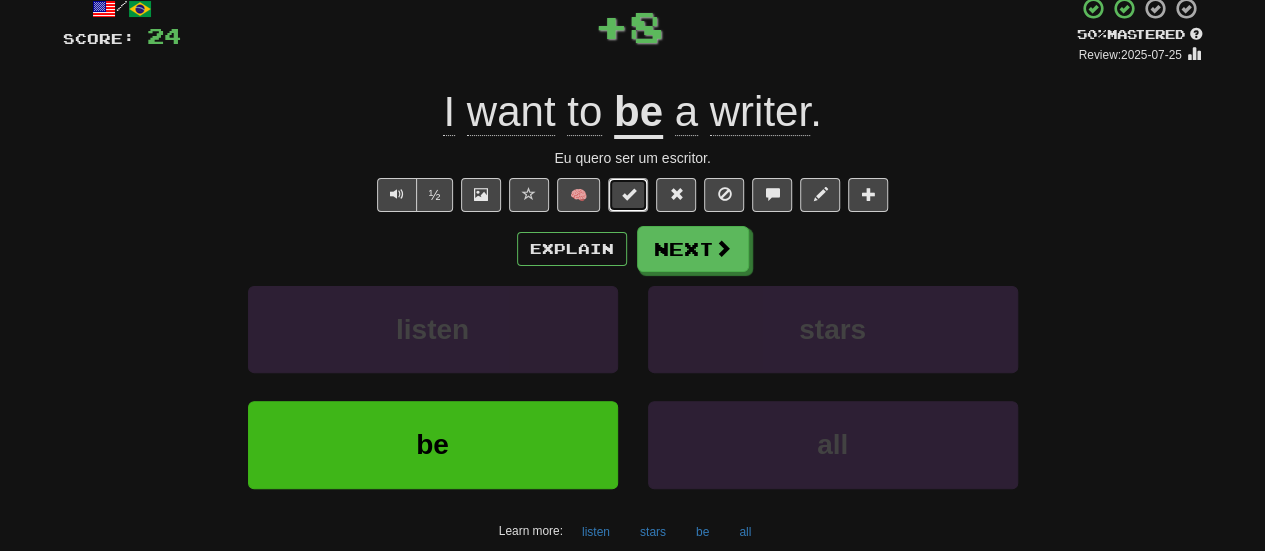 click at bounding box center (628, 194) 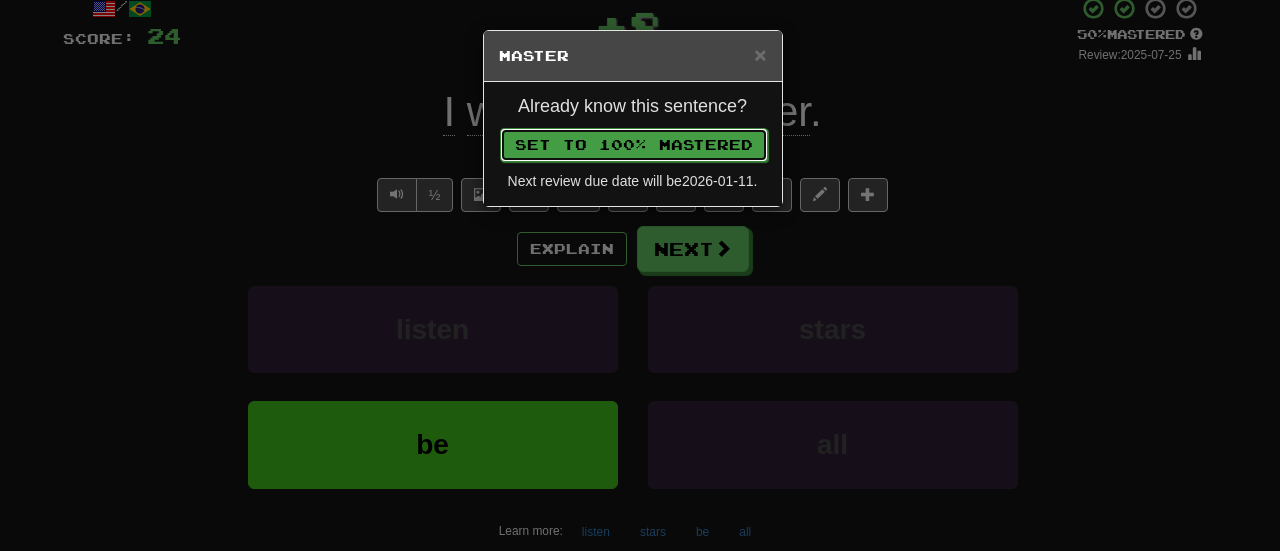 click on "Set to 100% Mastered" at bounding box center [634, 145] 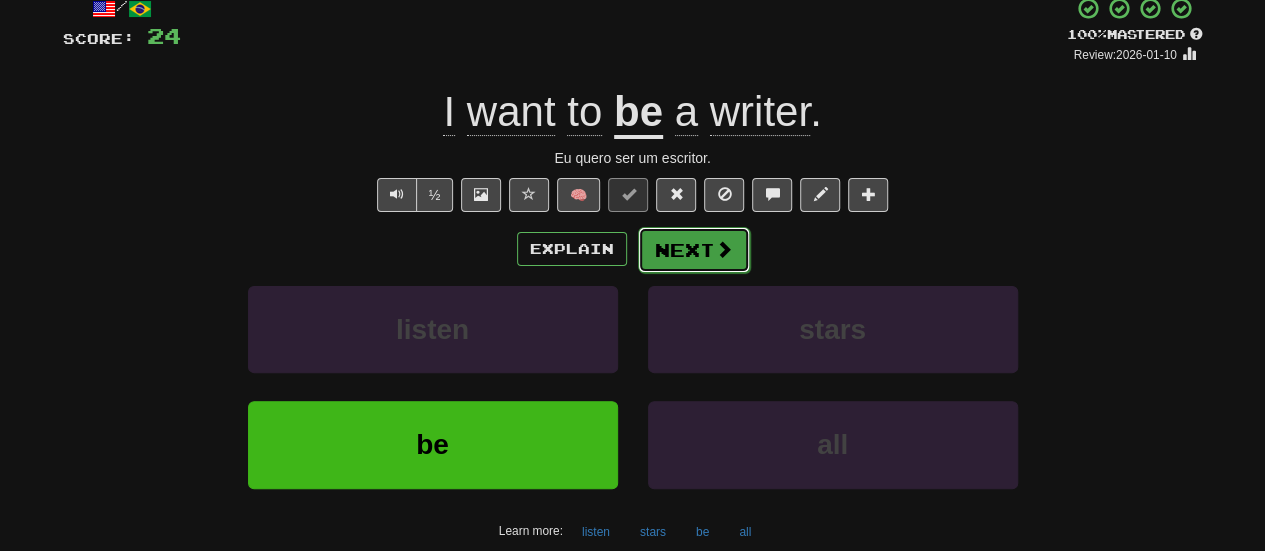 click on "Next" at bounding box center (694, 250) 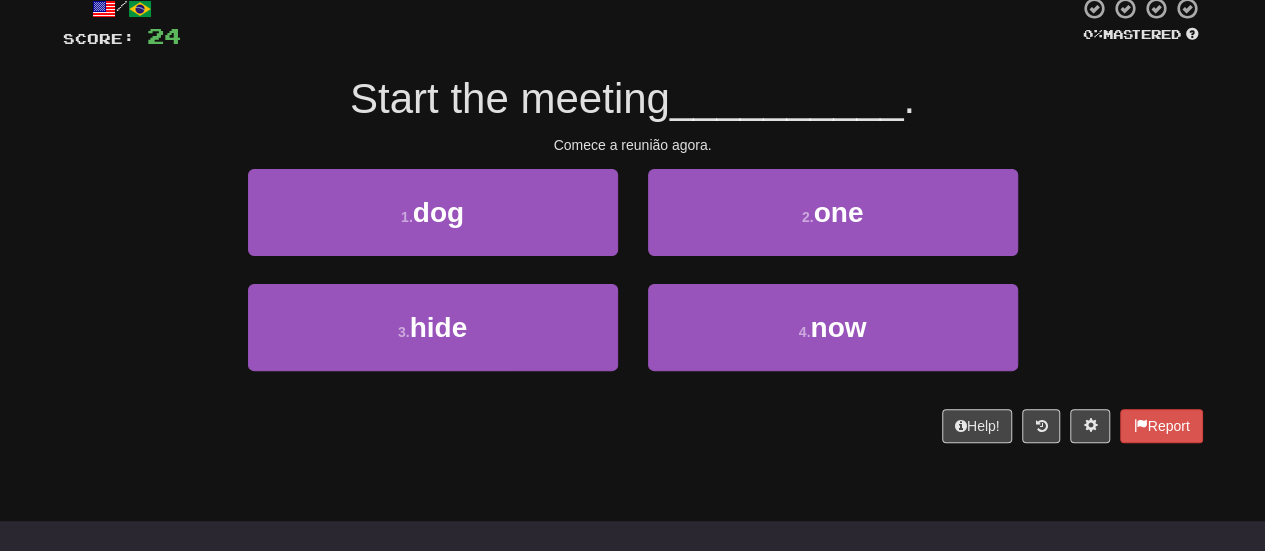 click on "4 .  now" at bounding box center [833, 341] 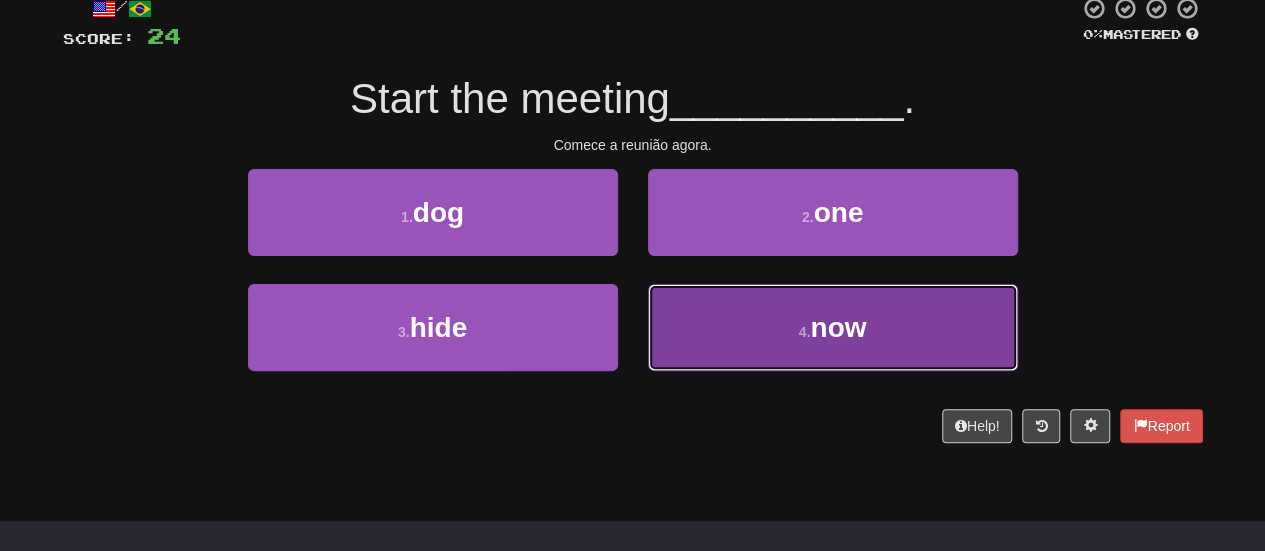 click on "4 .  now" at bounding box center [833, 327] 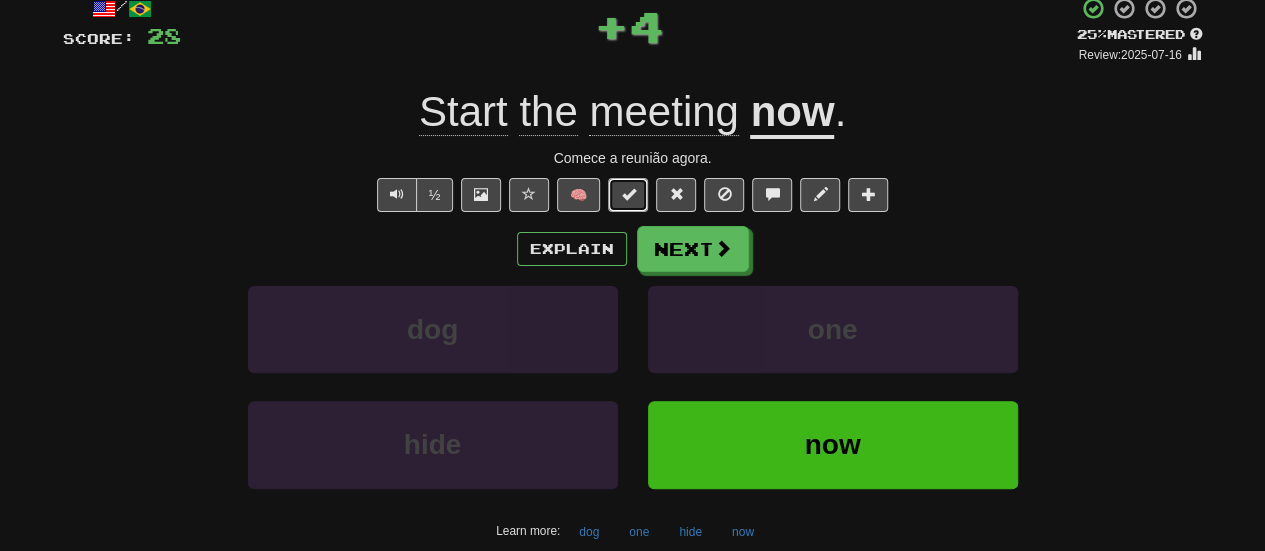 click at bounding box center (628, 195) 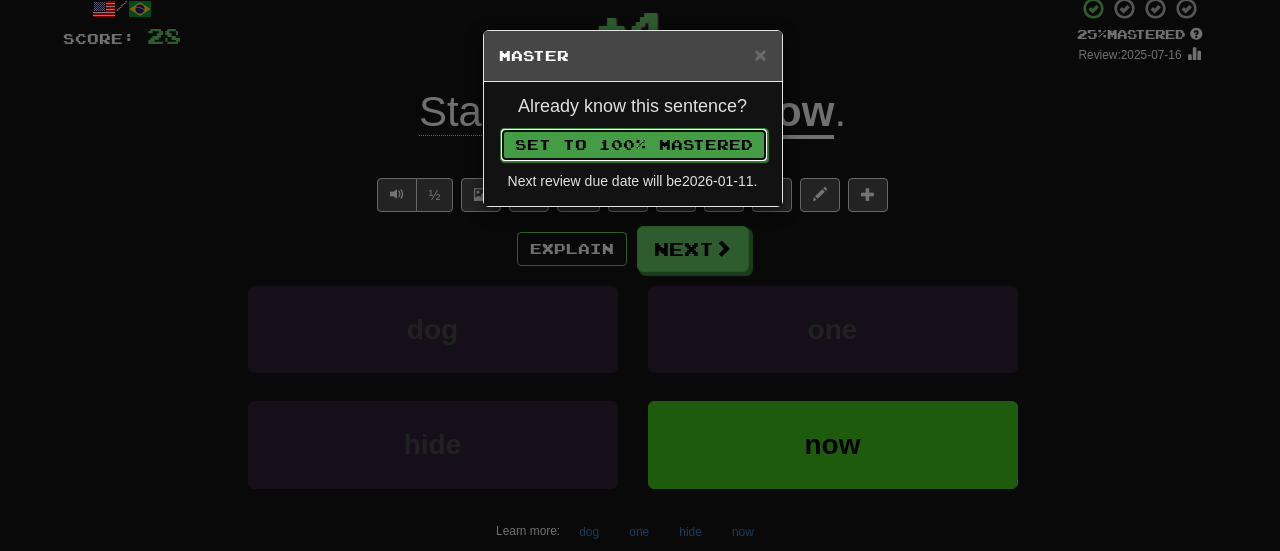 click on "Set to 100% Mastered" at bounding box center (634, 145) 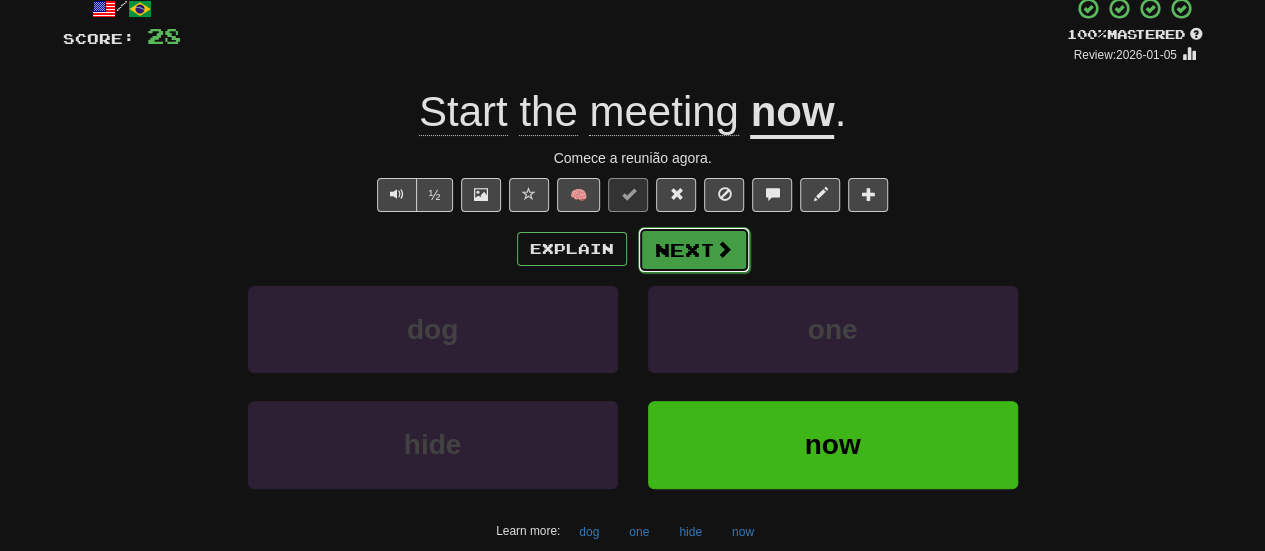 click on "Next" at bounding box center [694, 250] 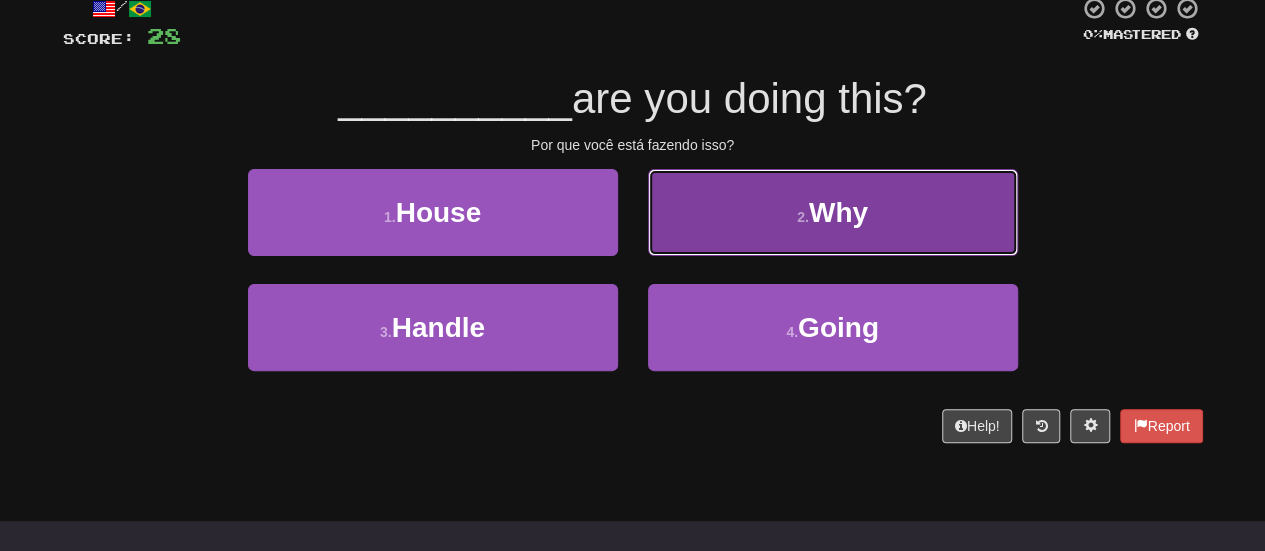 click on "2 .  Why" at bounding box center (833, 212) 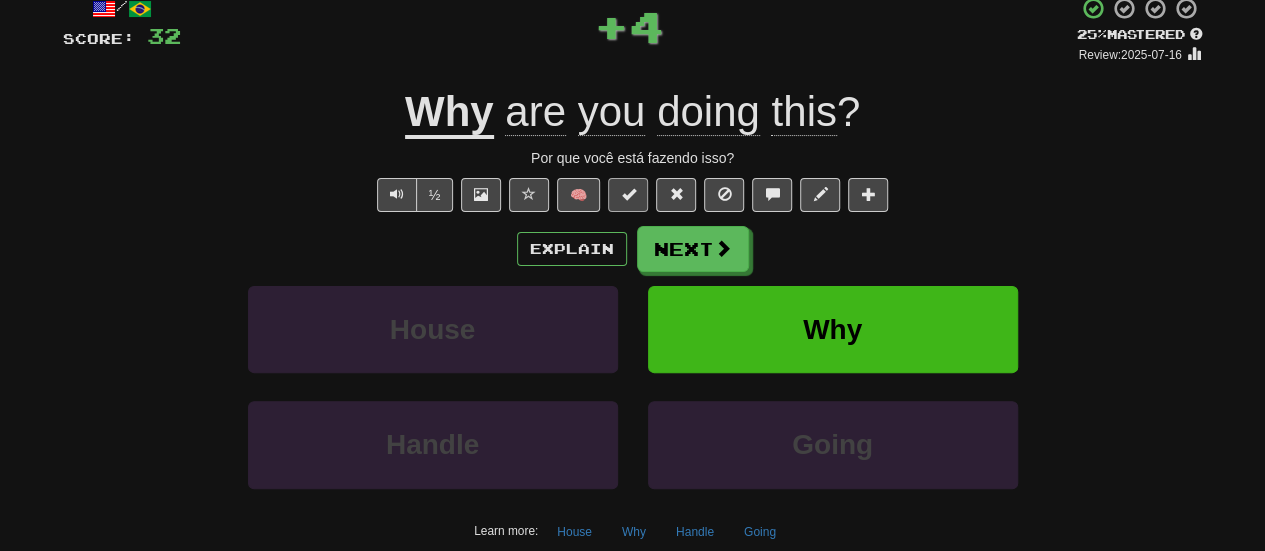 drag, startPoint x: 628, startPoint y: 212, endPoint x: 629, endPoint y: 202, distance: 10.049875 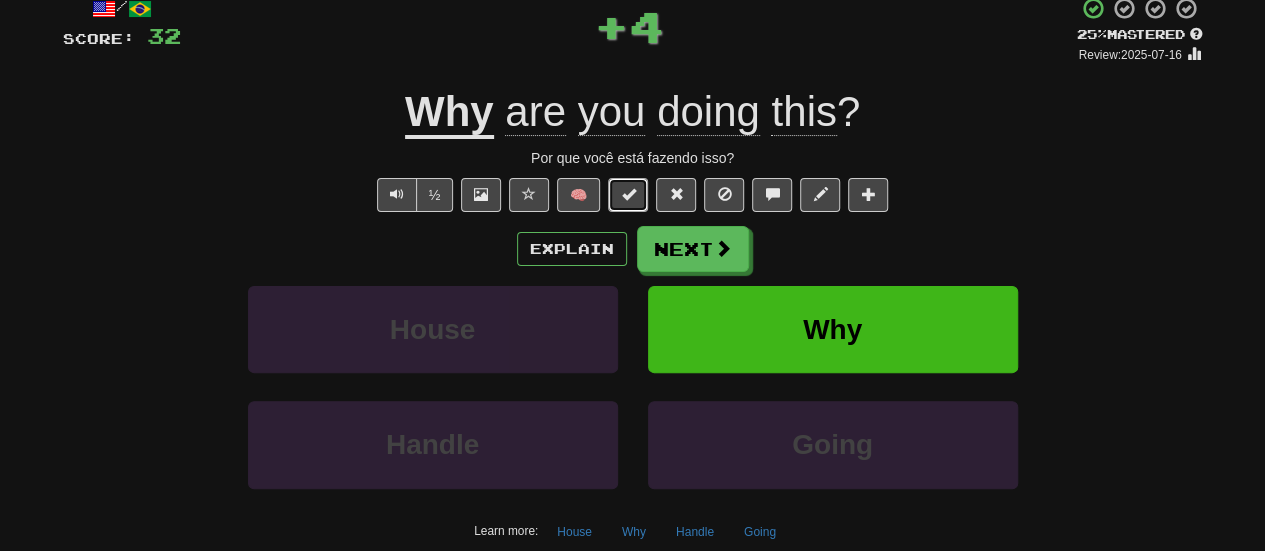 click at bounding box center (628, 195) 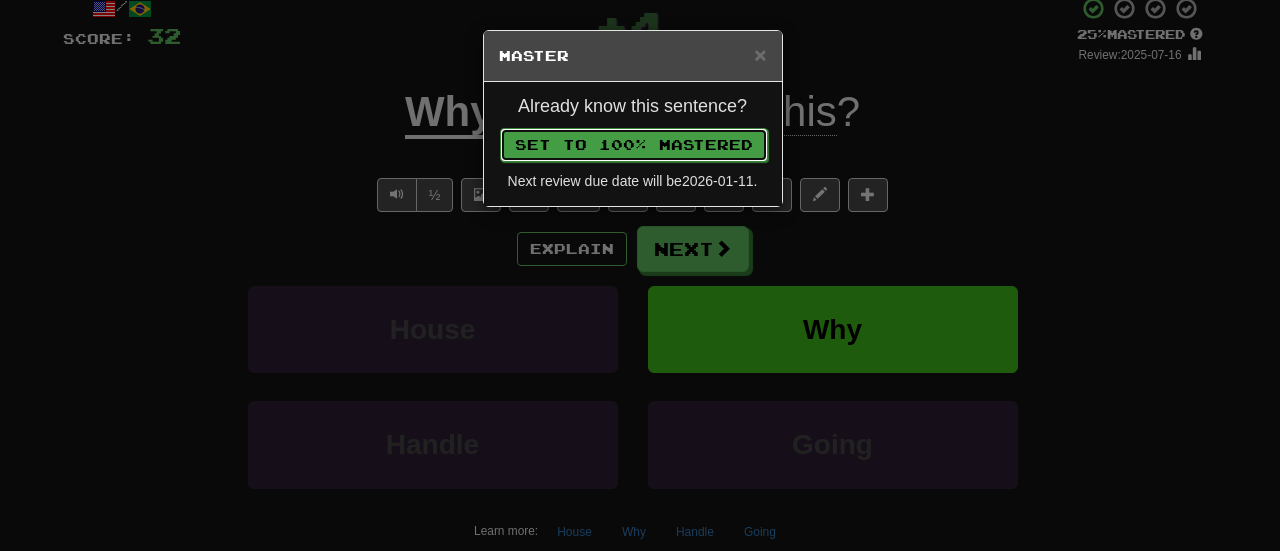 click on "Set to 100% Mastered" at bounding box center (634, 145) 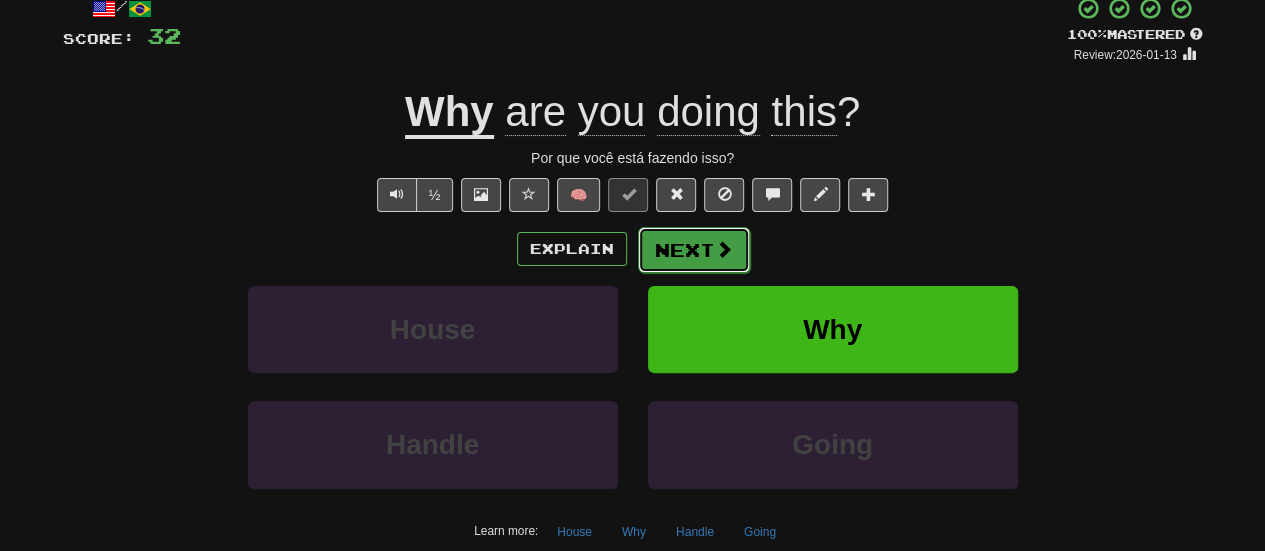click on "Next" at bounding box center (694, 250) 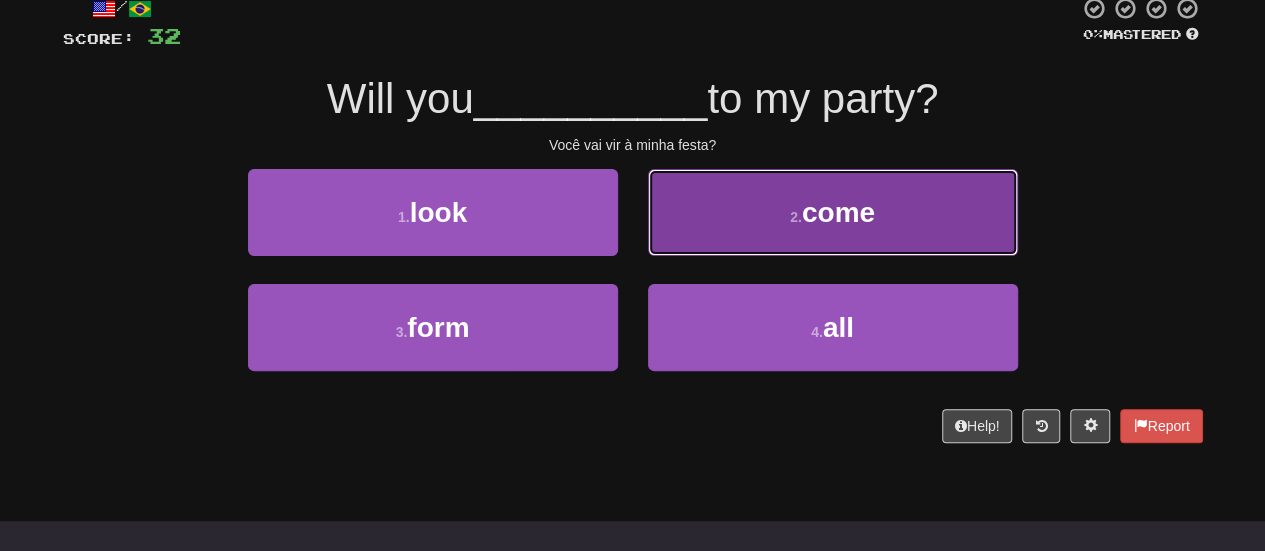 click on "come" at bounding box center [838, 212] 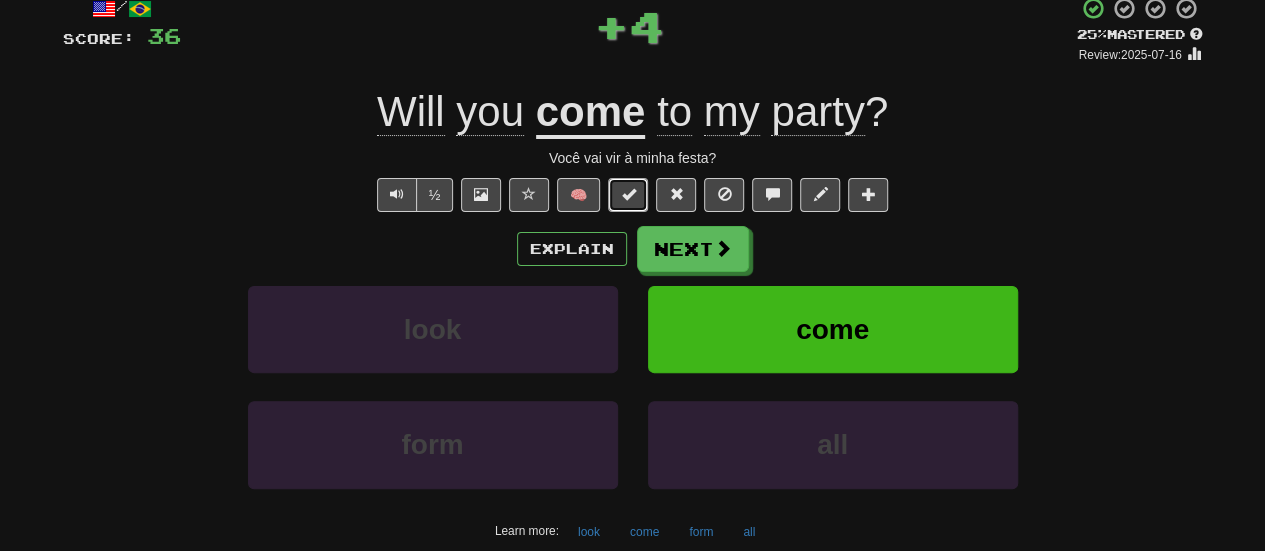 click at bounding box center [628, 194] 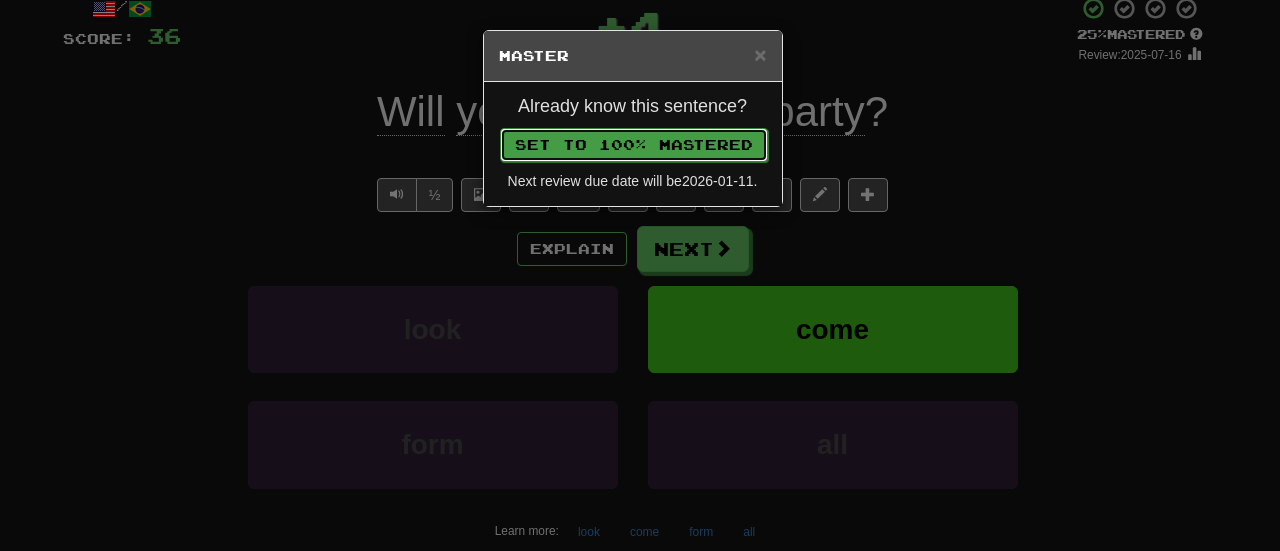 click on "Set to 100% Mastered" at bounding box center (634, 145) 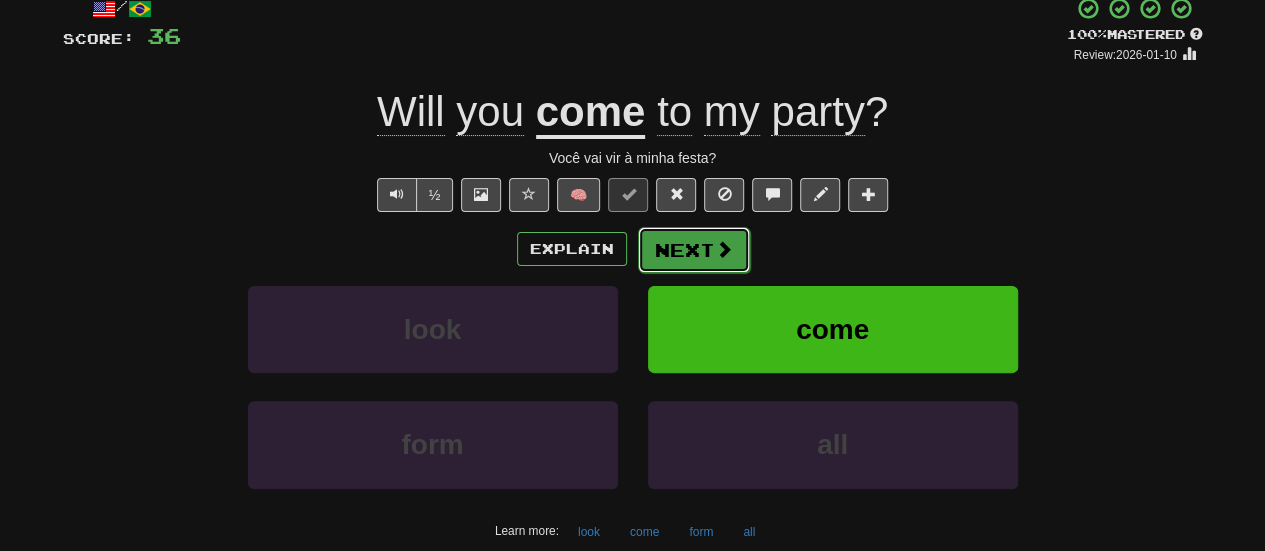 click on "Next" at bounding box center (694, 250) 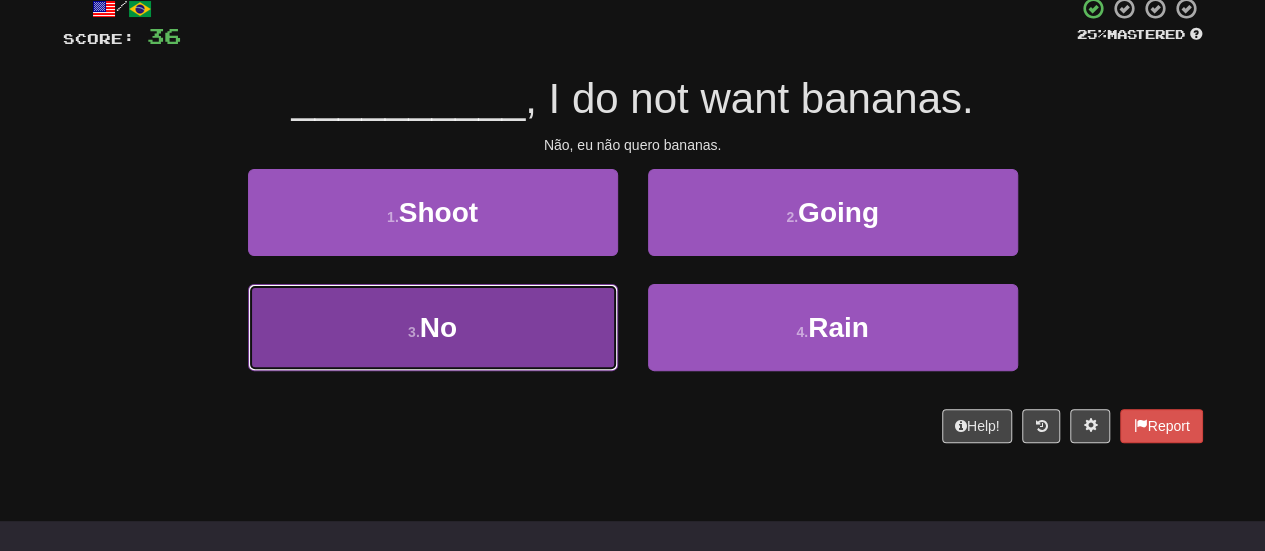 click on "3 .  No" at bounding box center (433, 327) 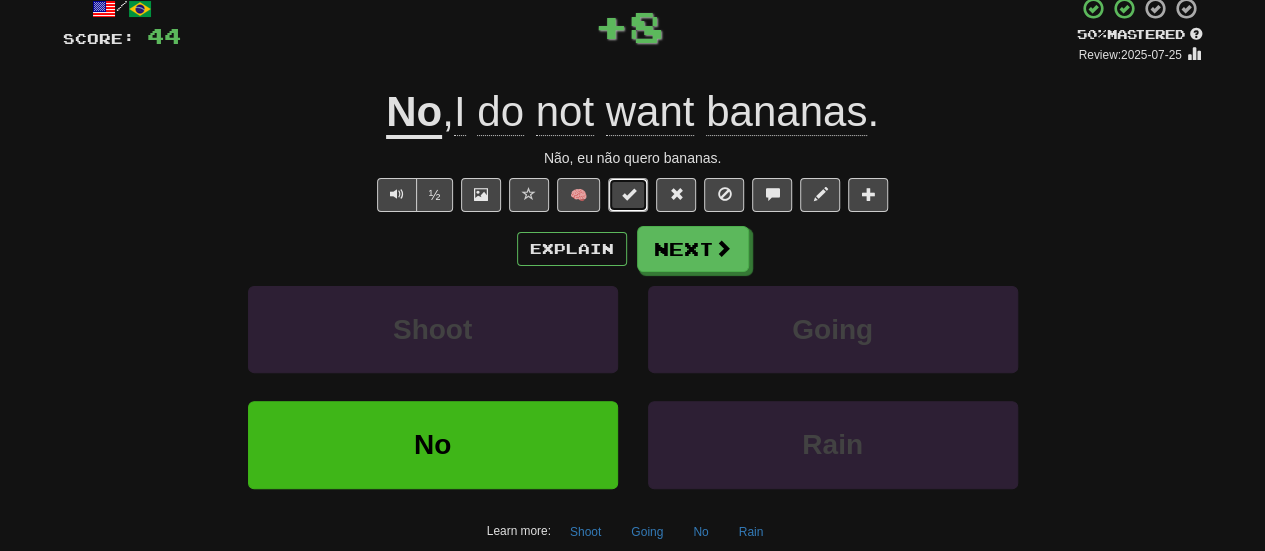 click at bounding box center (628, 194) 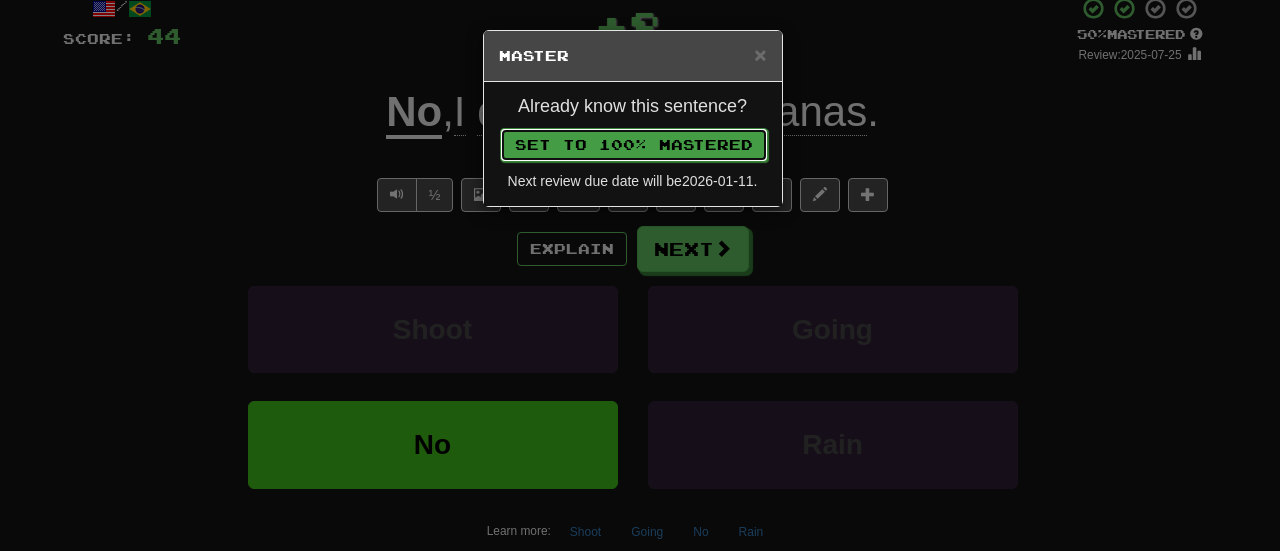 click on "Set to 100% Mastered" at bounding box center (634, 145) 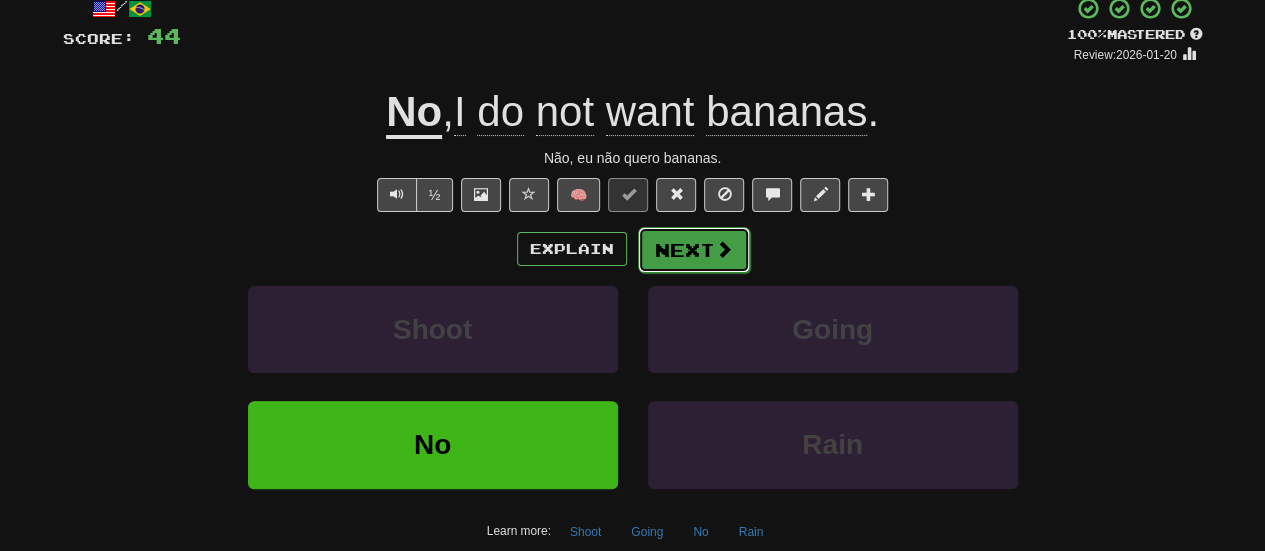 click on "Next" at bounding box center (694, 250) 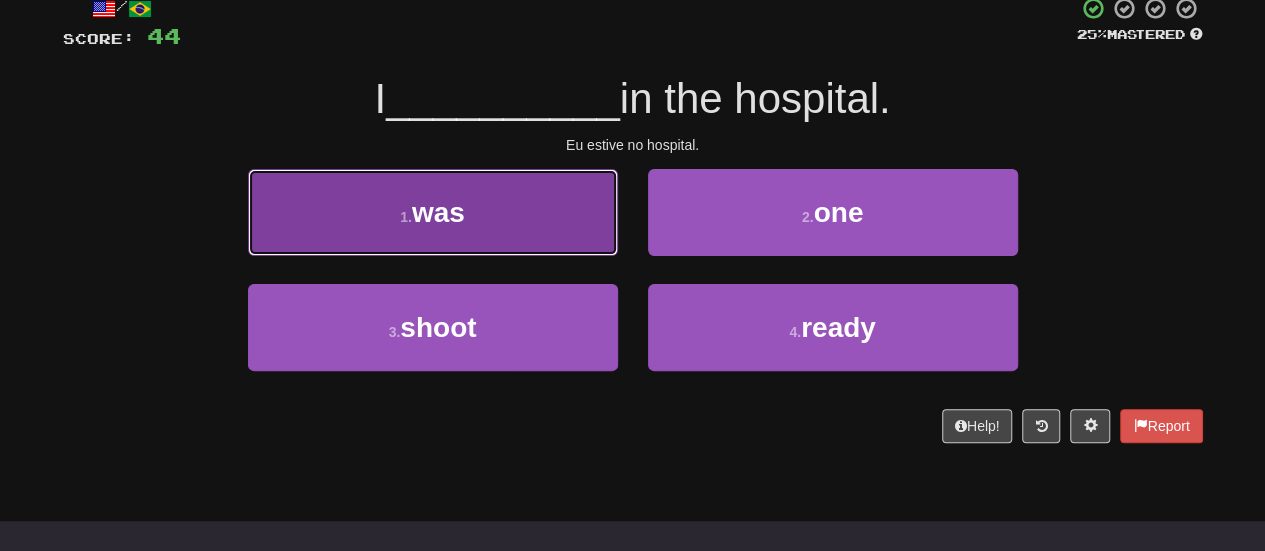 click on "was" at bounding box center (438, 212) 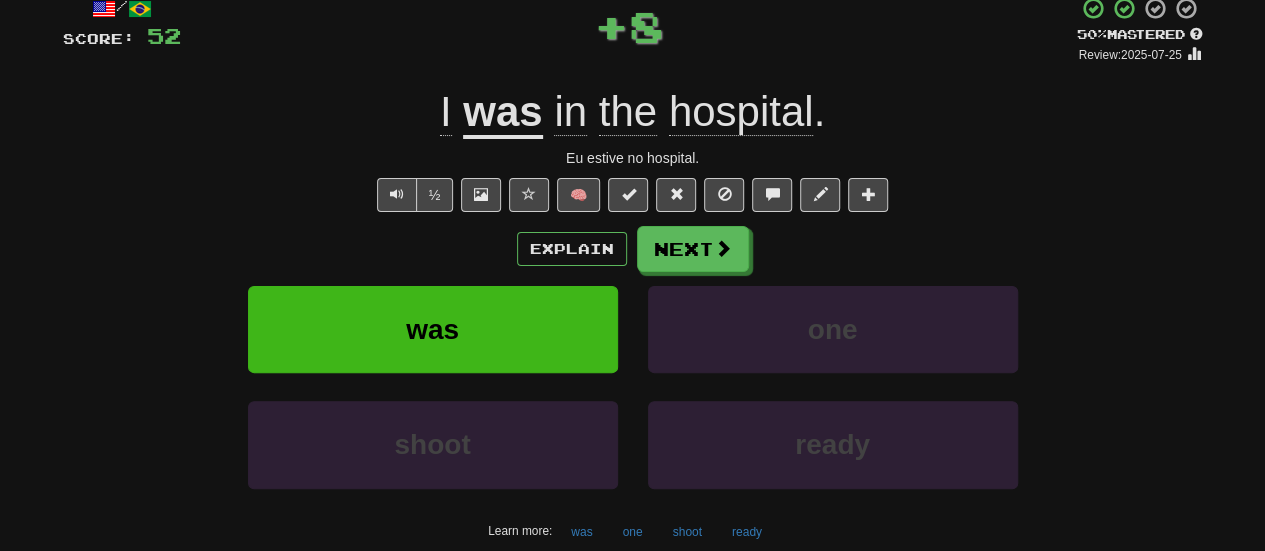 click on "/  Score:   52 + 8 50 %  Mastered Review:  2025-07-25 I   was   in   the   hospital . Eu estive no hospital. ½ 🧠 Explain Next was one shoot ready Learn more: was one shoot ready  Help!  Report" at bounding box center [633, 293] 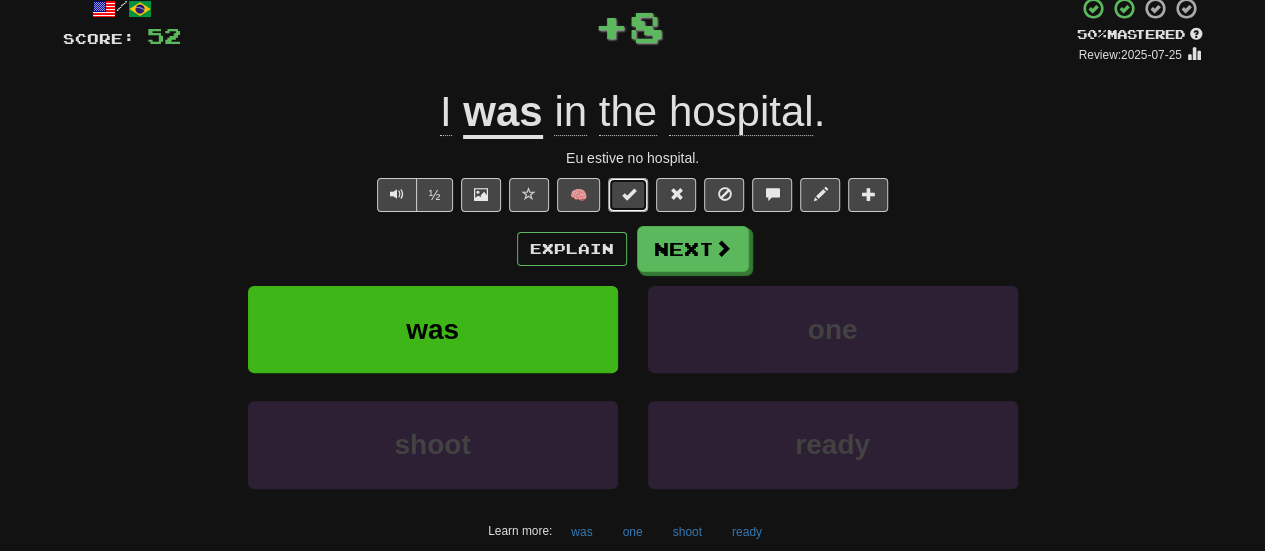 click at bounding box center (628, 194) 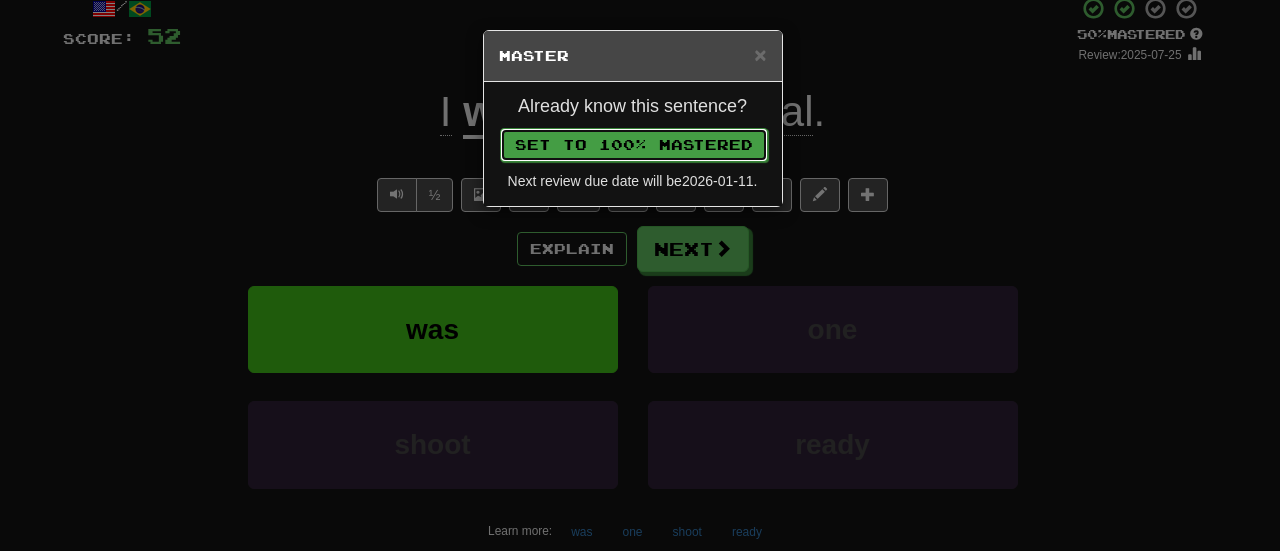 click on "Set to 100% Mastered" at bounding box center (634, 145) 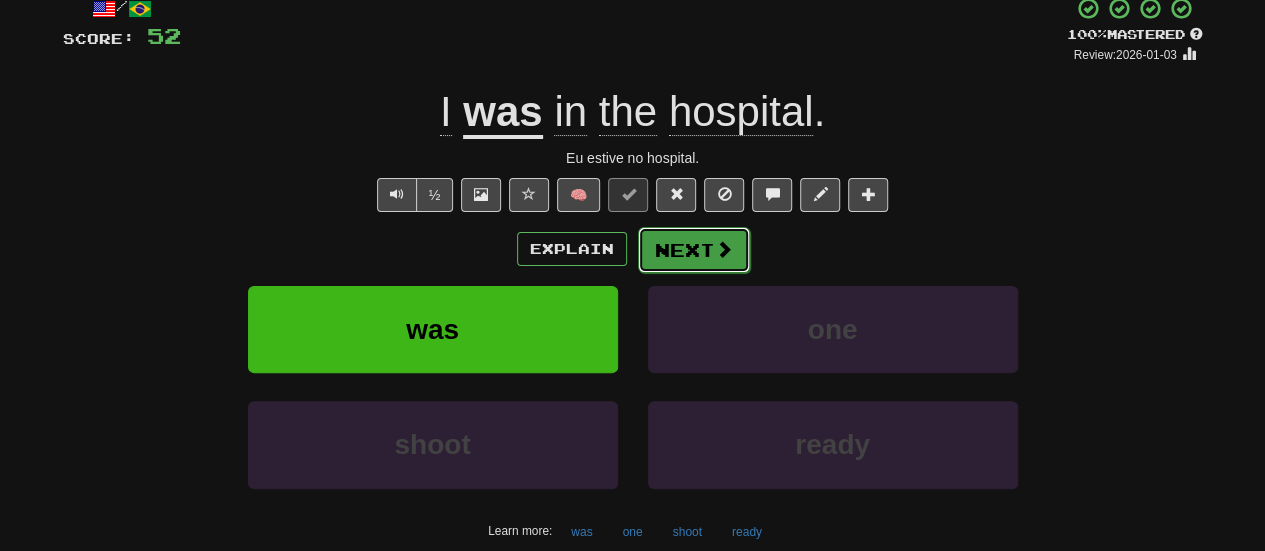 click on "Next" at bounding box center [694, 250] 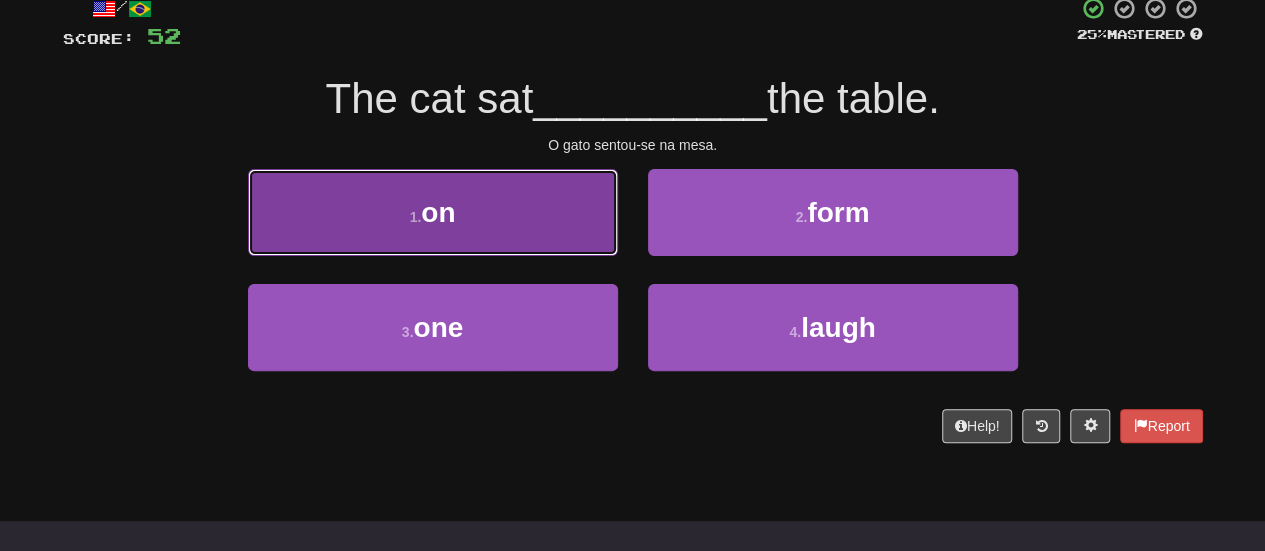 click on "1 .  on" at bounding box center (433, 212) 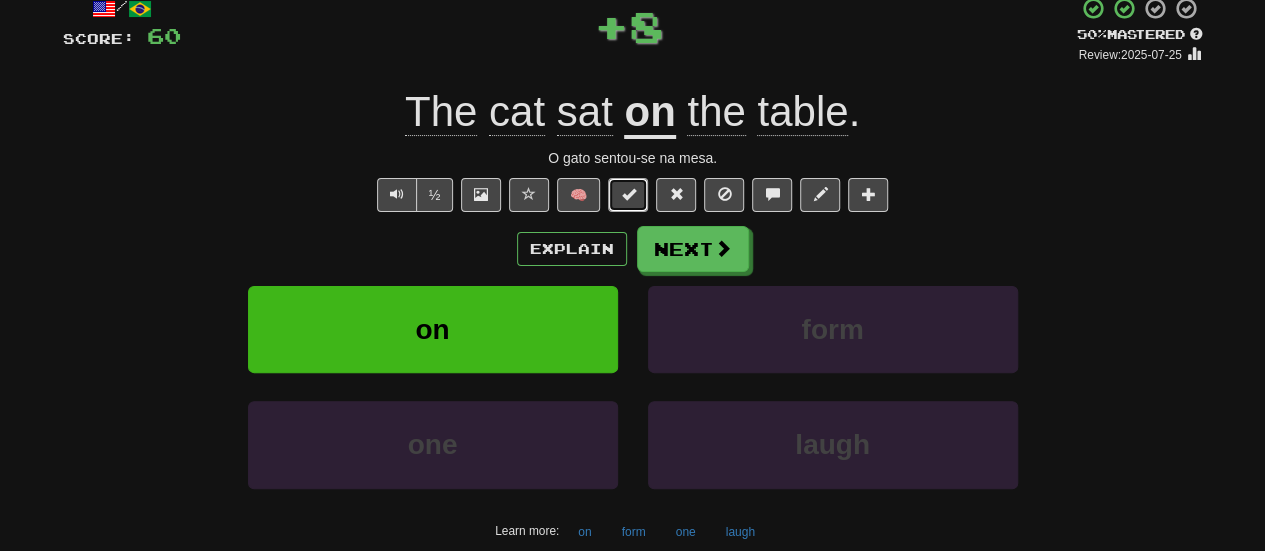 click at bounding box center (628, 195) 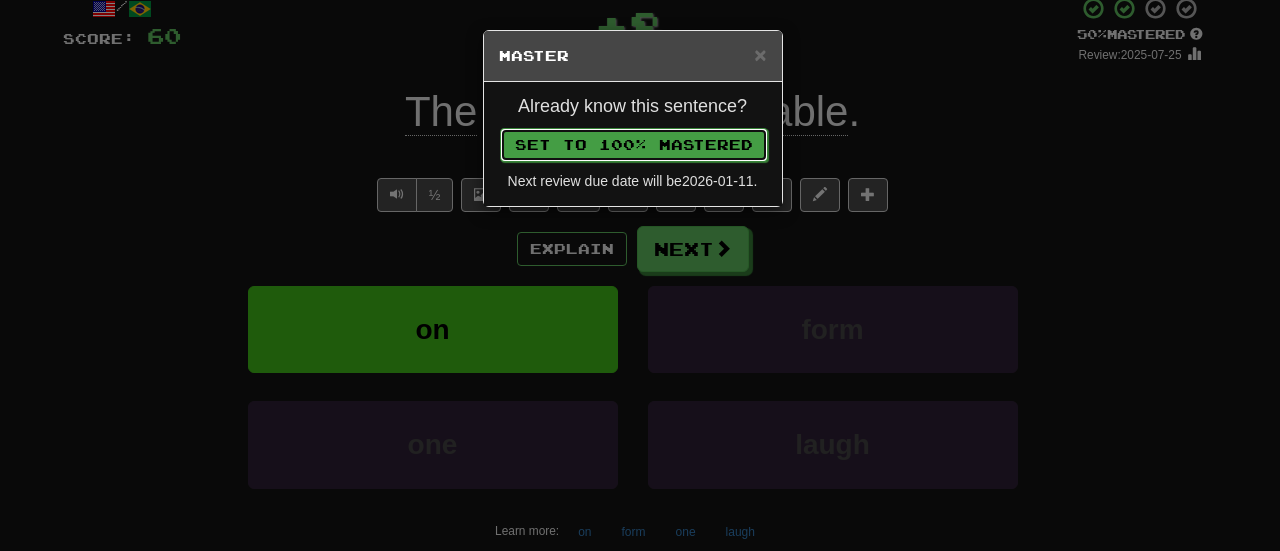 click on "Set to 100% Mastered" at bounding box center (634, 145) 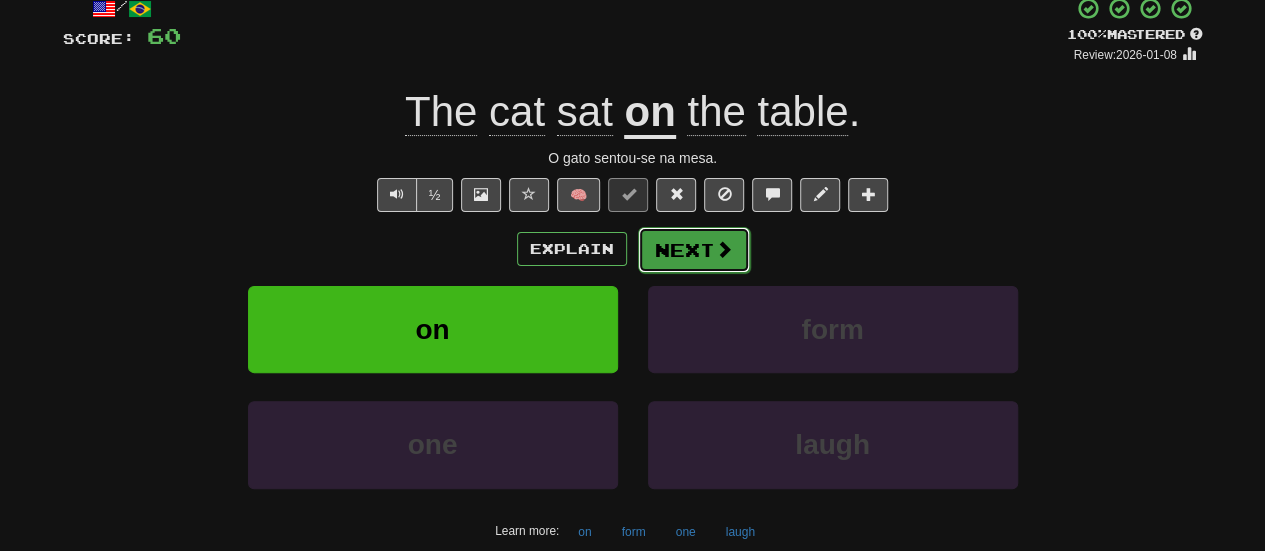 click on "Next" at bounding box center [694, 250] 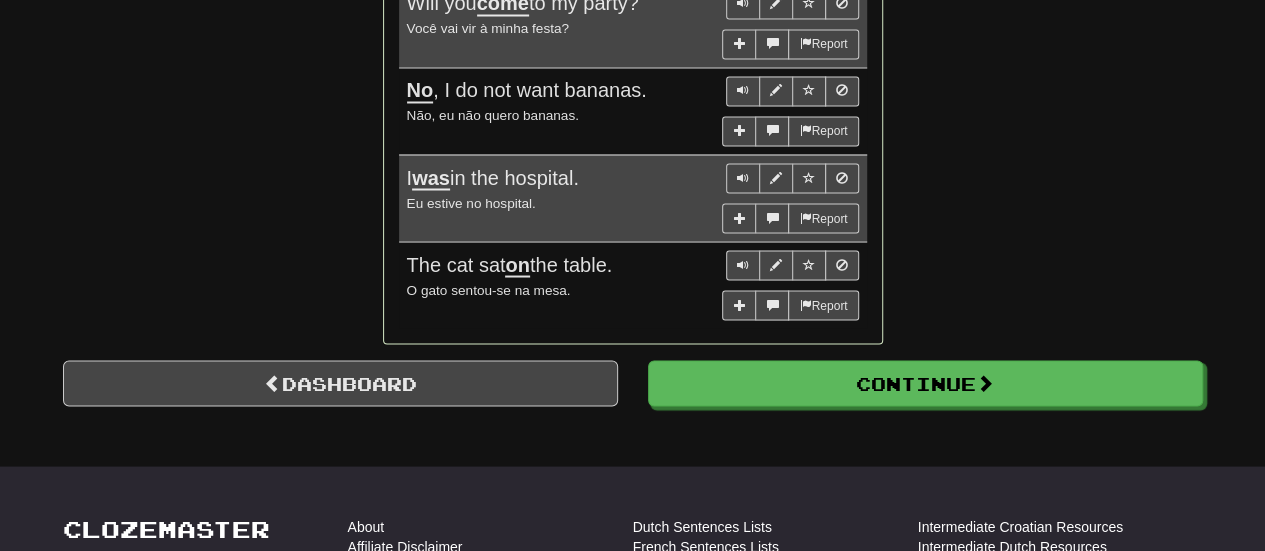 scroll, scrollTop: 1728, scrollLeft: 0, axis: vertical 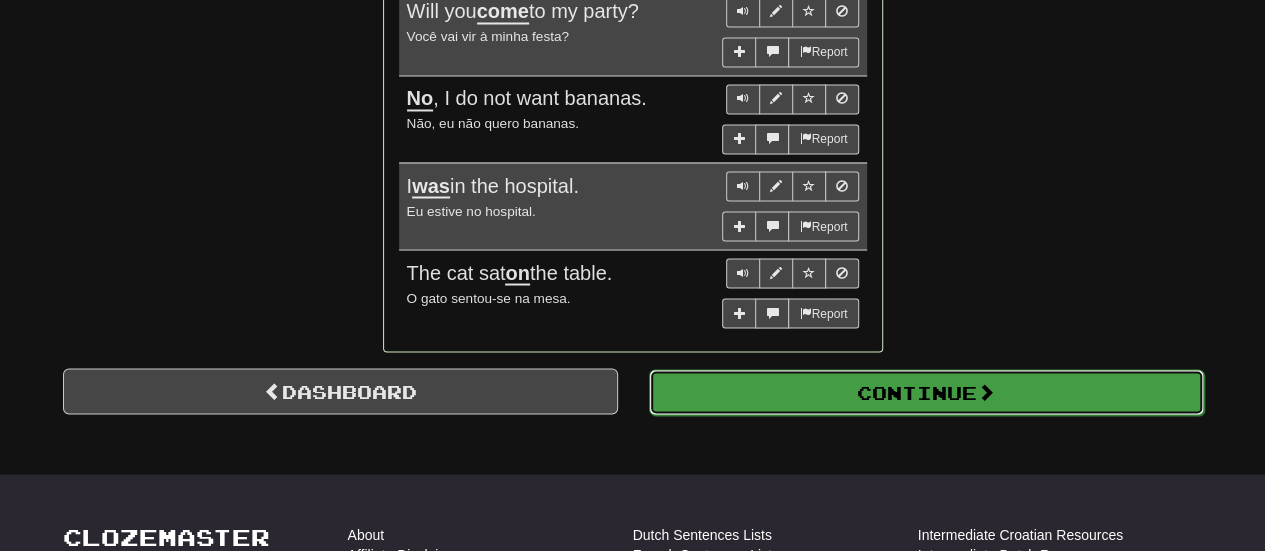 click on "Continue" at bounding box center (926, 392) 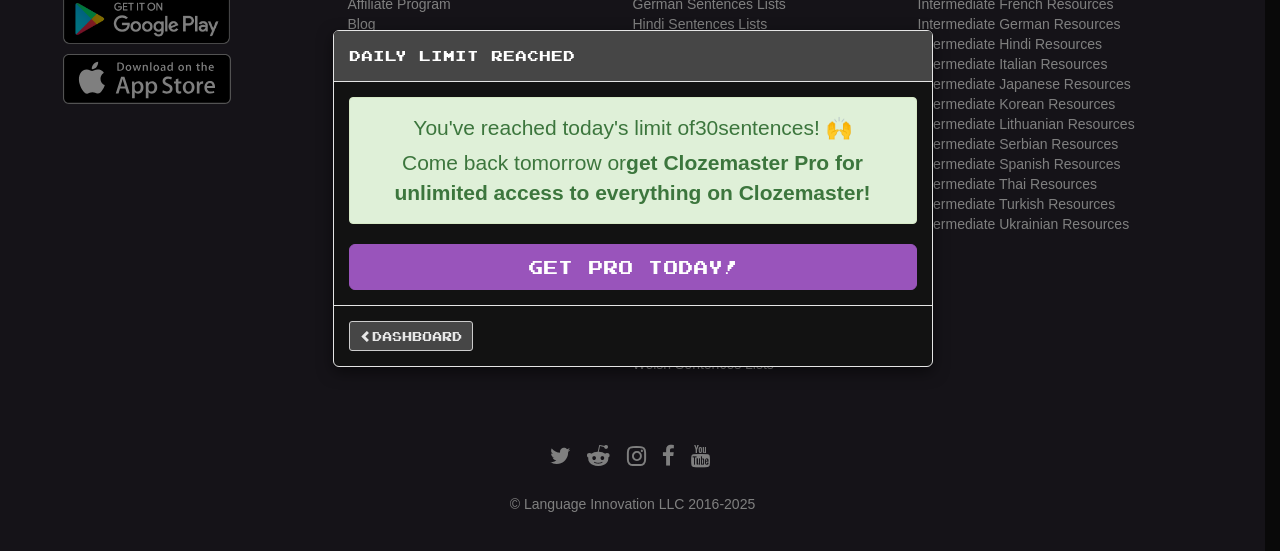 scroll, scrollTop: 754, scrollLeft: 0, axis: vertical 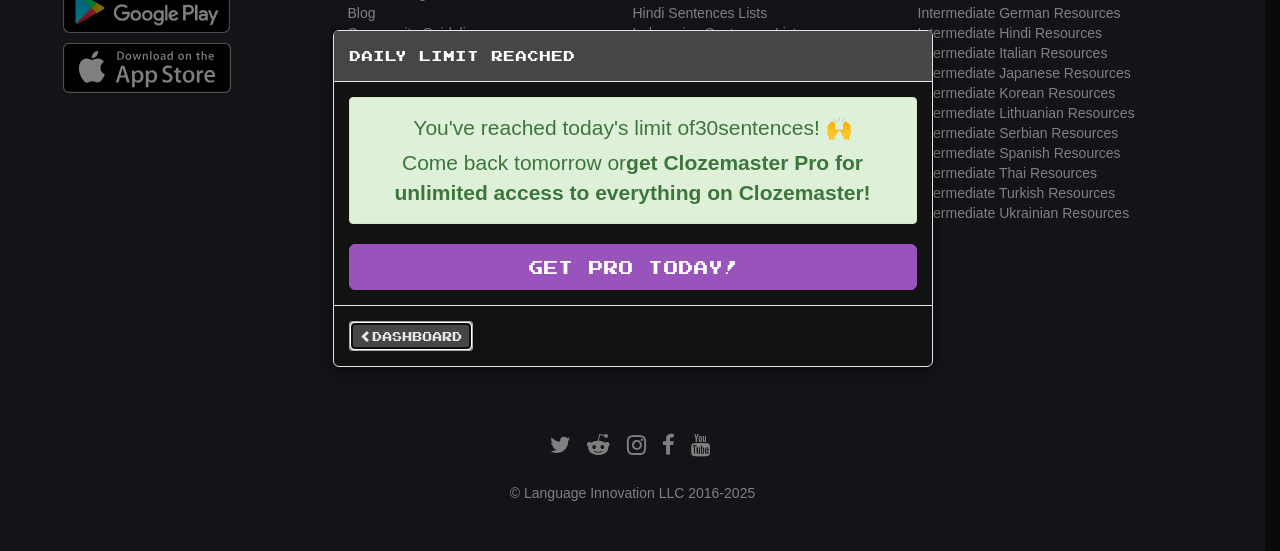 click on "Dashboard" at bounding box center (411, 336) 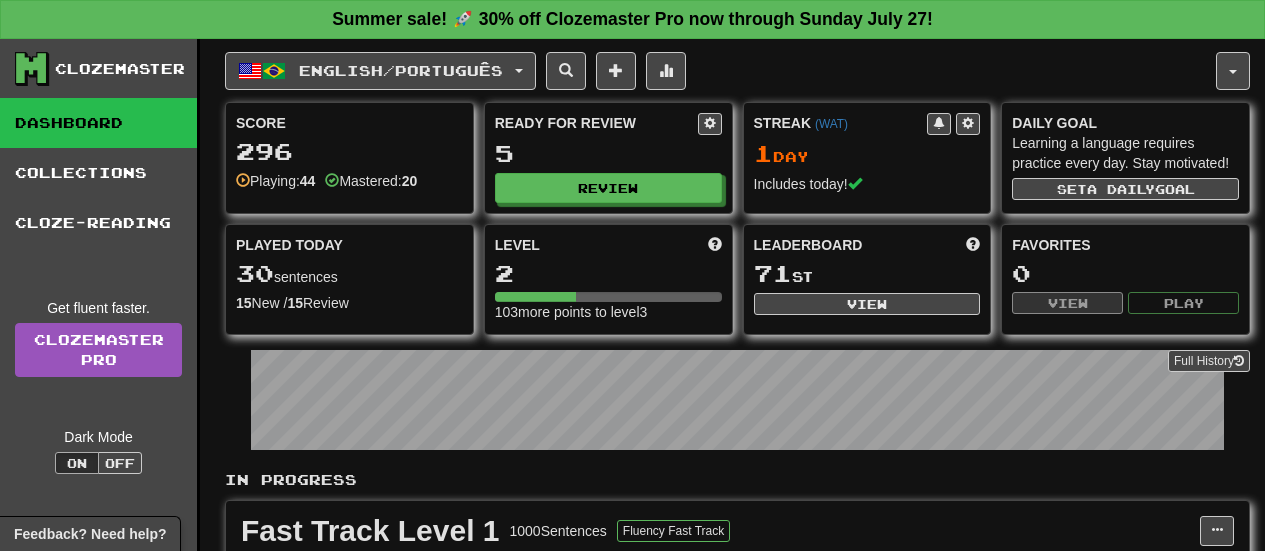 scroll, scrollTop: 0, scrollLeft: 0, axis: both 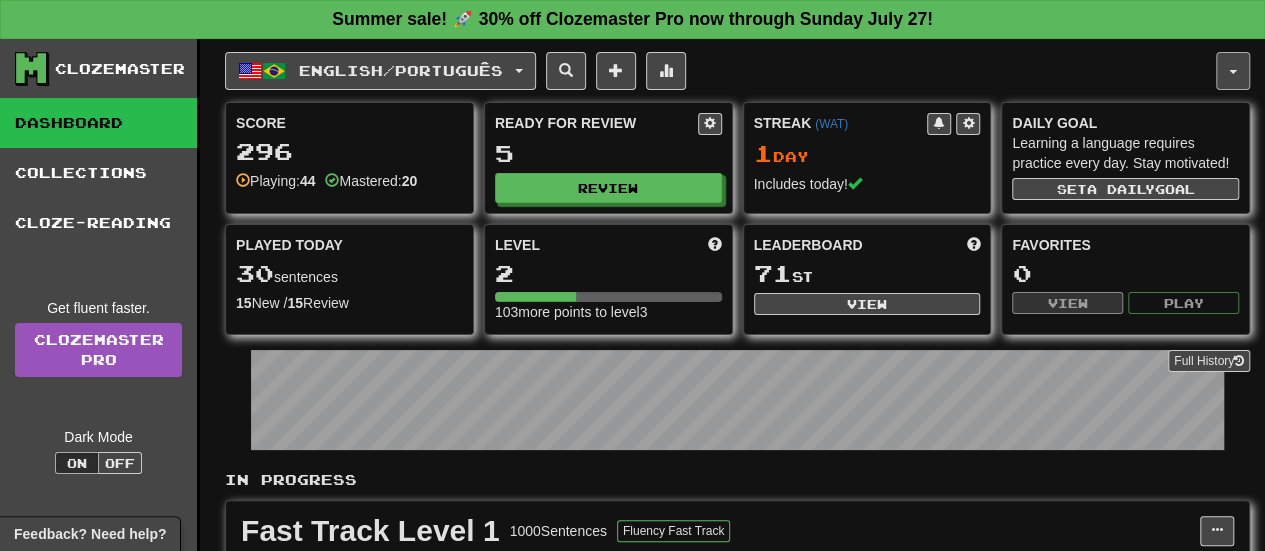 click at bounding box center (1233, 71) 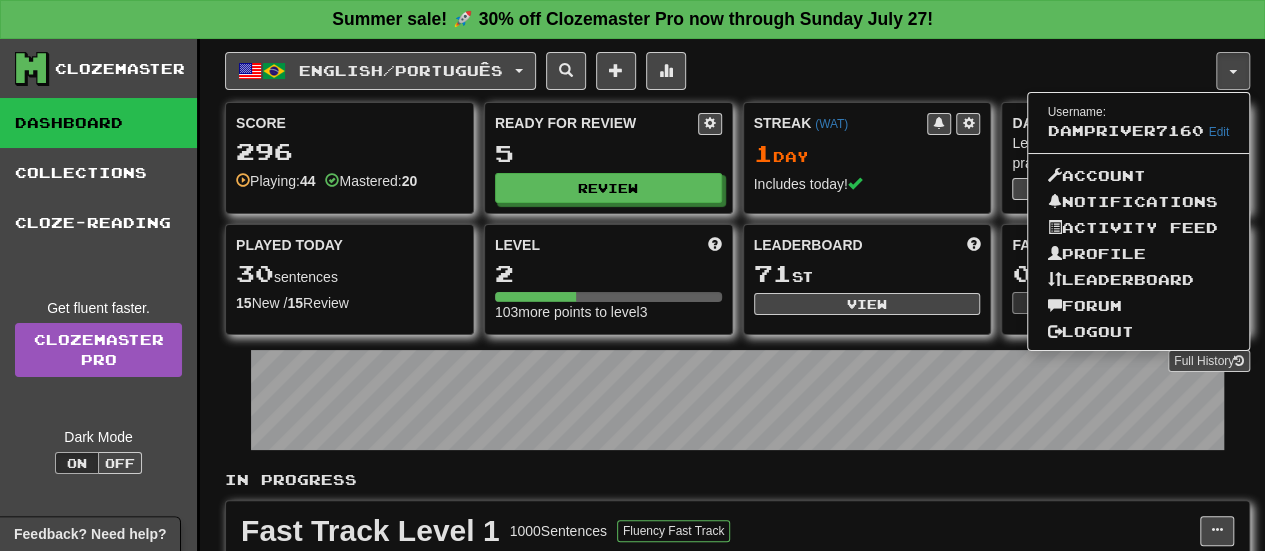 click on "English  /  Português English  /  Português Streak:  1   Review:  5 Points today:  180 Español  /  English Streak:  0   Review:  20 Points today:  0 Swahili  /  English Streak:  0   Review:  6 Points today:  0 العربية  /  Français Streak:  0   Review:  1 Points today:  0 中文  /  English Streak:  0   Review:  1 Points today:  0  Language Pairing" at bounding box center (720, 71) 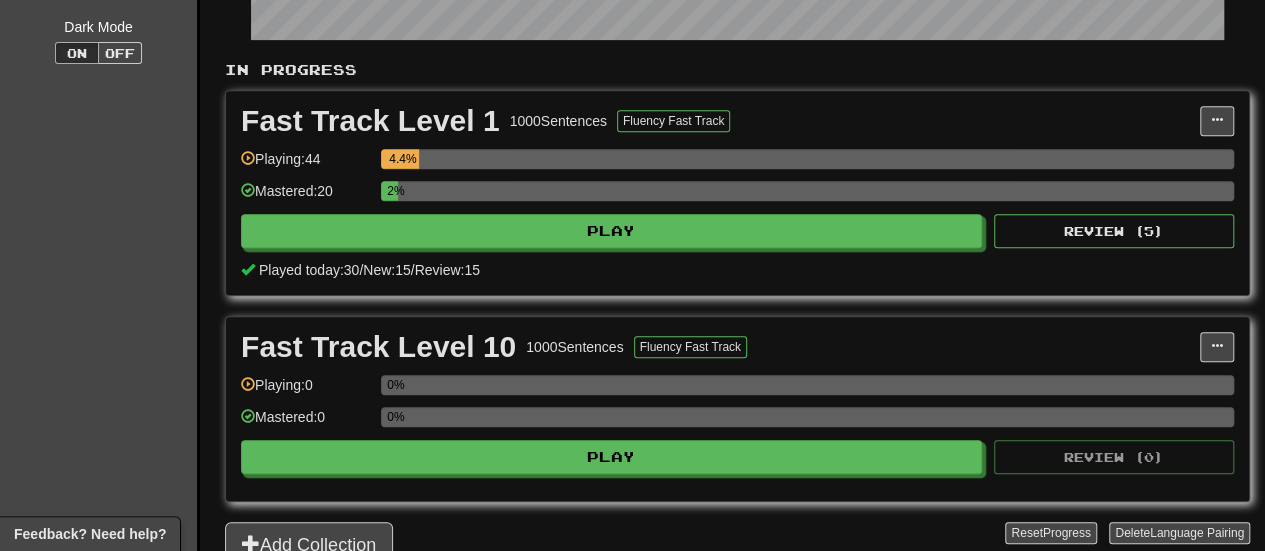 scroll, scrollTop: 400, scrollLeft: 0, axis: vertical 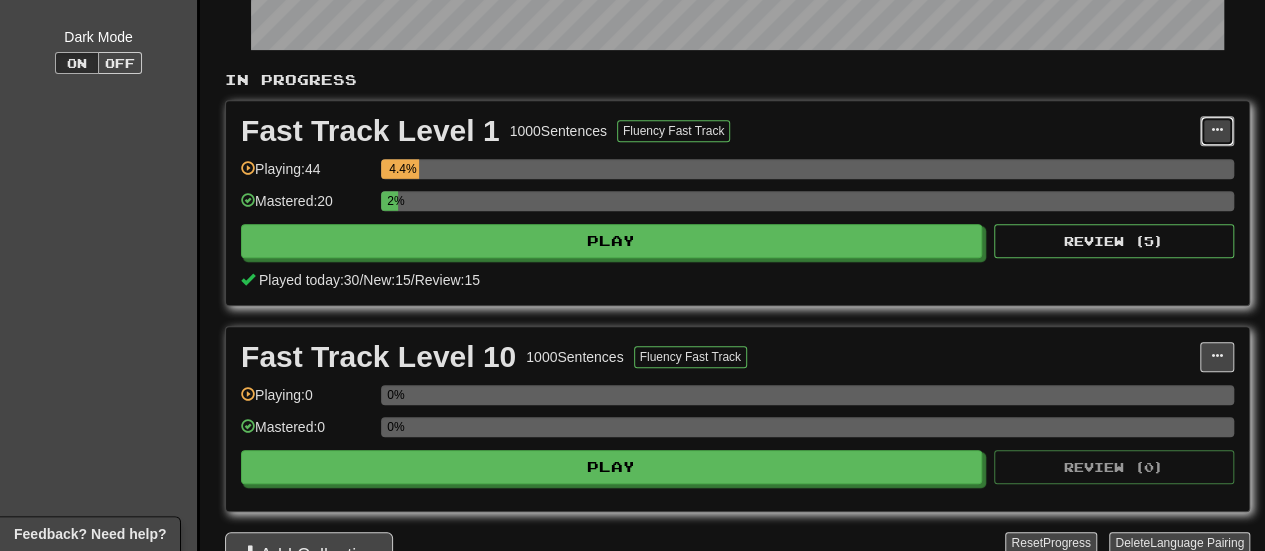 click at bounding box center (1217, 130) 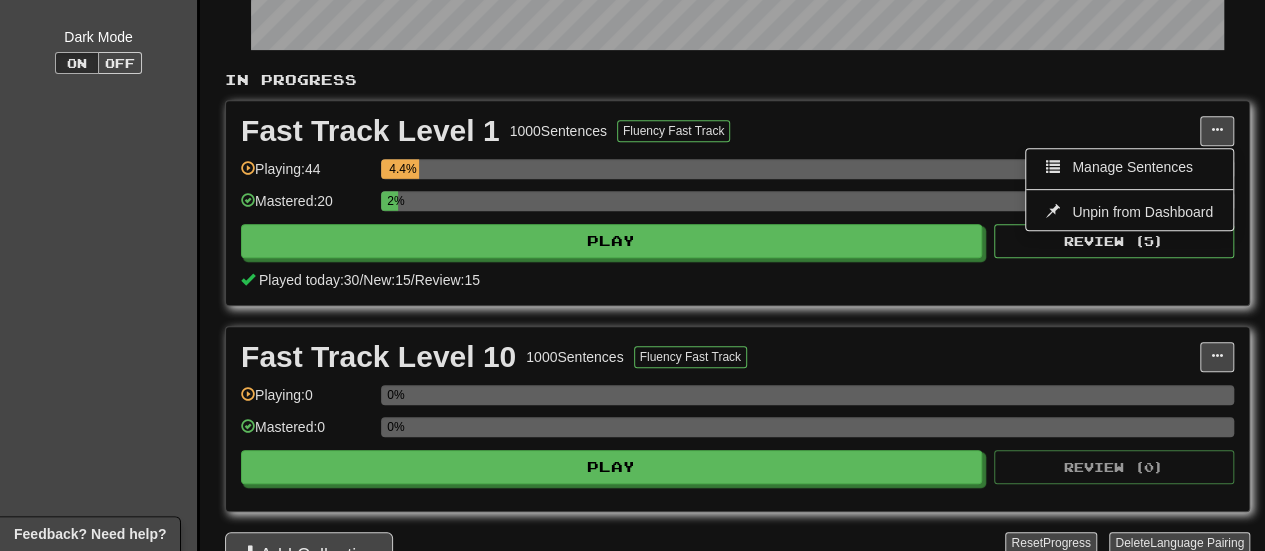 click on "Fast Track Level 1 1000  Sentences Fluency Fast Track" at bounding box center (720, 131) 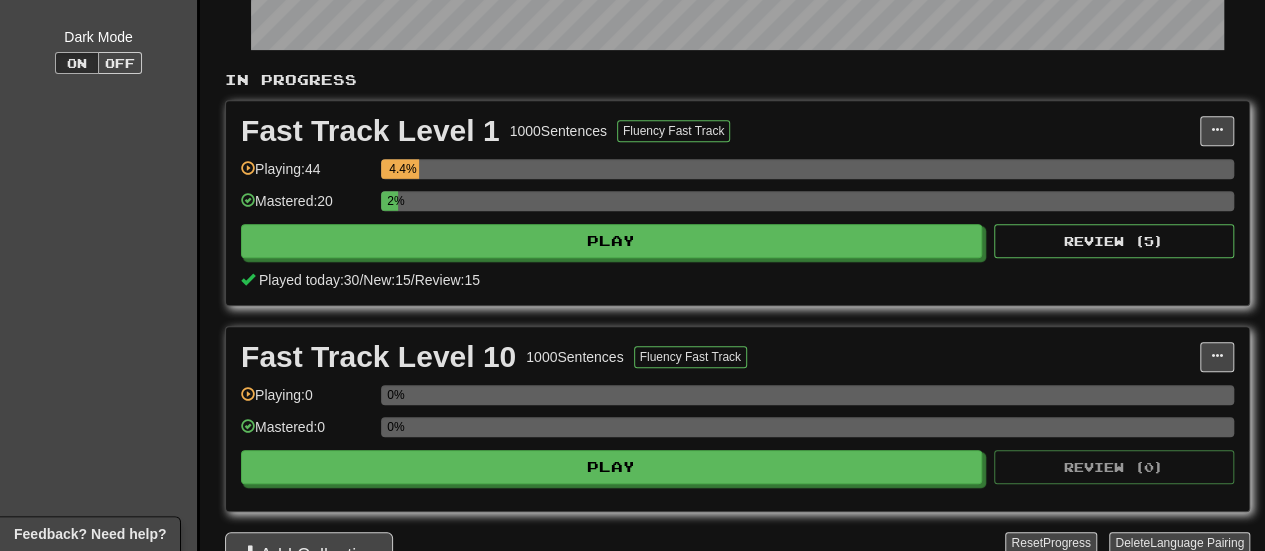 click on "Fast Track Level 1 1000  Sentences Fluency Fast Track" at bounding box center [720, 131] 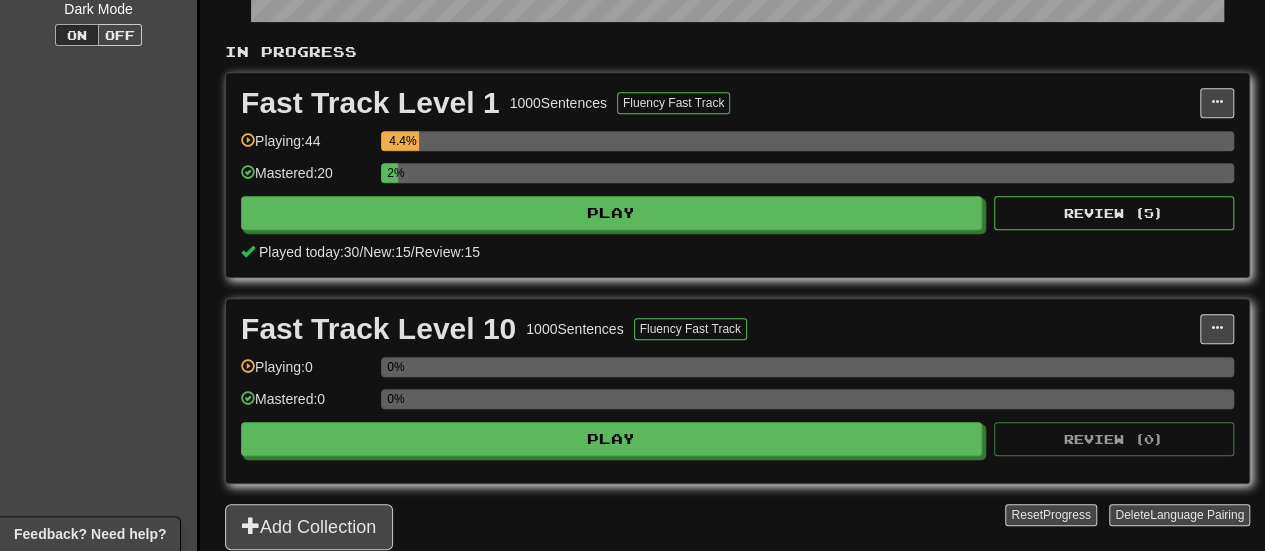 scroll, scrollTop: 426, scrollLeft: 0, axis: vertical 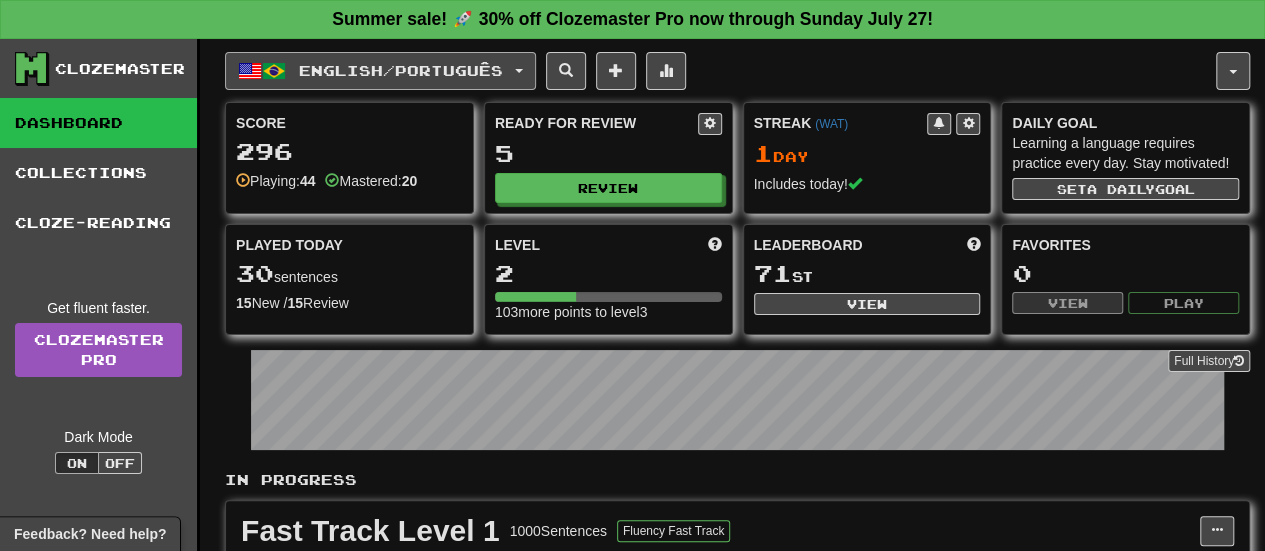 click on "English  /  Português" at bounding box center [401, 70] 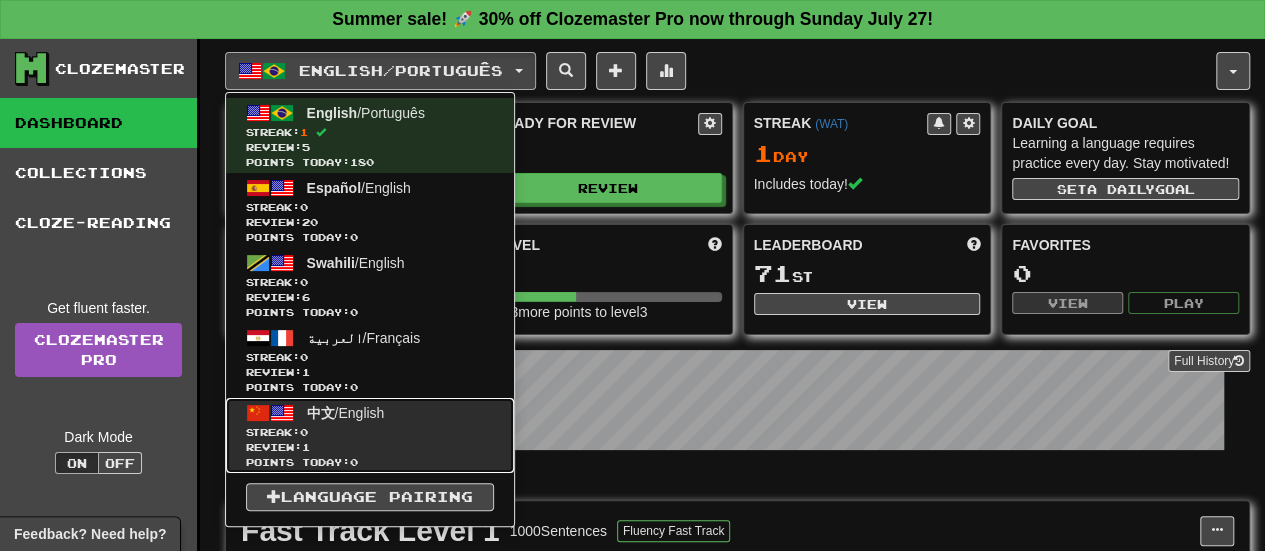 click on "Streak:  0" at bounding box center (370, 432) 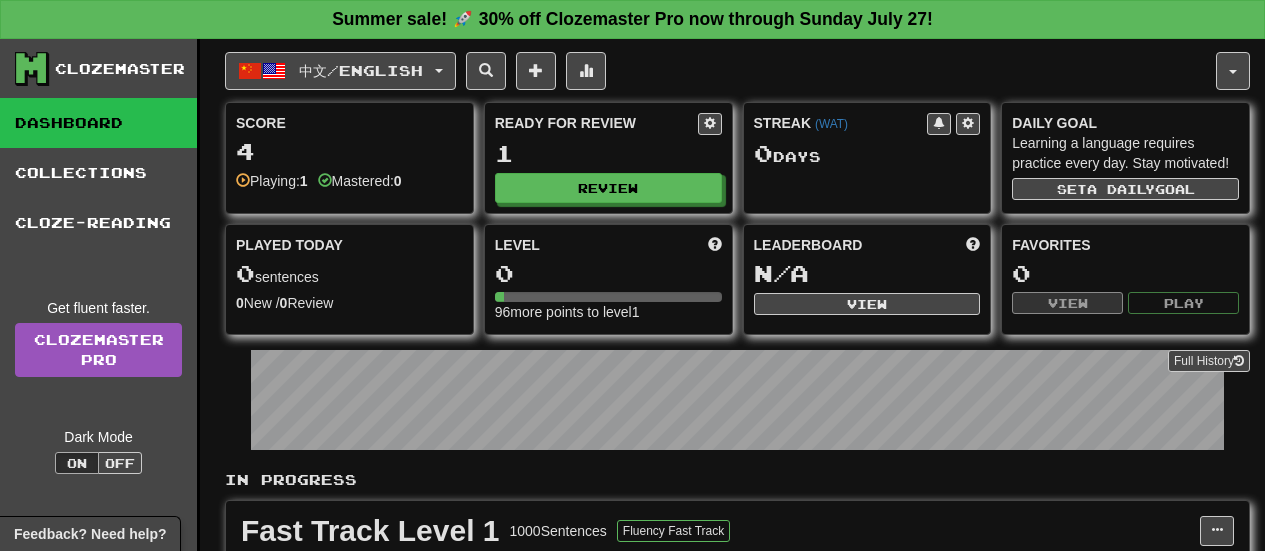 scroll, scrollTop: 0, scrollLeft: 0, axis: both 